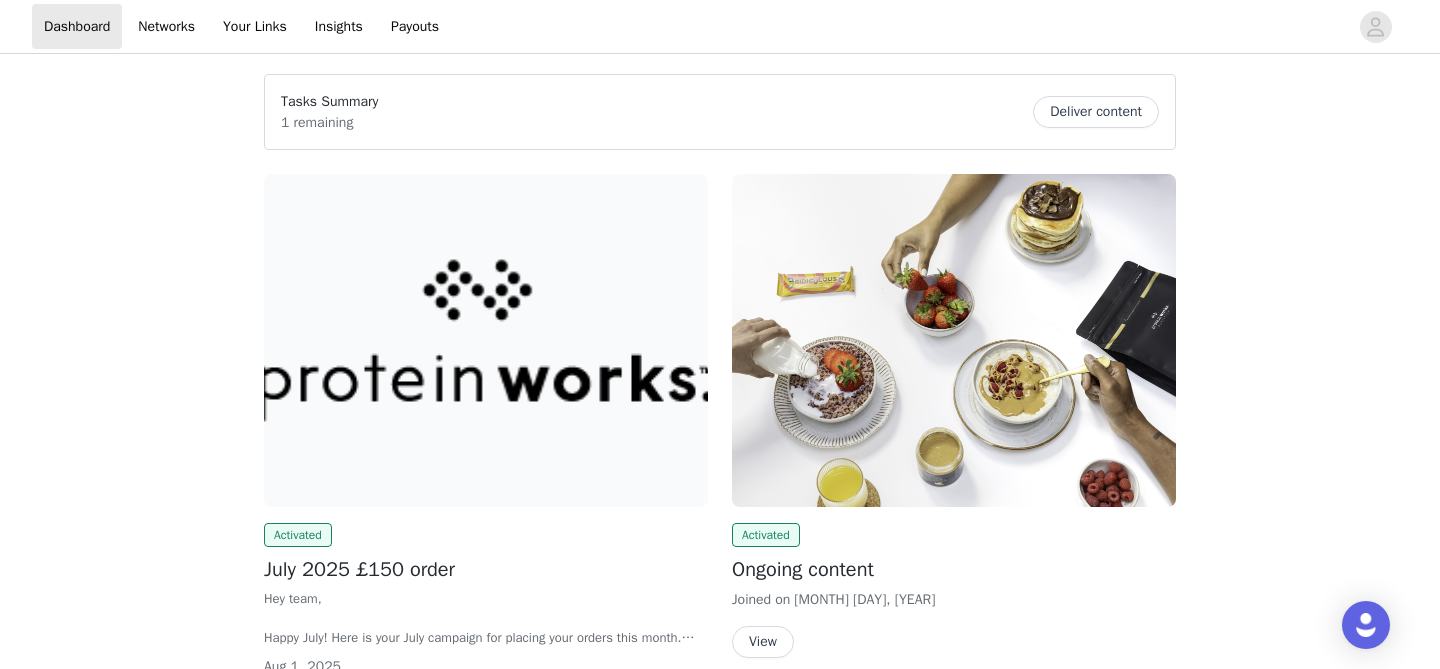 scroll, scrollTop: 0, scrollLeft: 0, axis: both 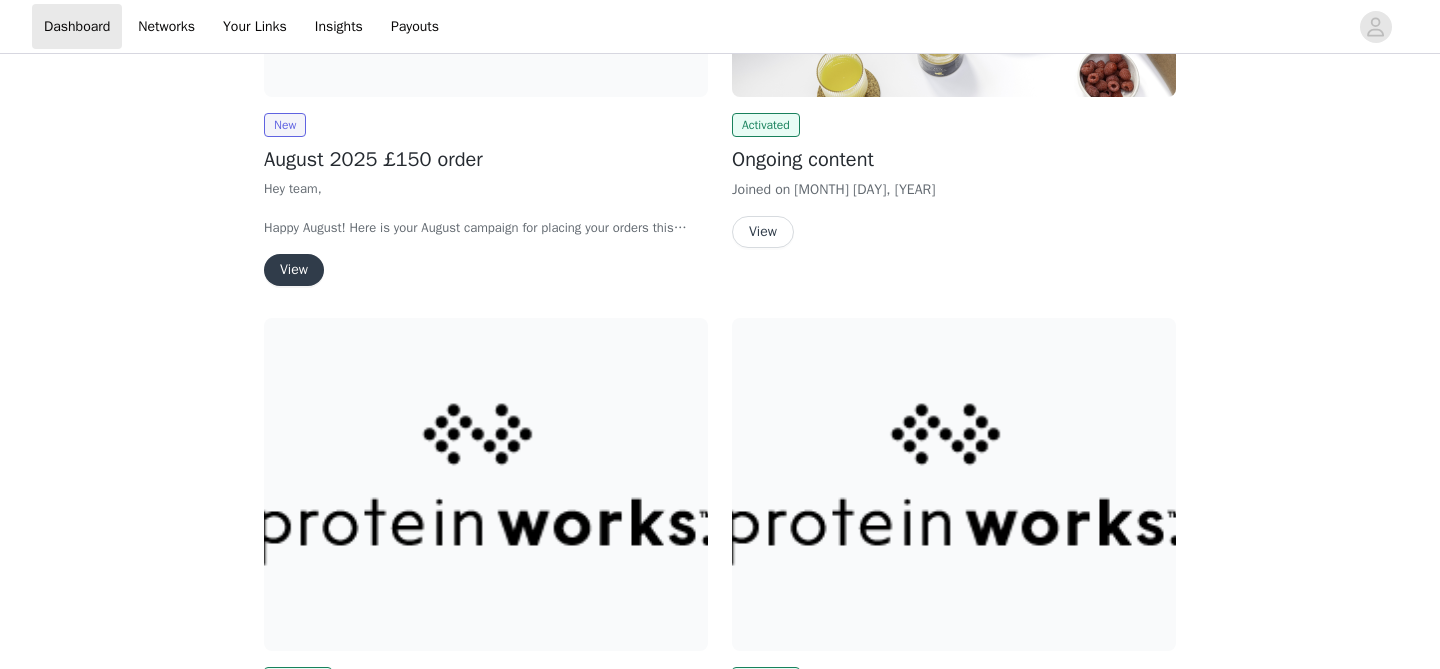click on "View" at bounding box center [294, 270] 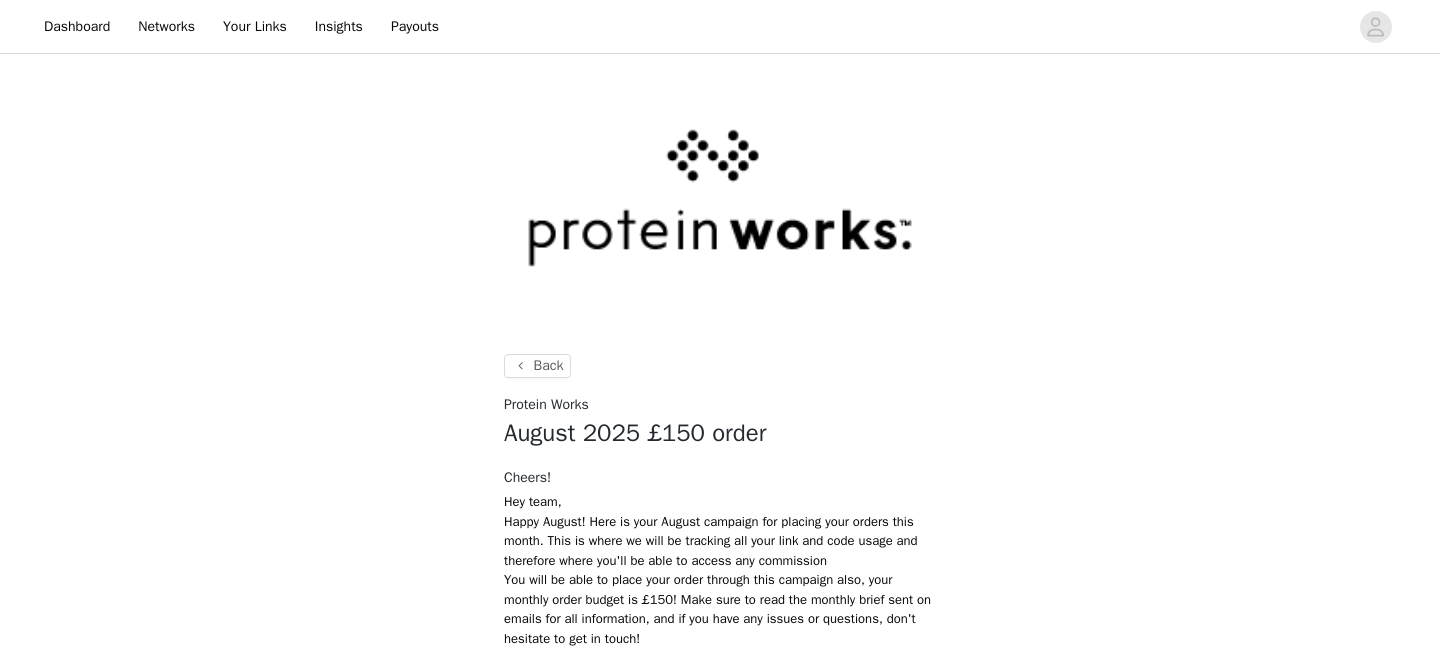 scroll, scrollTop: 314, scrollLeft: 0, axis: vertical 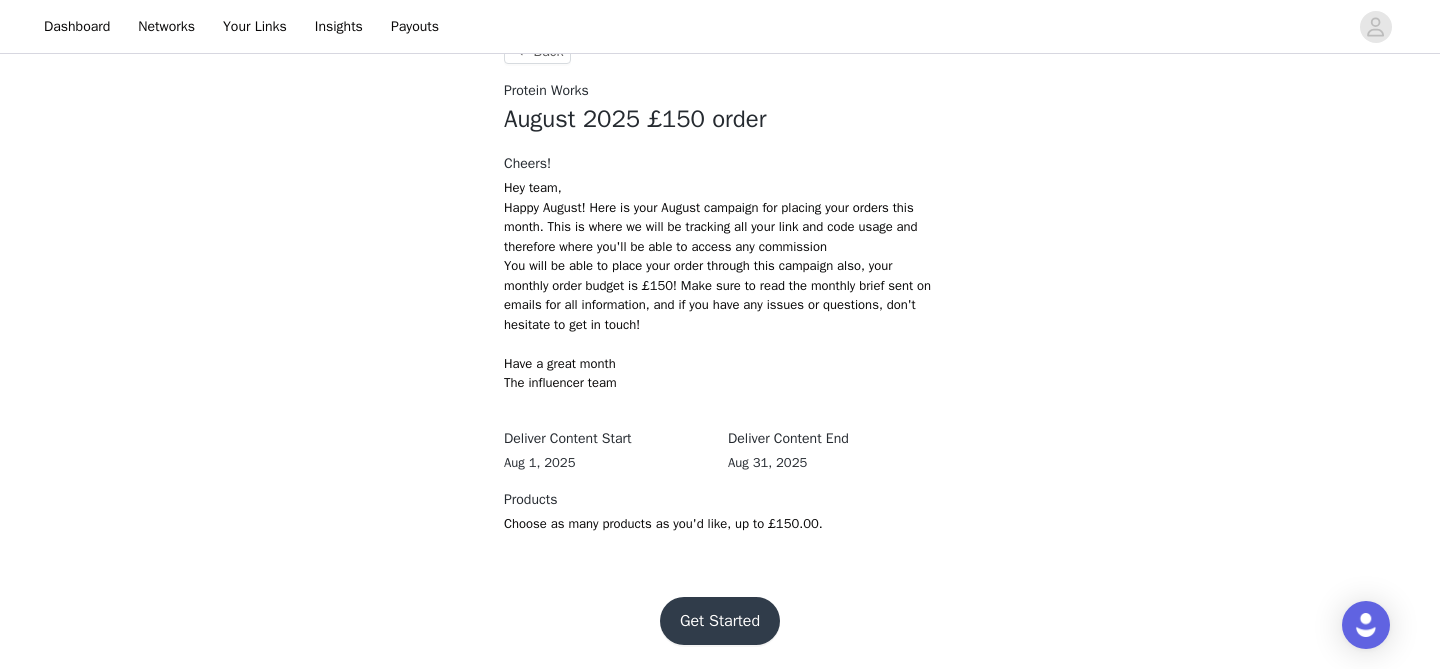 click on "Get Started" at bounding box center (720, 621) 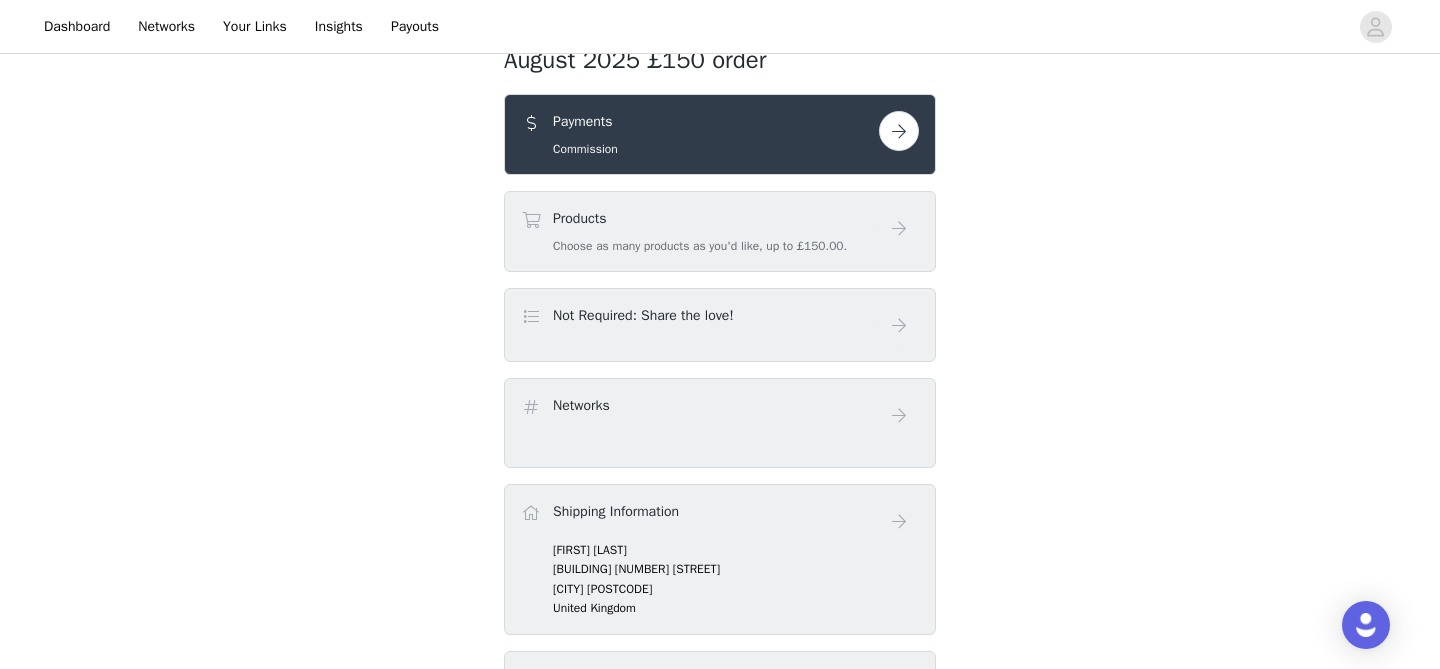 scroll, scrollTop: 317, scrollLeft: 0, axis: vertical 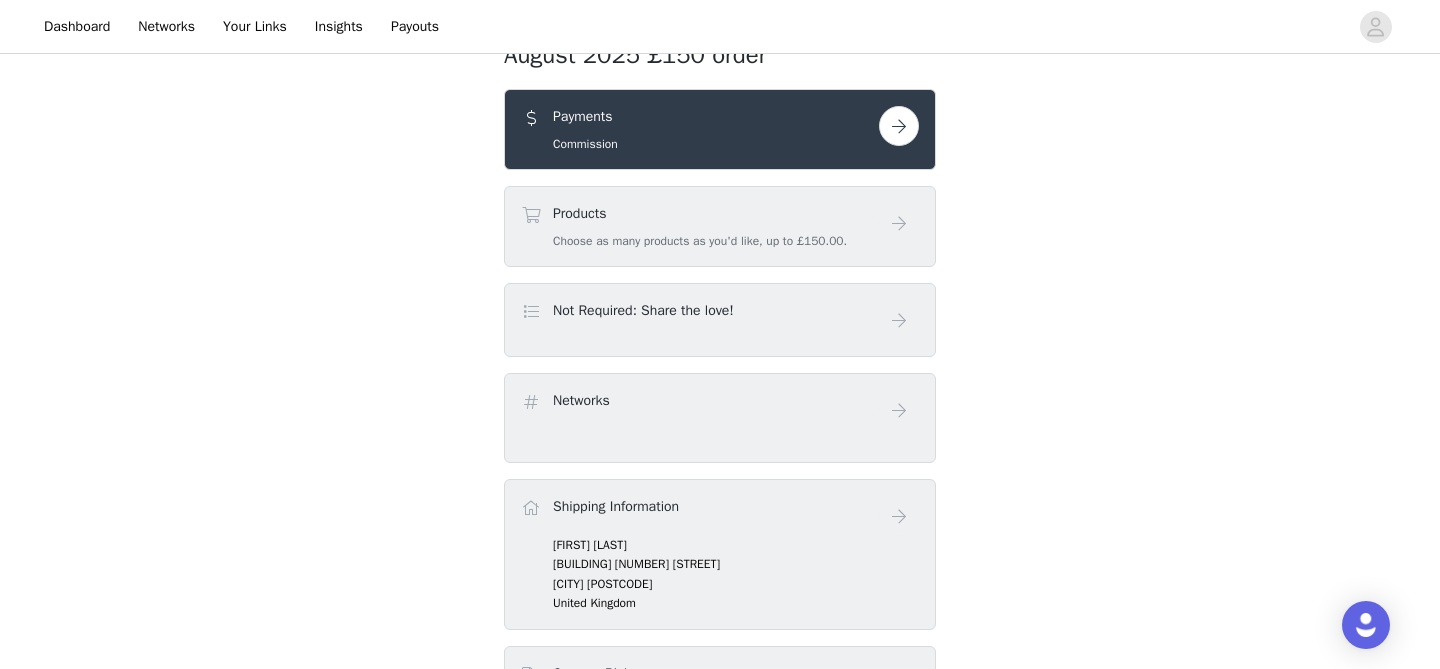click at bounding box center (899, 126) 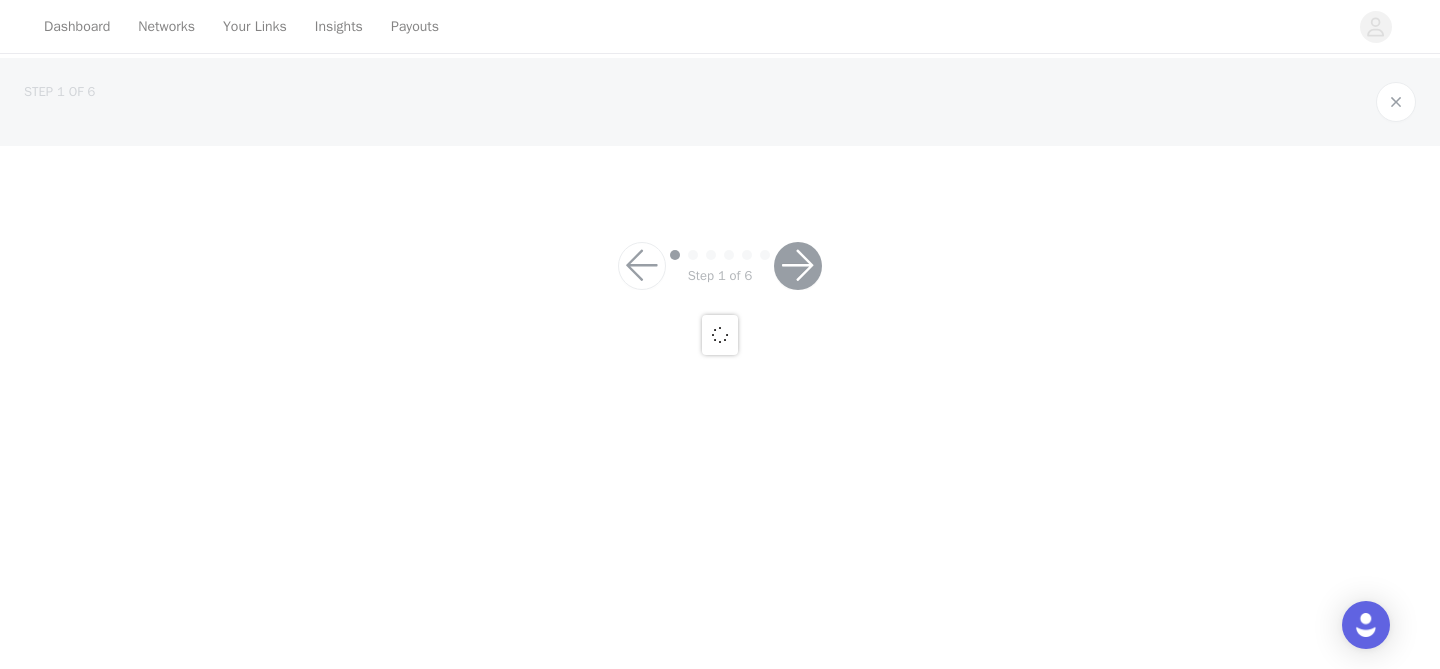scroll, scrollTop: 0, scrollLeft: 0, axis: both 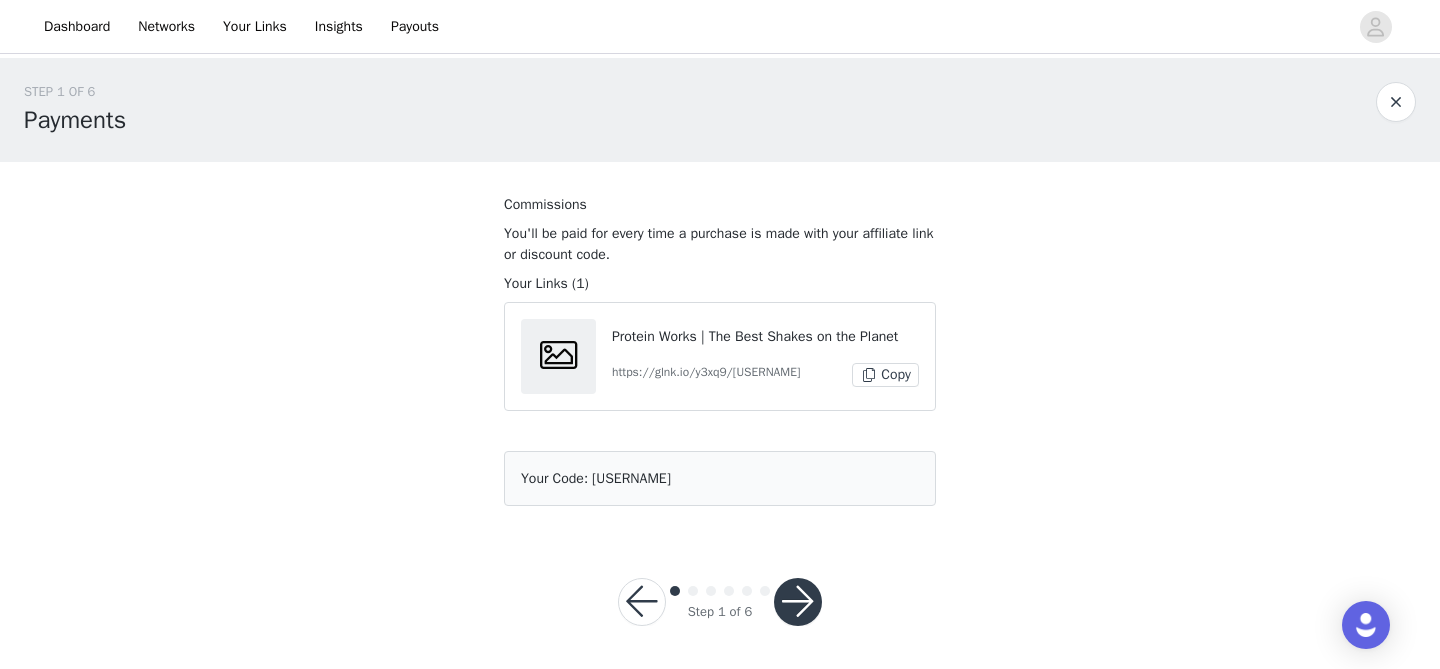 click at bounding box center [798, 602] 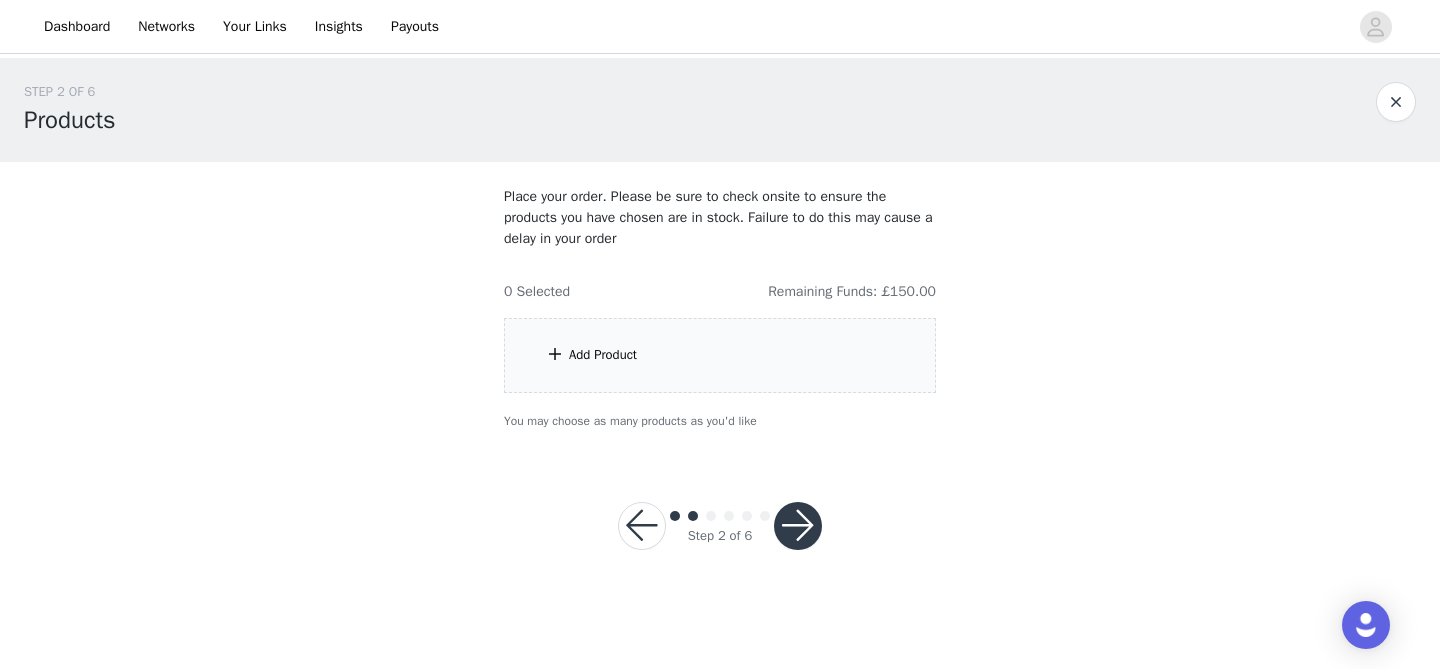 click at bounding box center (555, 354) 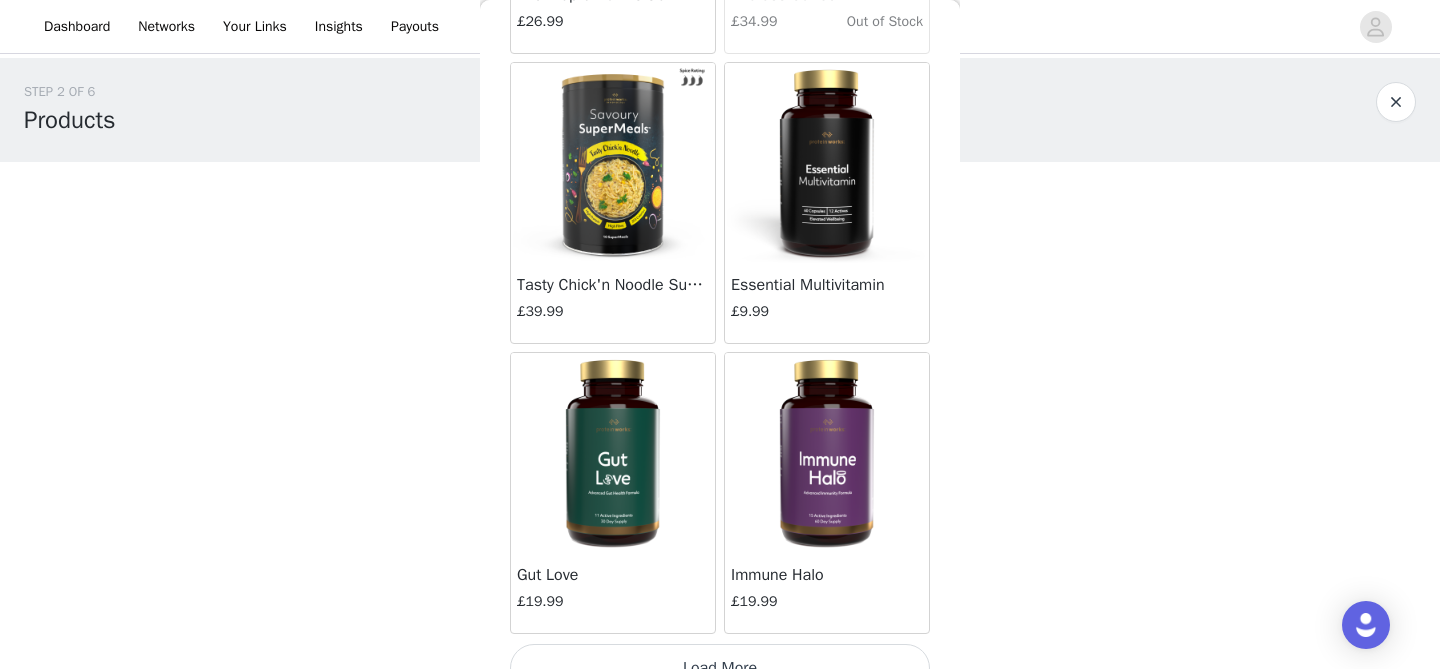 scroll, scrollTop: 2391, scrollLeft: 0, axis: vertical 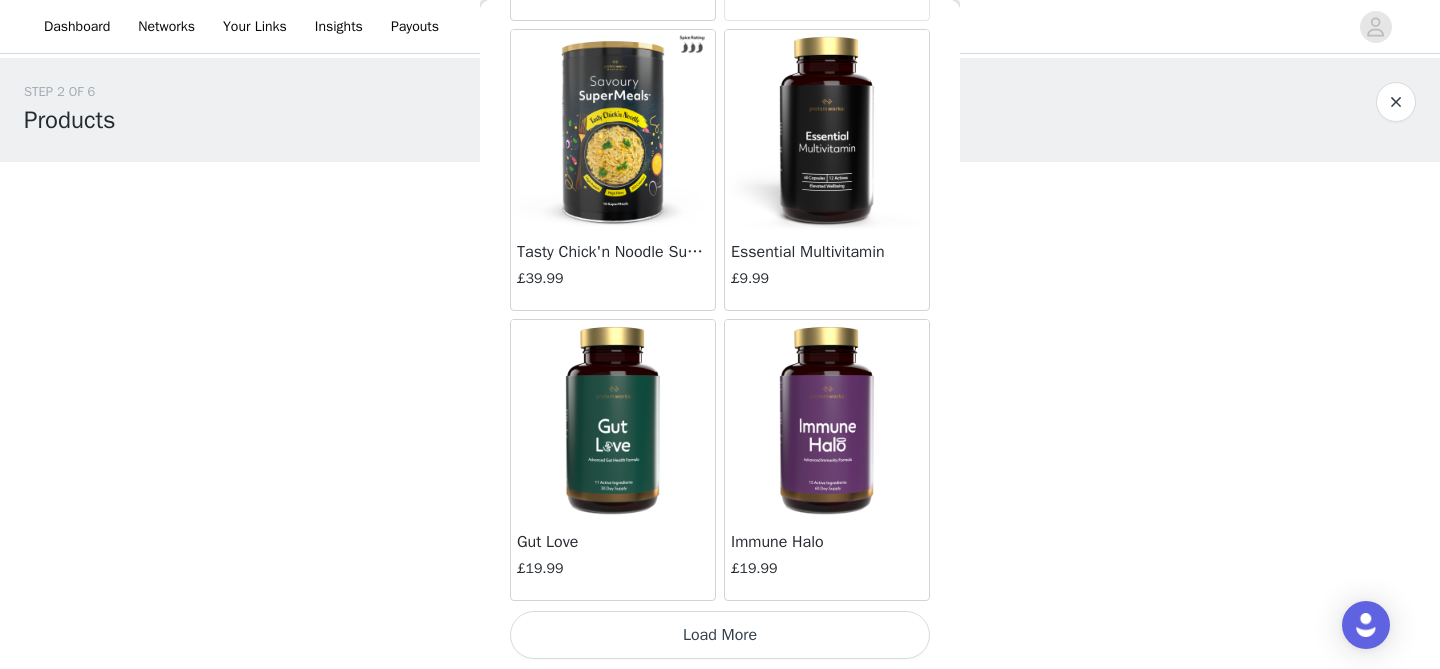 click on "Load More" at bounding box center (720, 635) 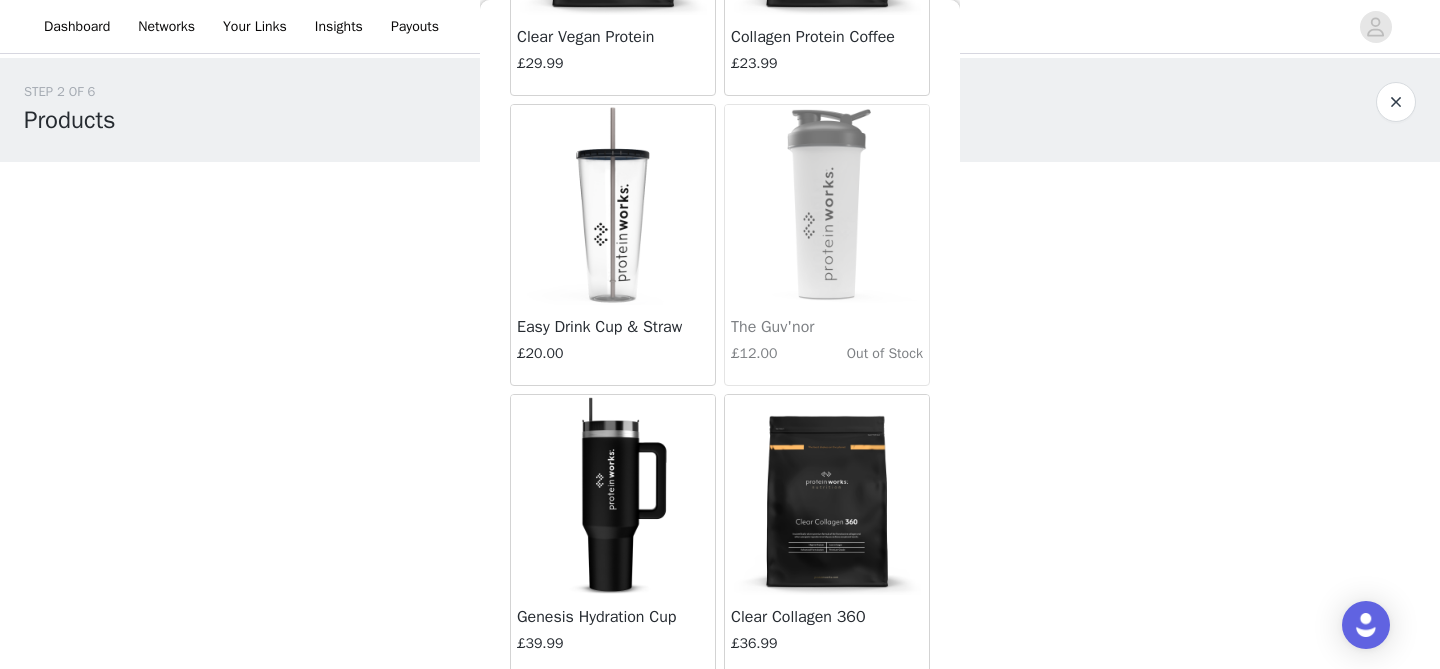 scroll, scrollTop: 5291, scrollLeft: 0, axis: vertical 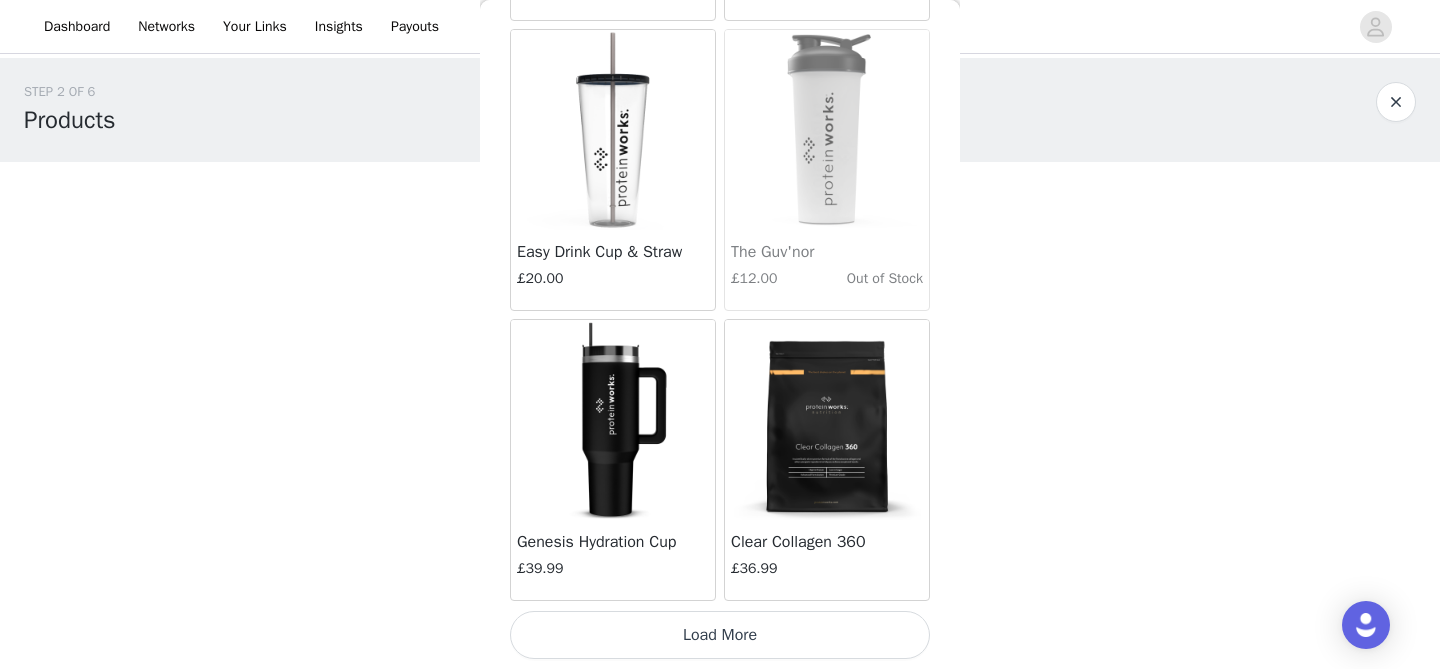 click on "Load More" at bounding box center [720, 635] 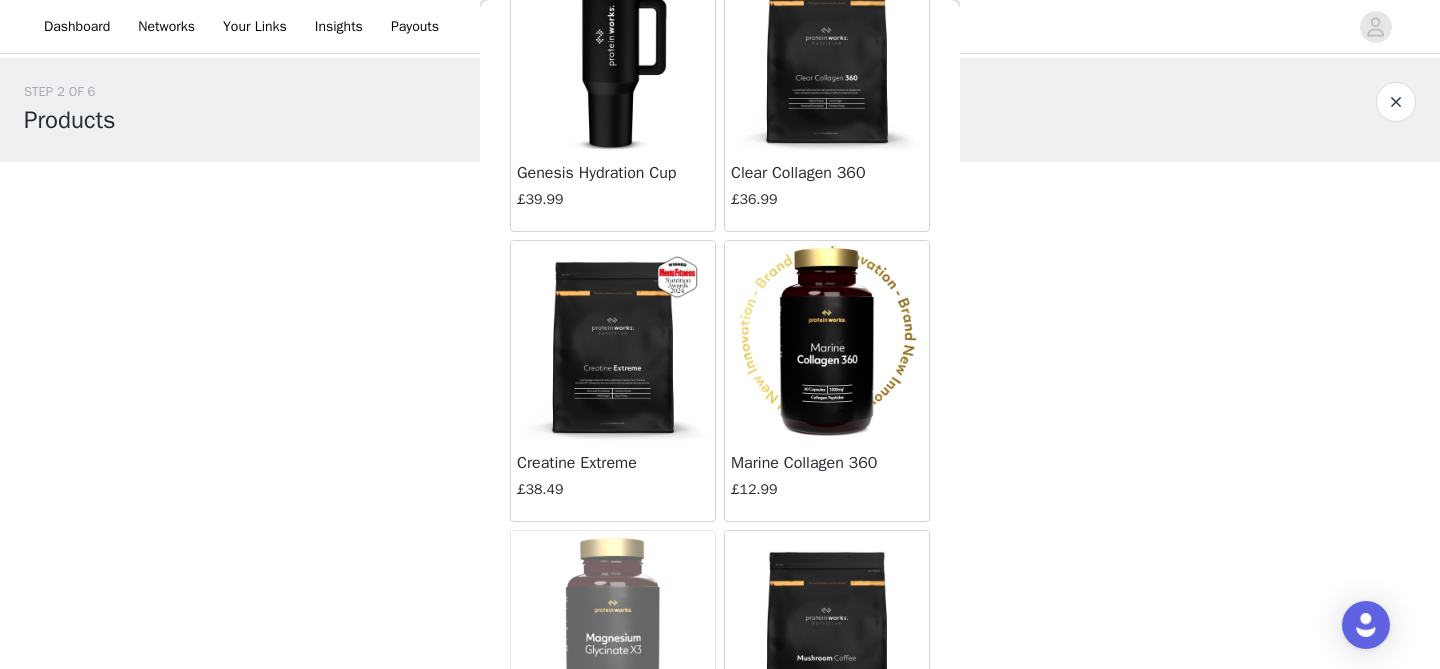 scroll, scrollTop: 5681, scrollLeft: 0, axis: vertical 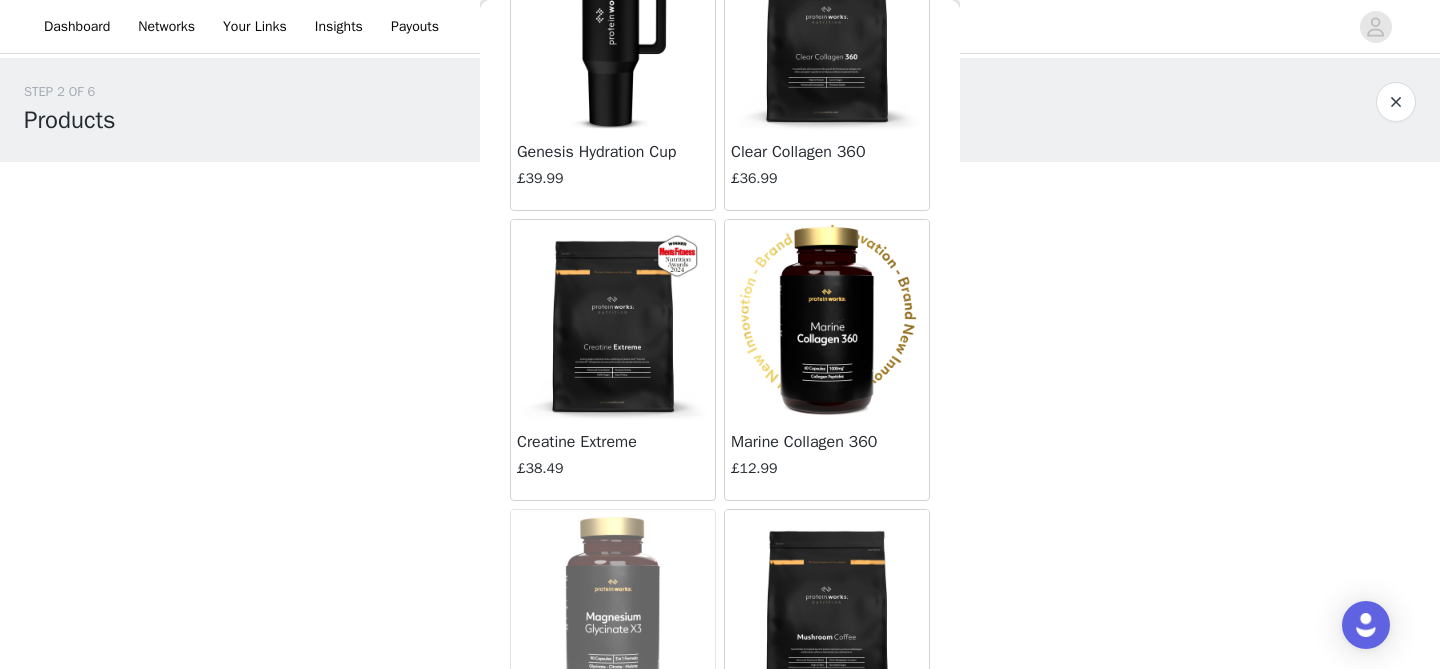 click at bounding box center (613, 320) 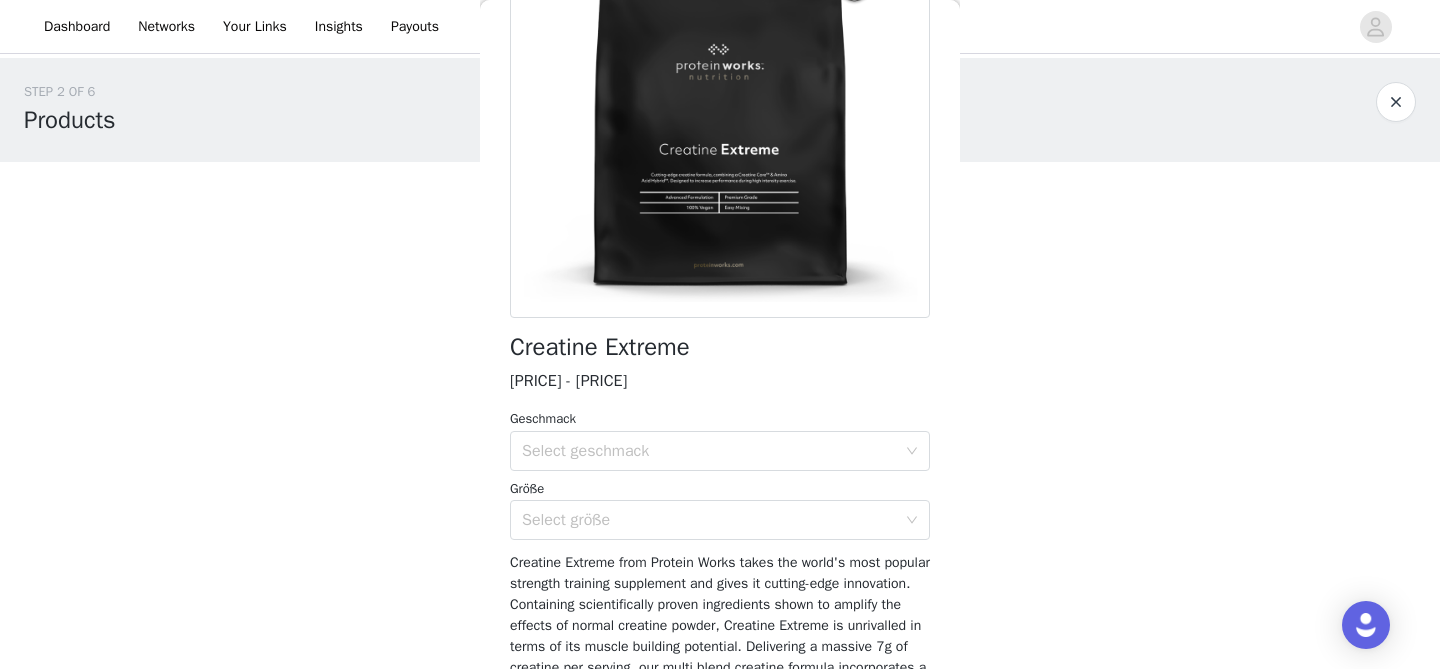 scroll, scrollTop: 400, scrollLeft: 0, axis: vertical 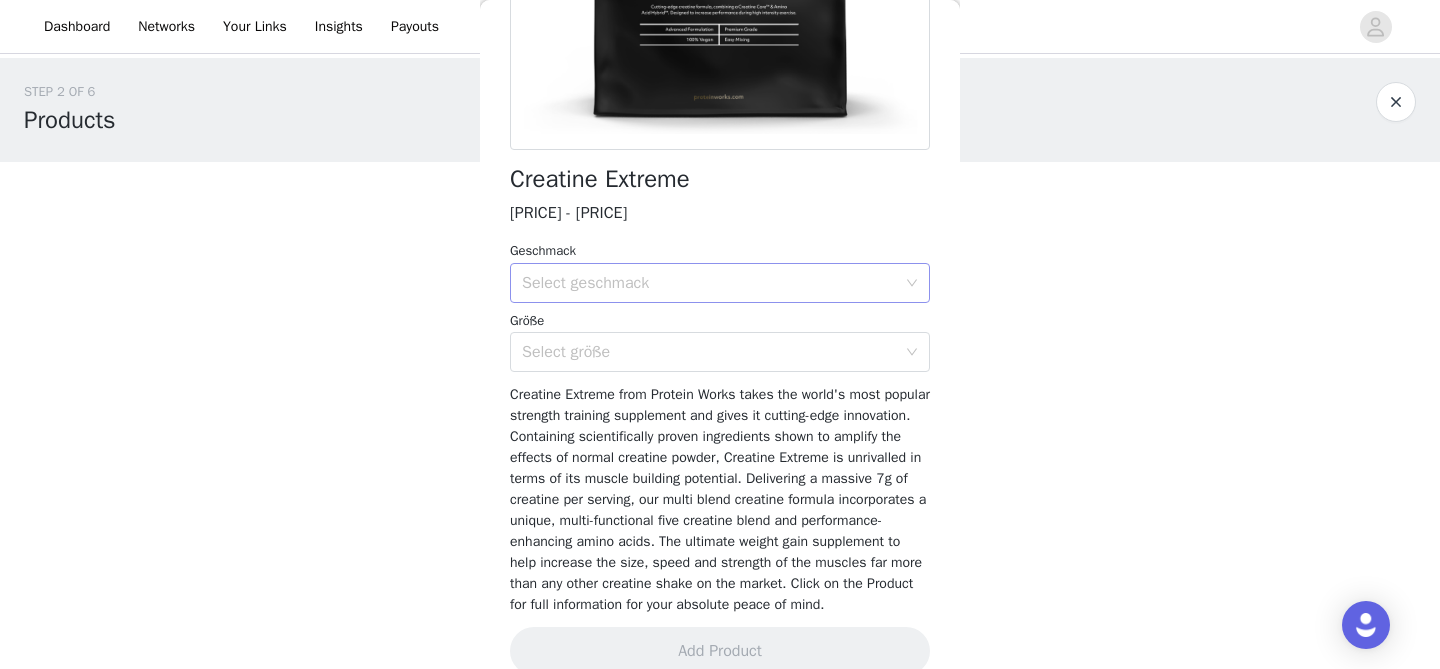 click on "Select geschmack" at bounding box center [709, 283] 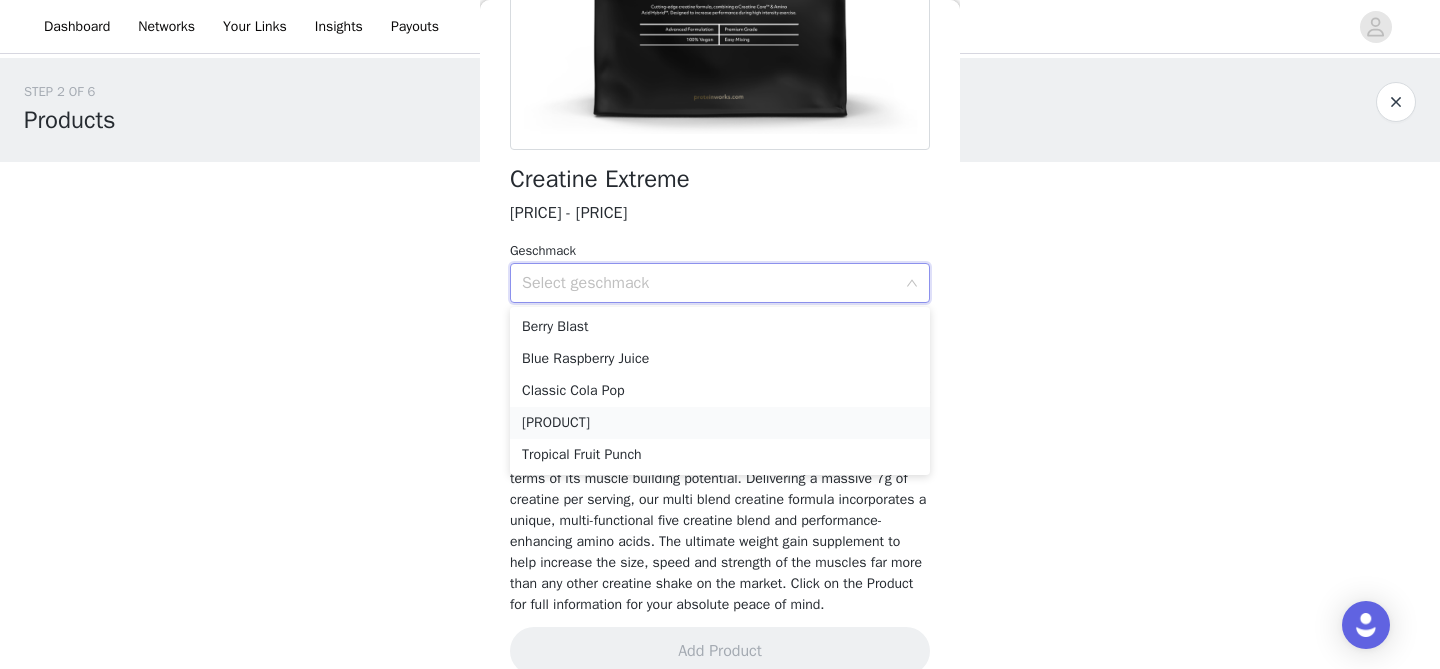 click on "[PRODUCT]" at bounding box center (720, 423) 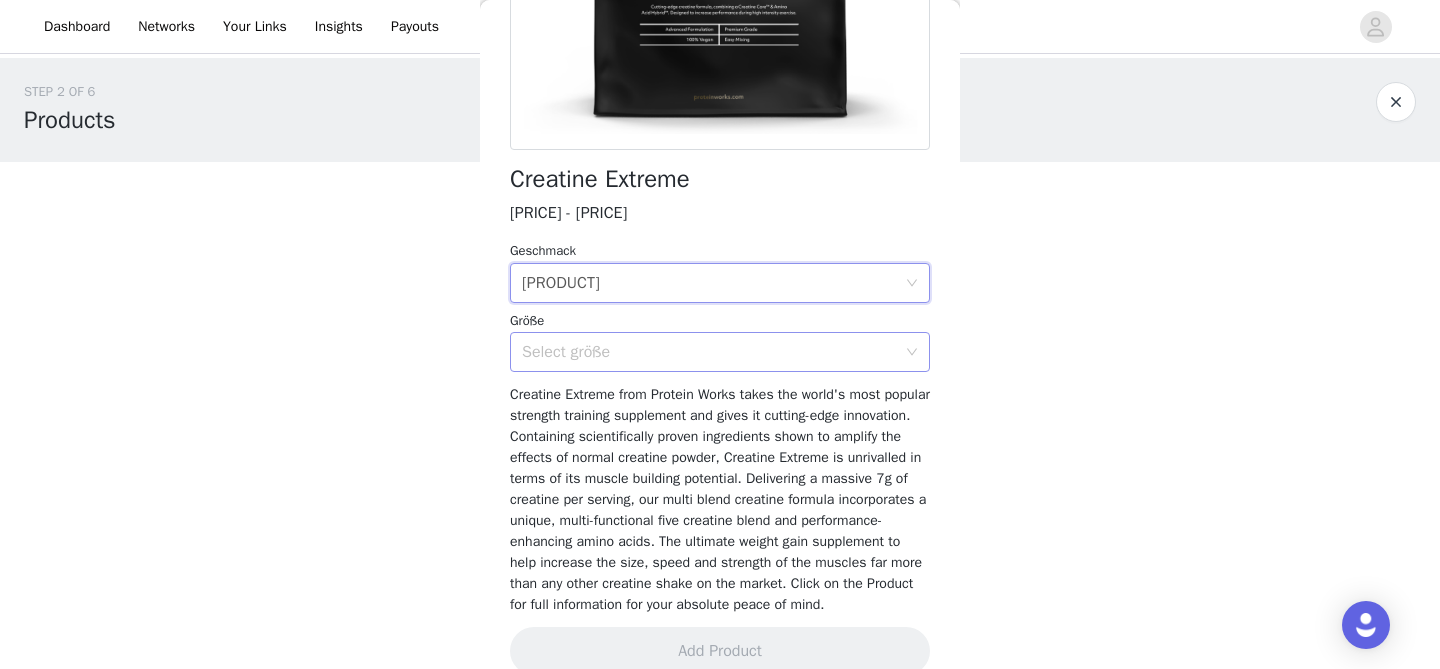 click on "Select größe" at bounding box center [709, 352] 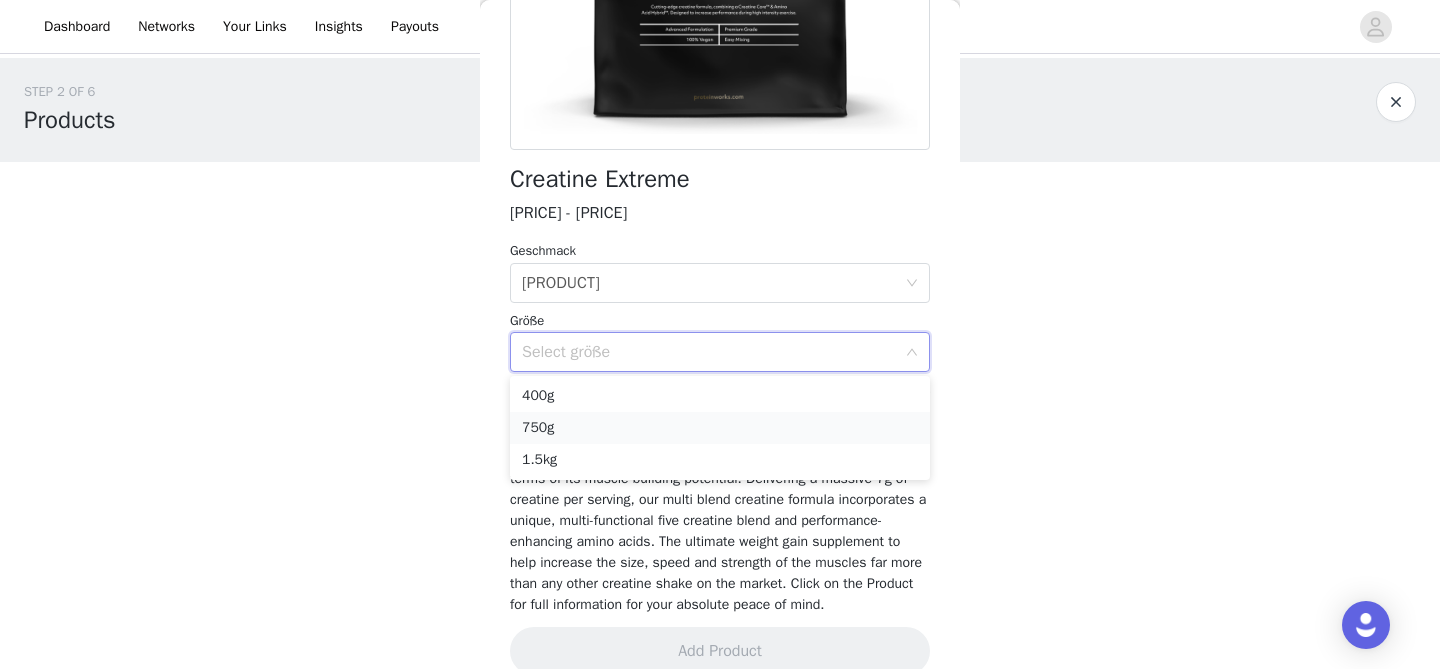 click on "750g" at bounding box center [720, 428] 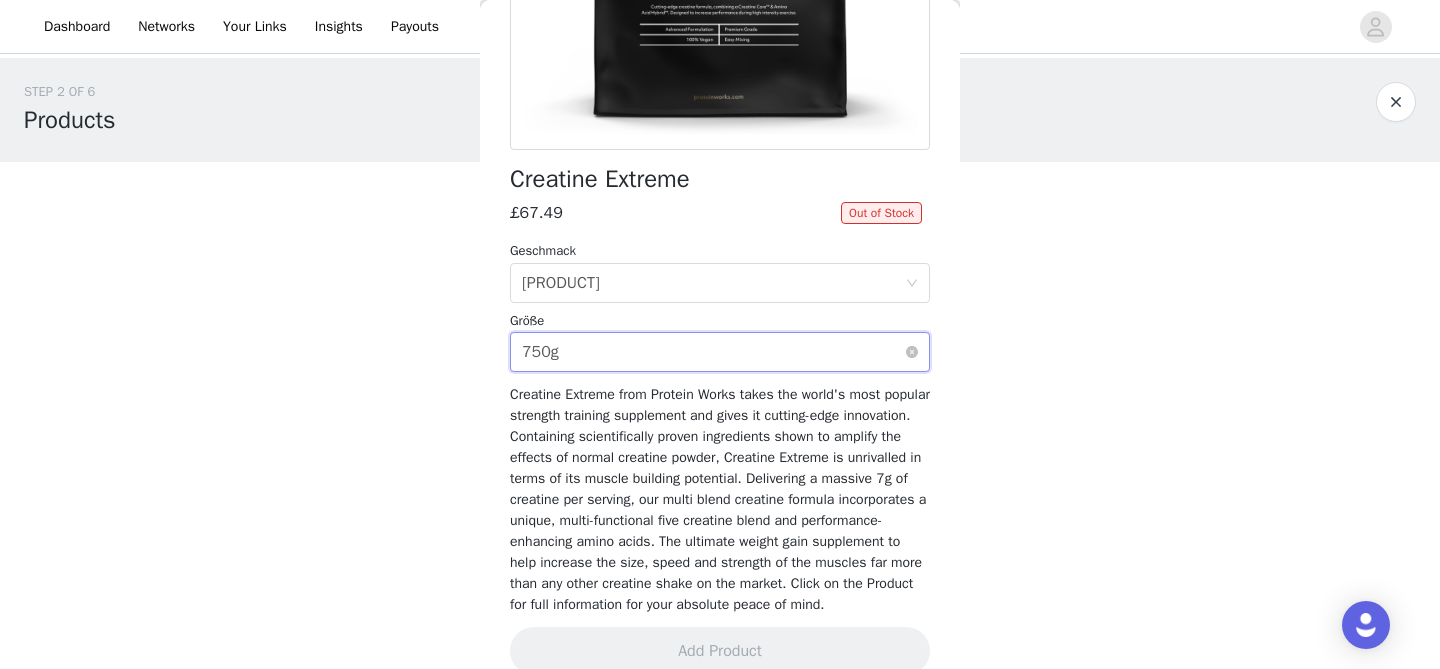 click on "Select größe 750g" at bounding box center (713, 352) 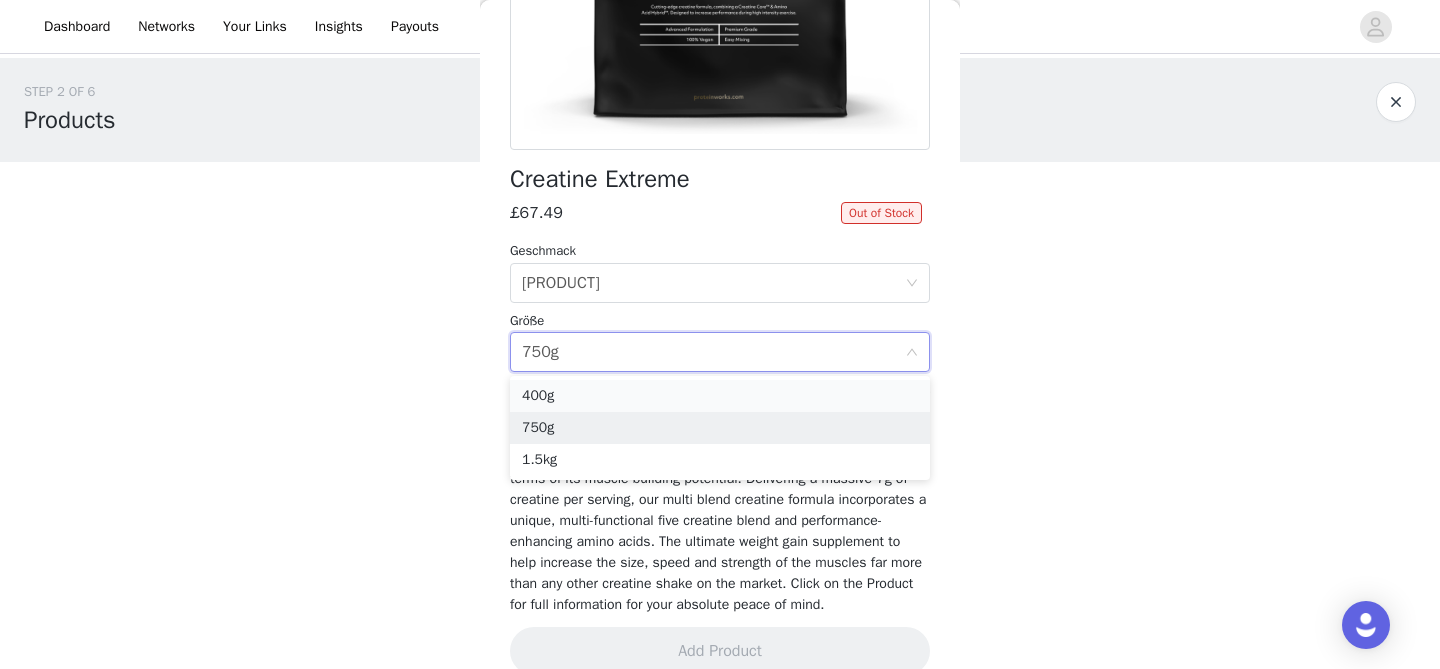 click on "400g" at bounding box center (720, 396) 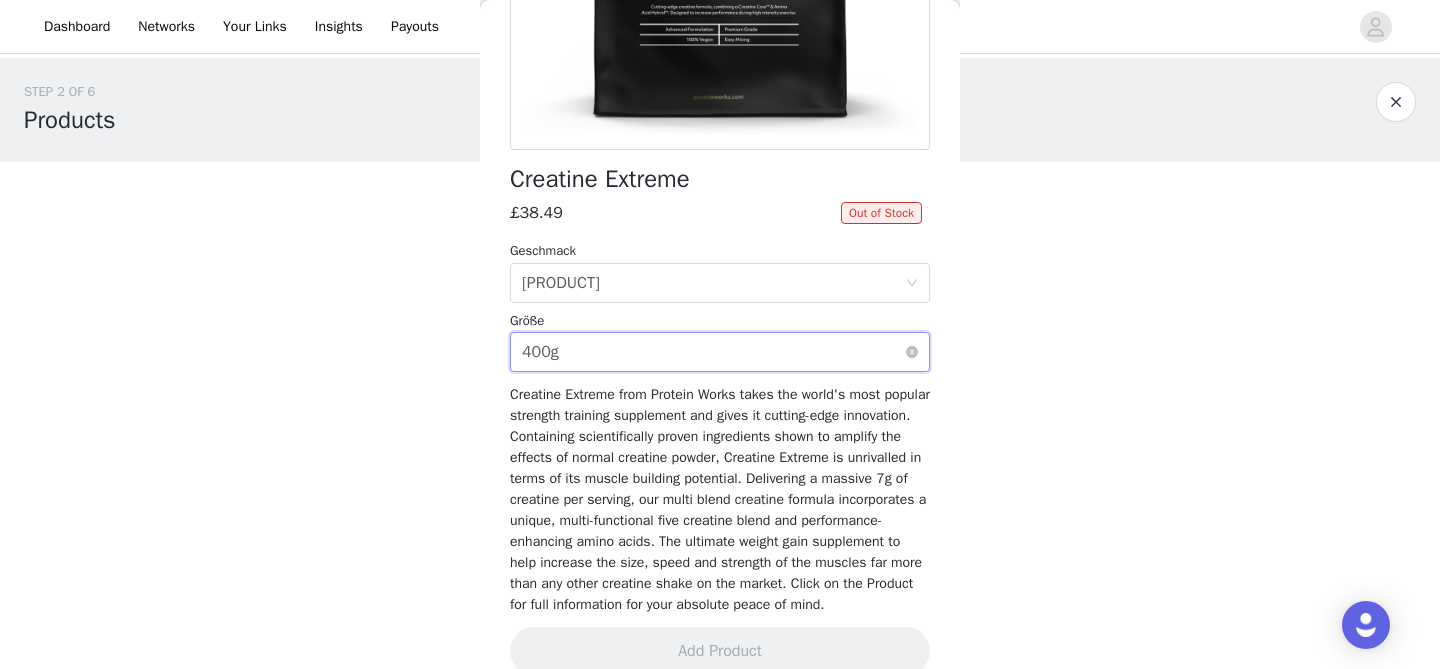 click on "Select größe 400g" at bounding box center (713, 352) 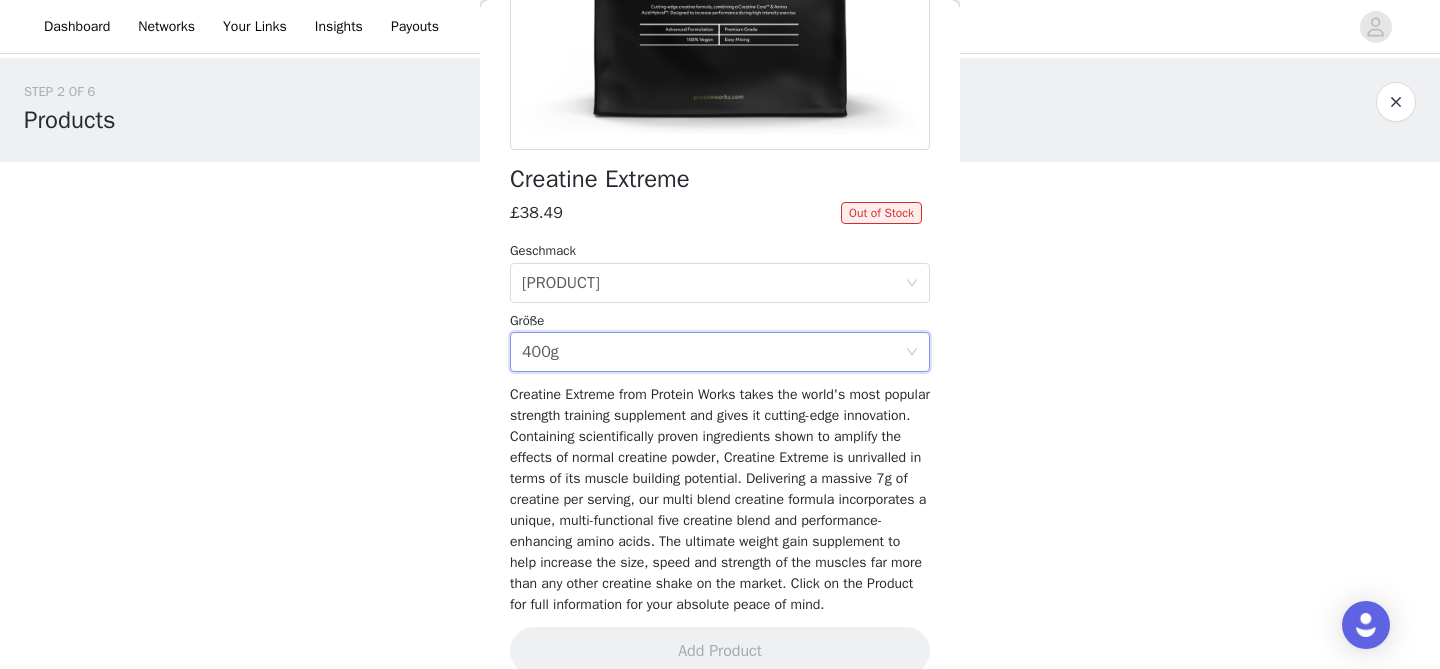 click on "Dashboard Networks Your Links Insights Payouts
STEP 2 OF 6
Products
Place your order. Please be sure to check onsite to ensure the products you have chosen are in stock. Failure to do this may cause a delay in your order       0 Selected   Remaining Funds: [PRICE]         Add Product     You may choose as many products as you'd like     Back     Creatine Extreme       [PRICE]        Out of Stock   Geschmack   Select geschmack Orange Burst Größe   Select größe 400g     Add Product
Step 2 of 6
Berry Blast Blue Raspberry Juice Classic Cola Pop Orange Burst Tropical Fruit Punch  400g 750g 1.5kg" at bounding box center [720, 334] 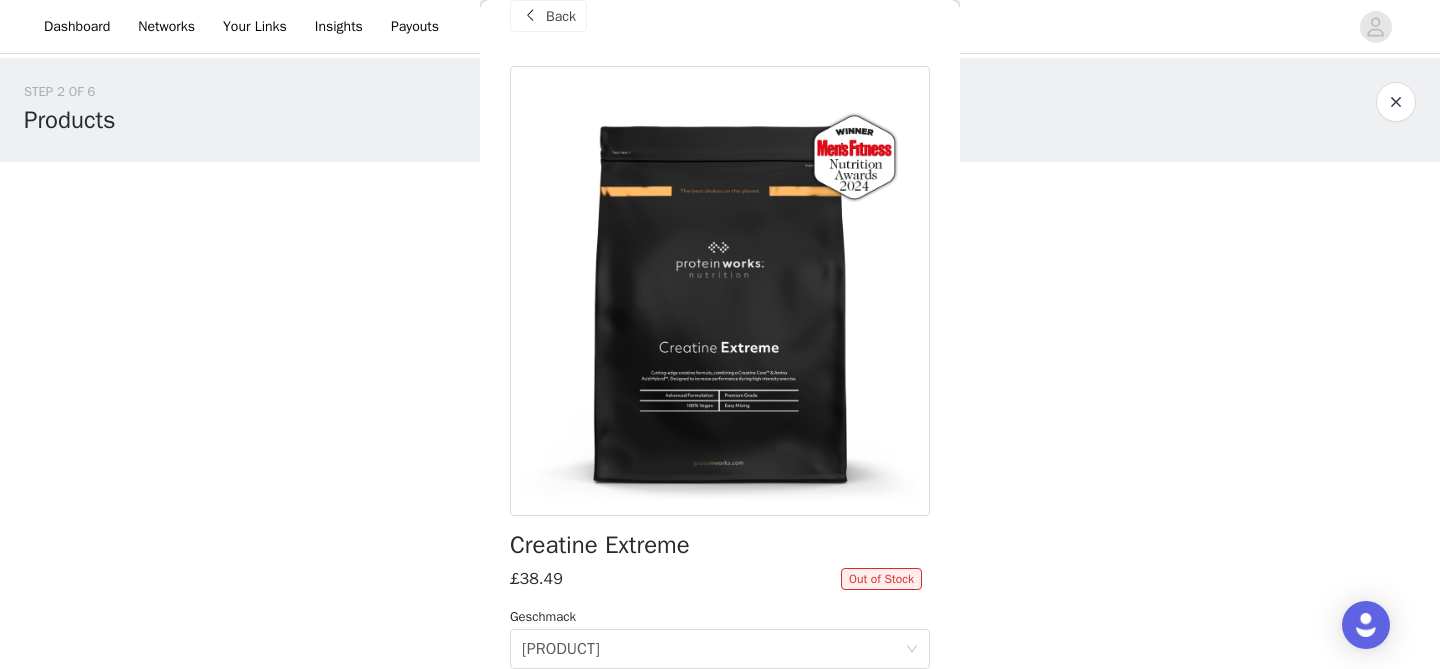 scroll, scrollTop: 7, scrollLeft: 0, axis: vertical 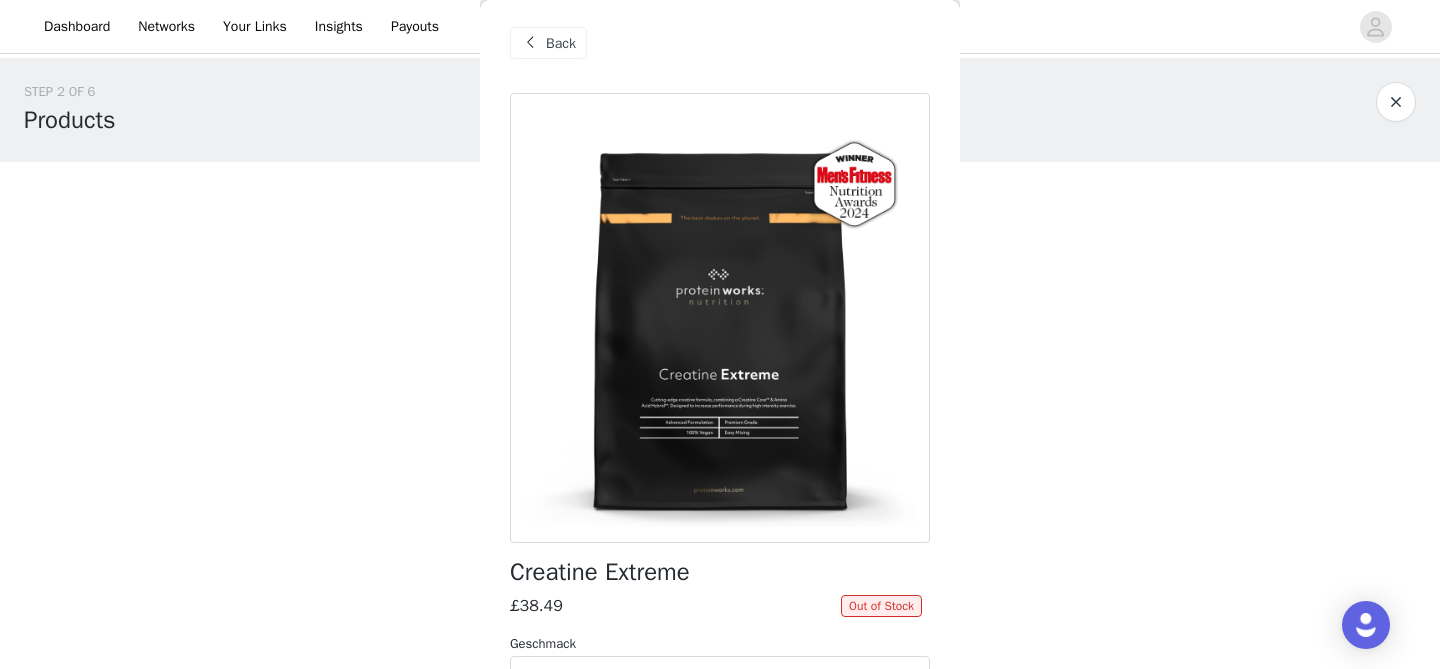 click on "Back" at bounding box center [561, 43] 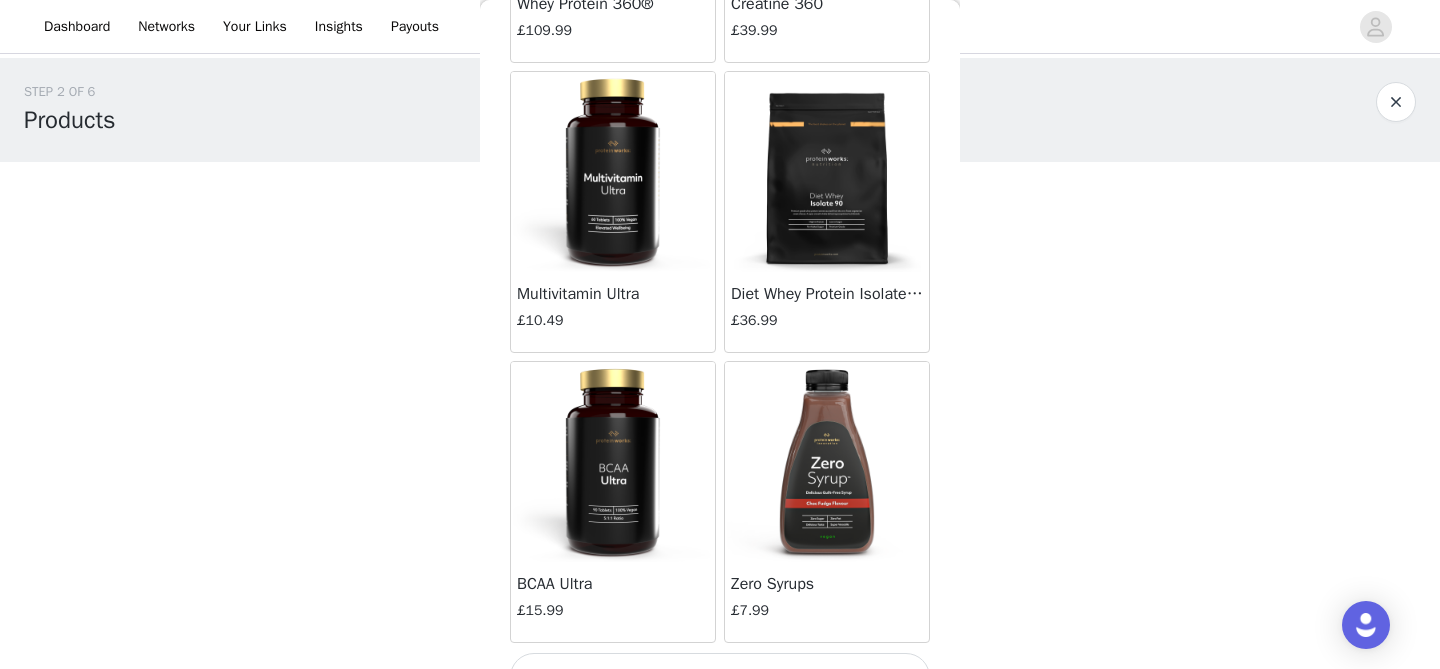 scroll, scrollTop: 8191, scrollLeft: 0, axis: vertical 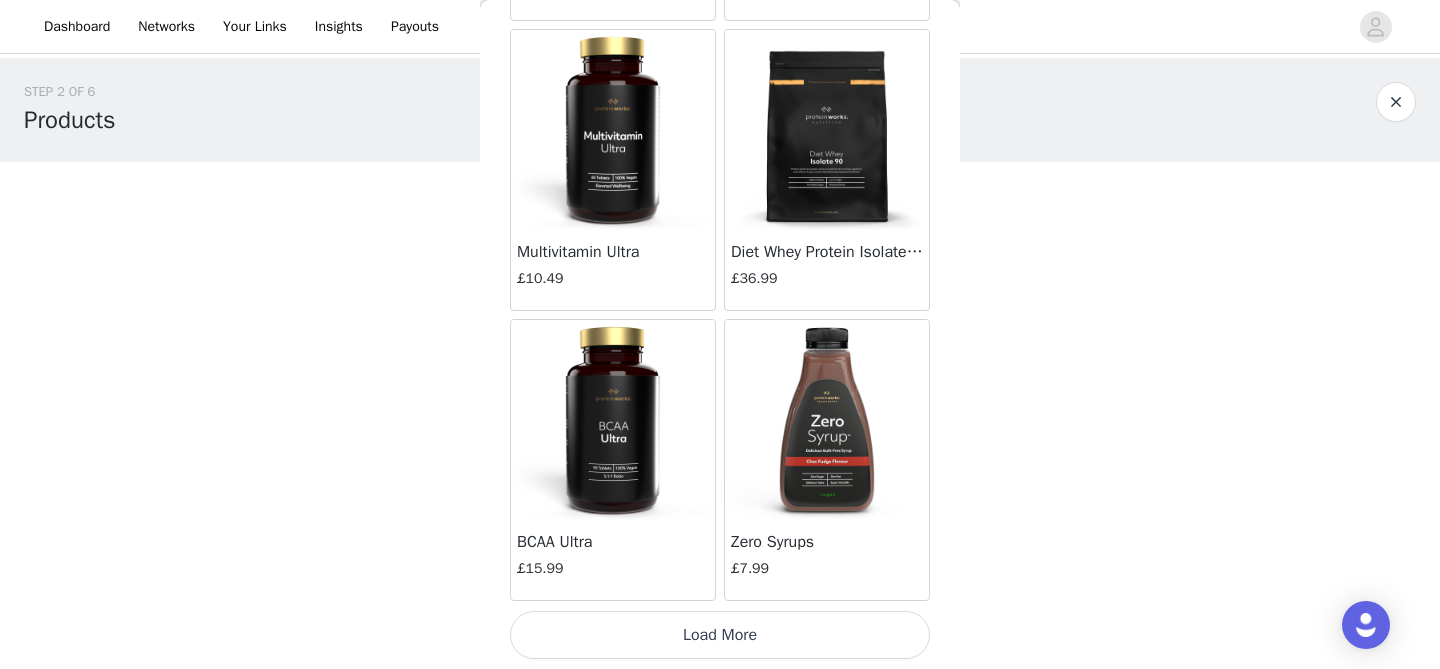 click on "Load More" at bounding box center (720, 635) 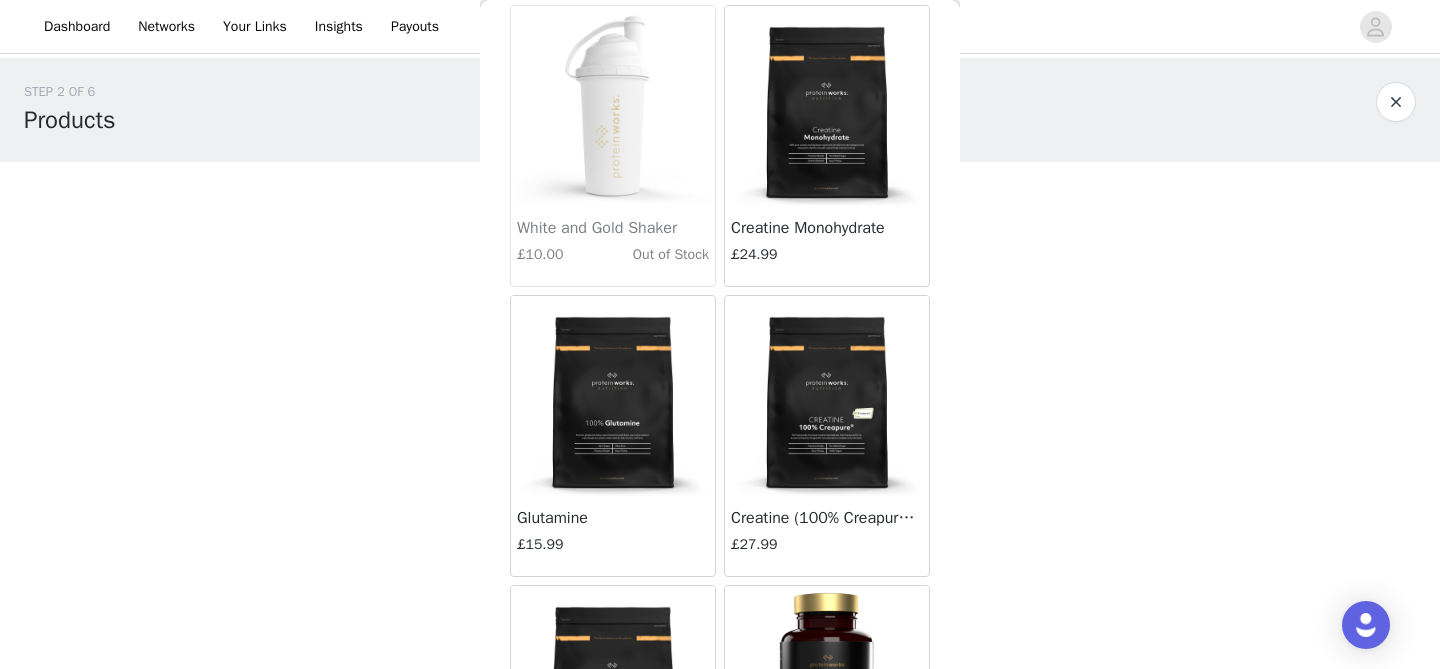 scroll, scrollTop: 10252, scrollLeft: 0, axis: vertical 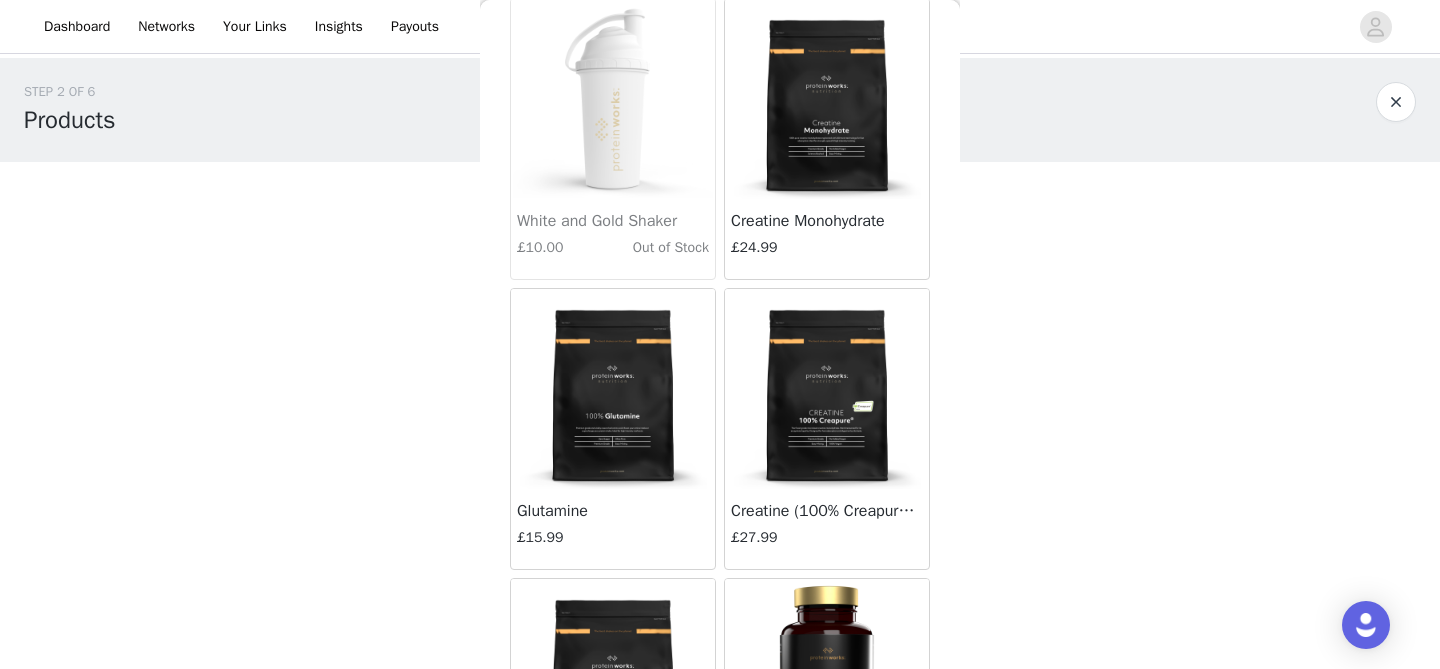 click at bounding box center [827, 99] 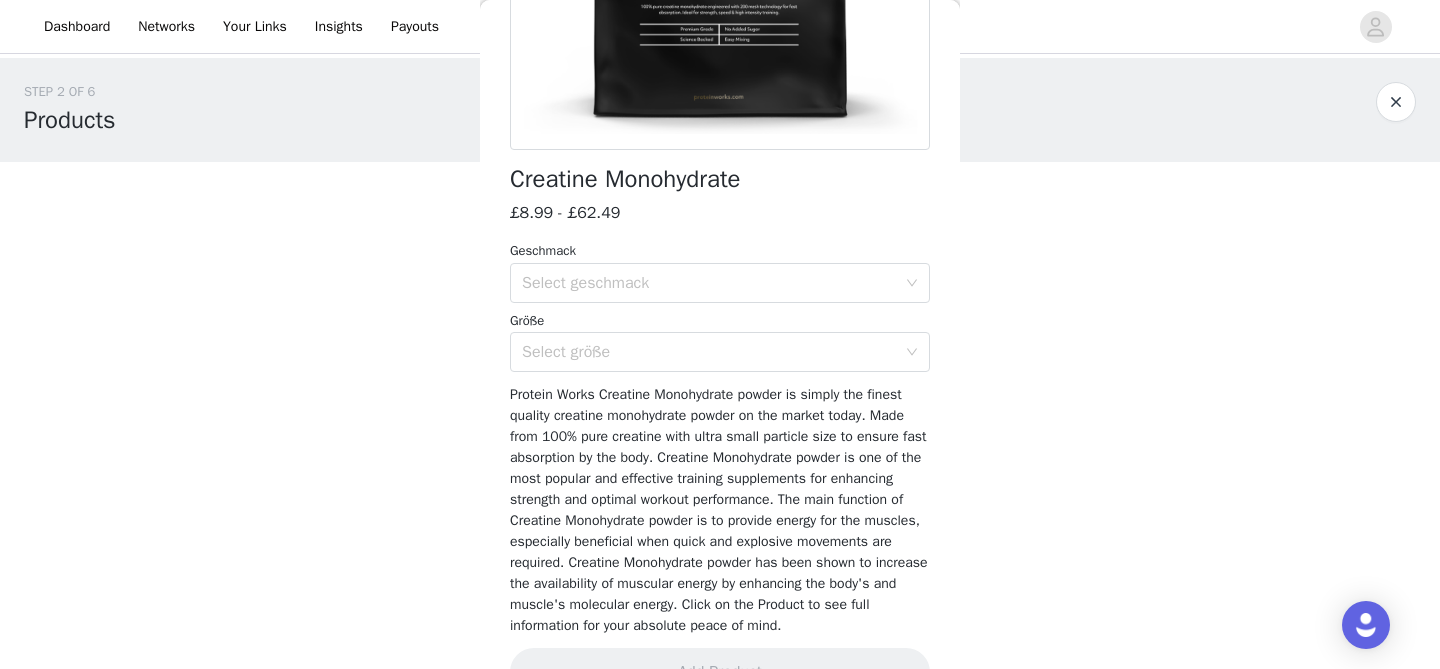 scroll, scrollTop: 479, scrollLeft: 0, axis: vertical 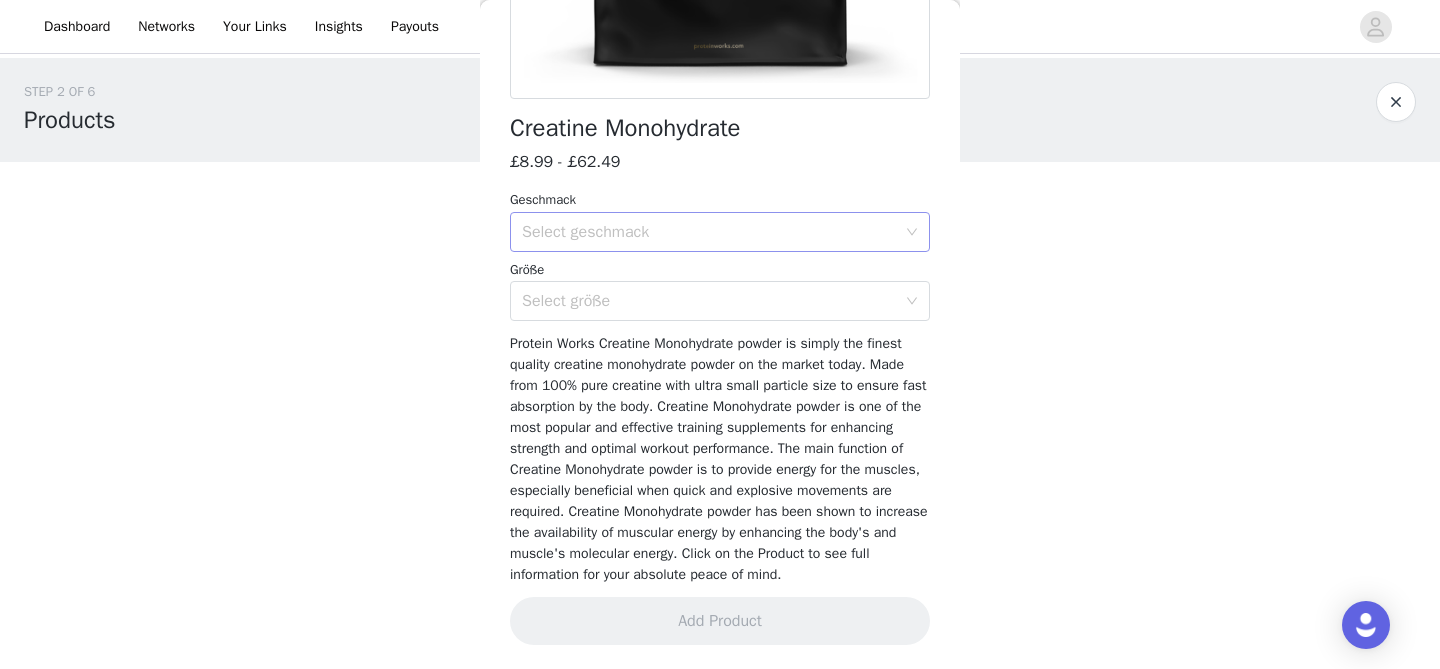 click on "Select geschmack" at bounding box center [709, 232] 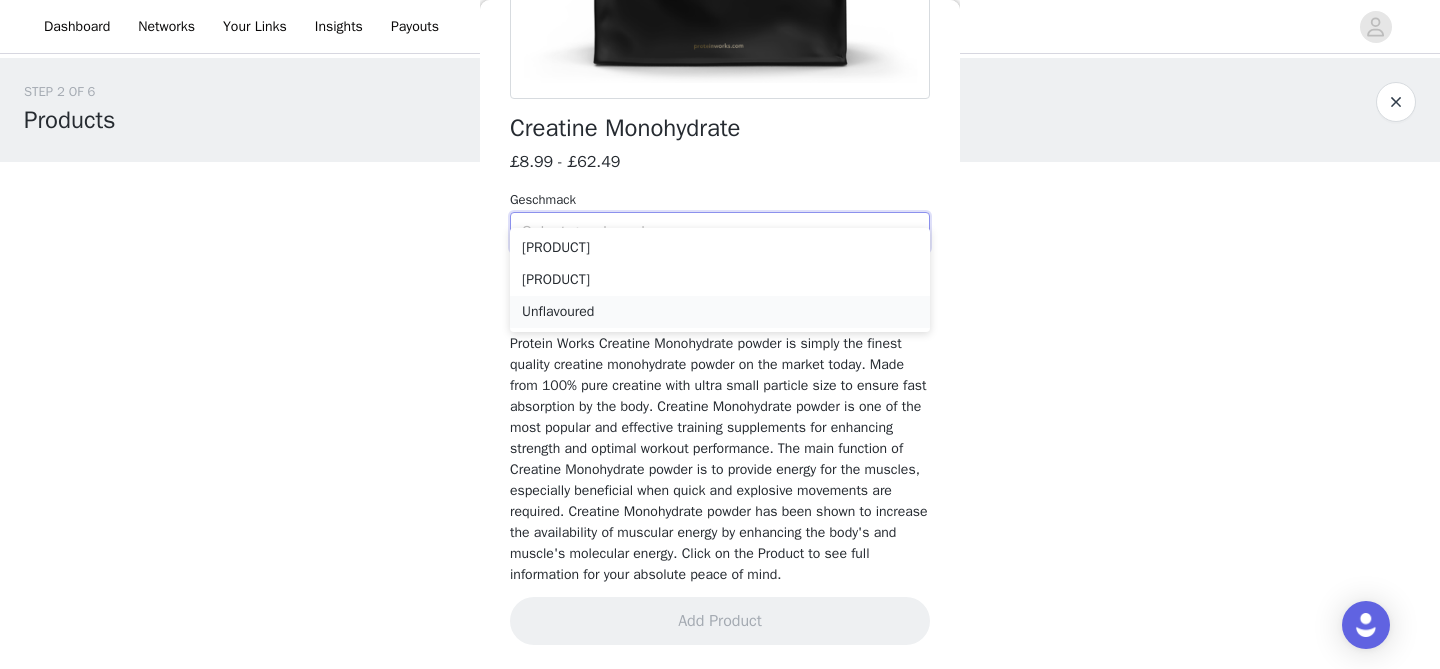 click on "Unflavoured" at bounding box center [720, 312] 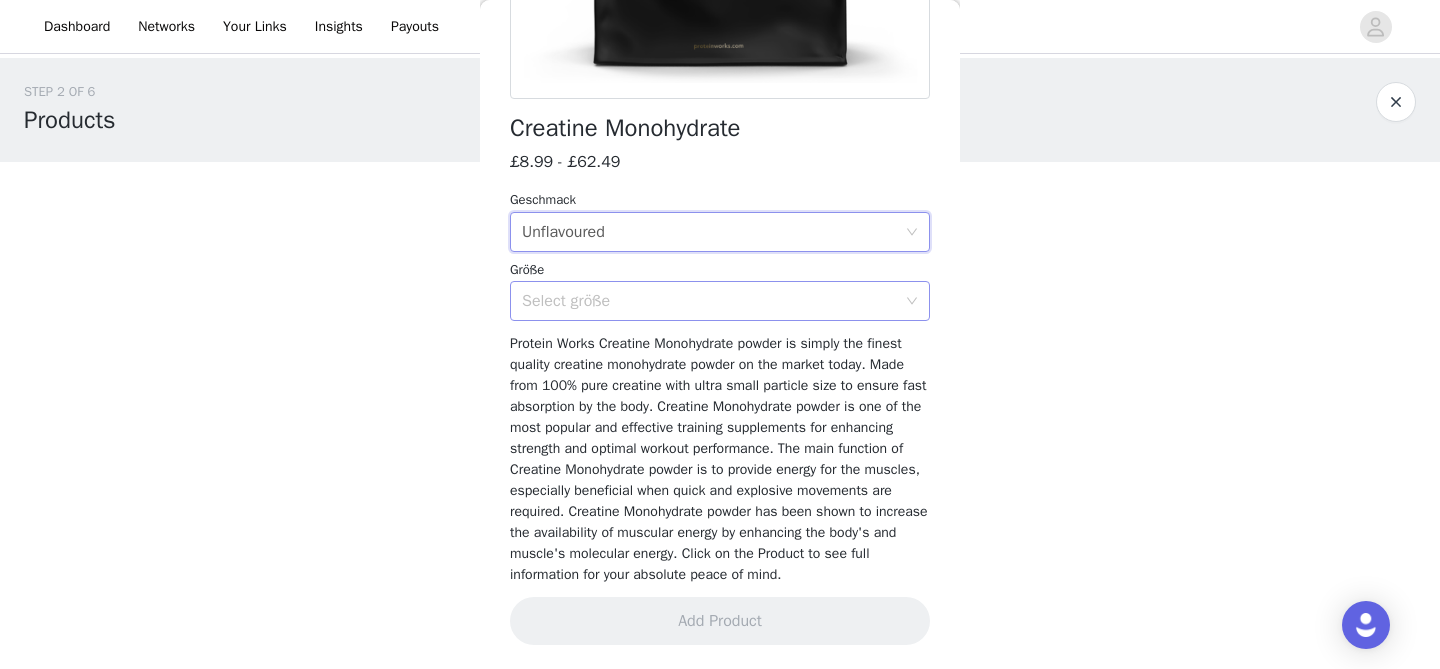 click on "Select größe" at bounding box center (709, 301) 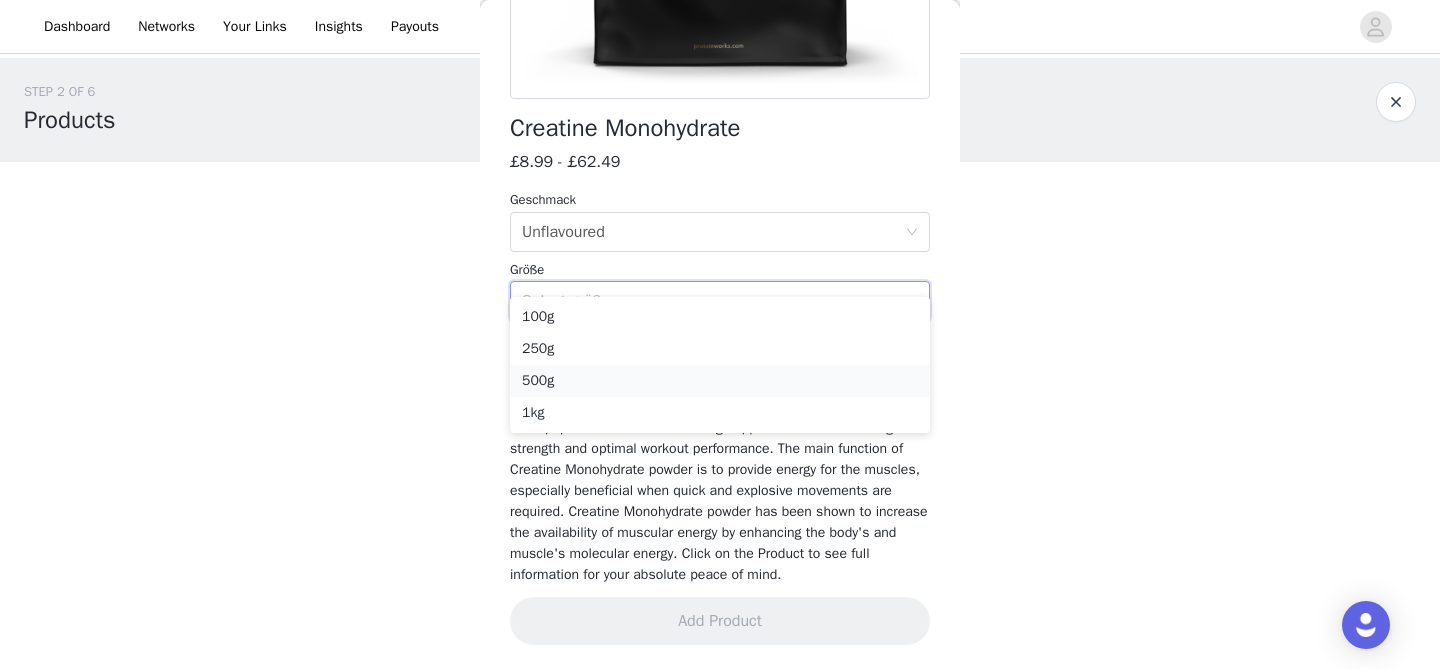 click on "500g" at bounding box center (720, 381) 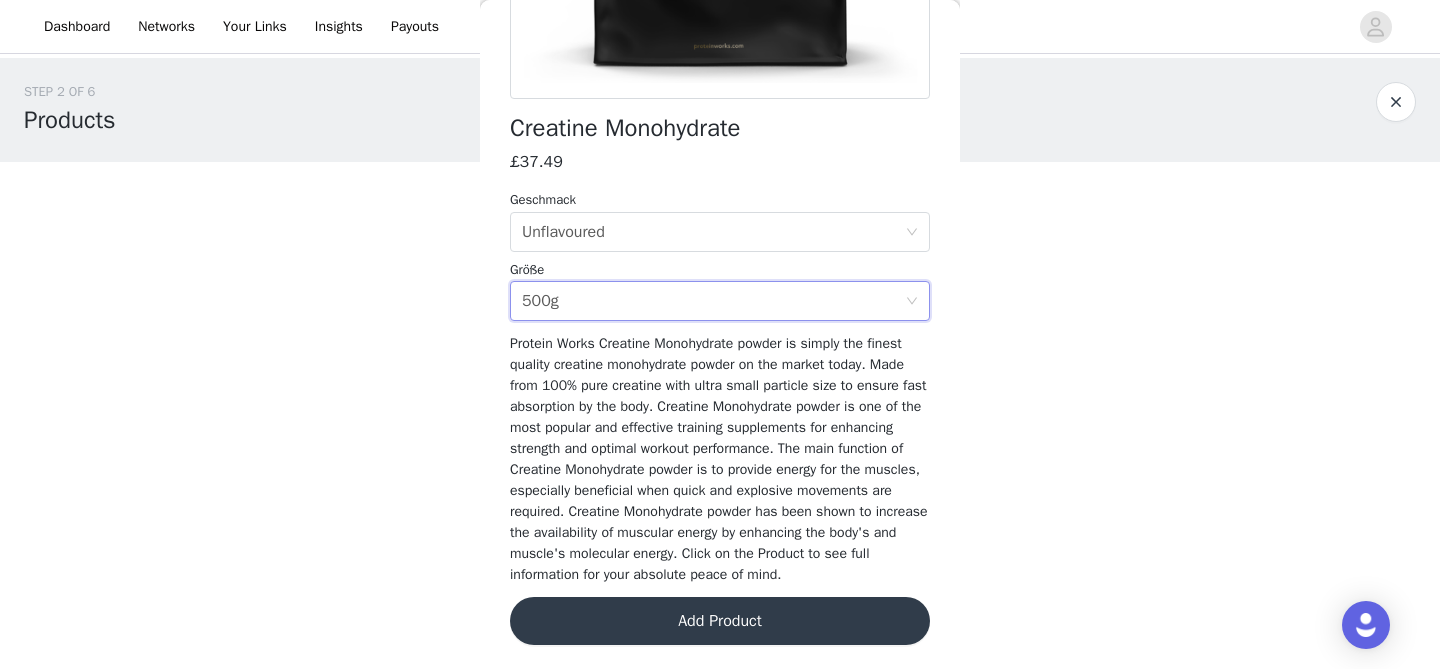 click on "Add Product" at bounding box center [720, 621] 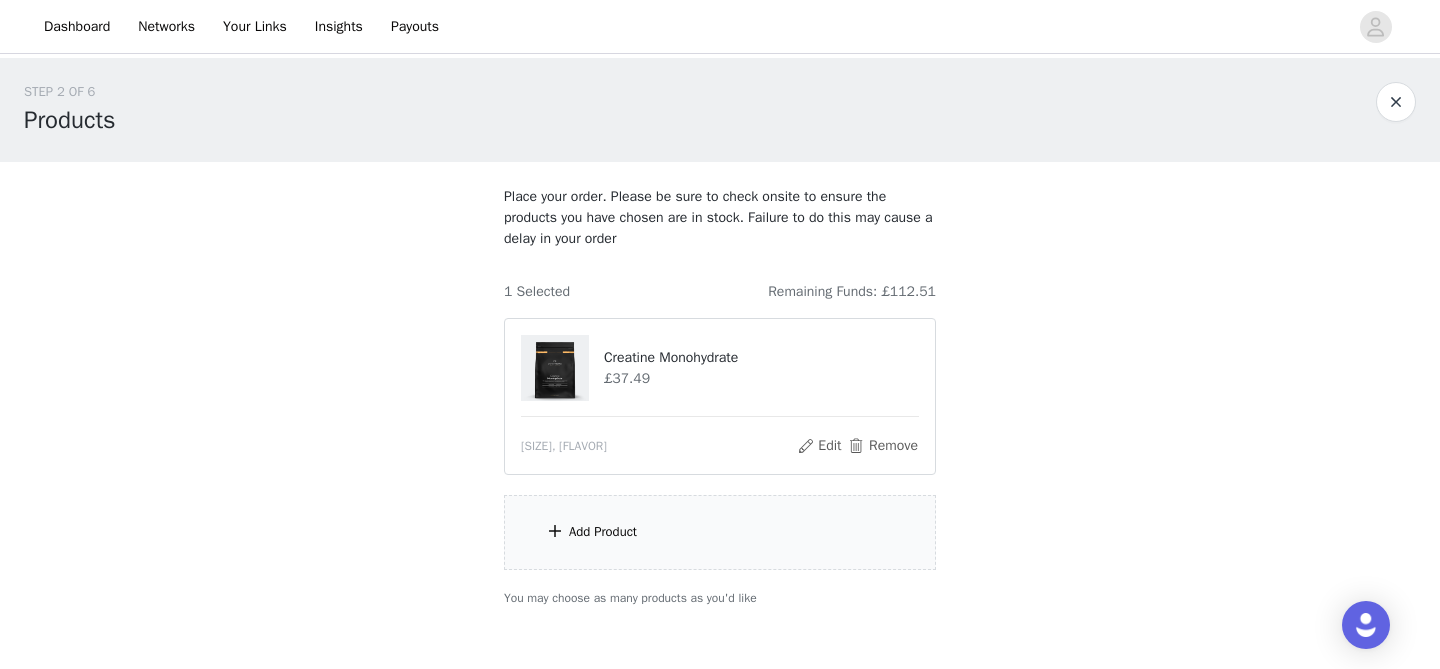 click at bounding box center [555, 531] 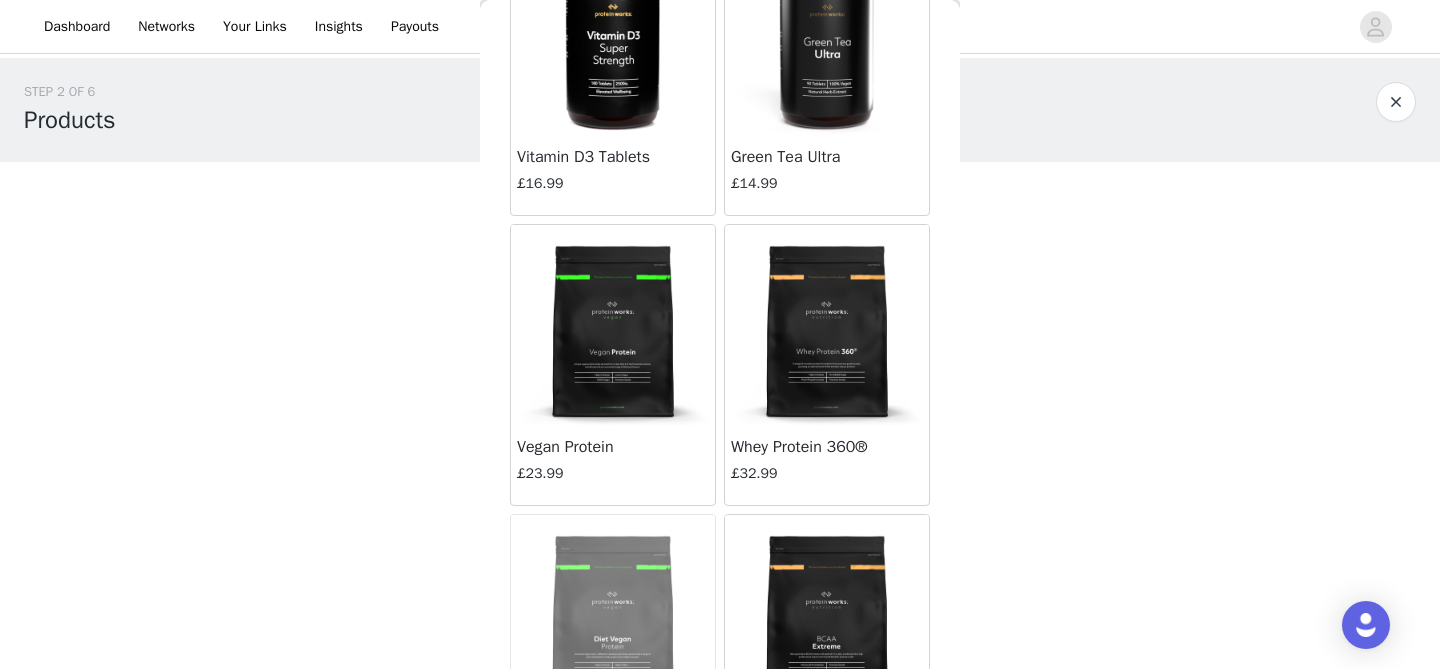 scroll, scrollTop: 12928, scrollLeft: 0, axis: vertical 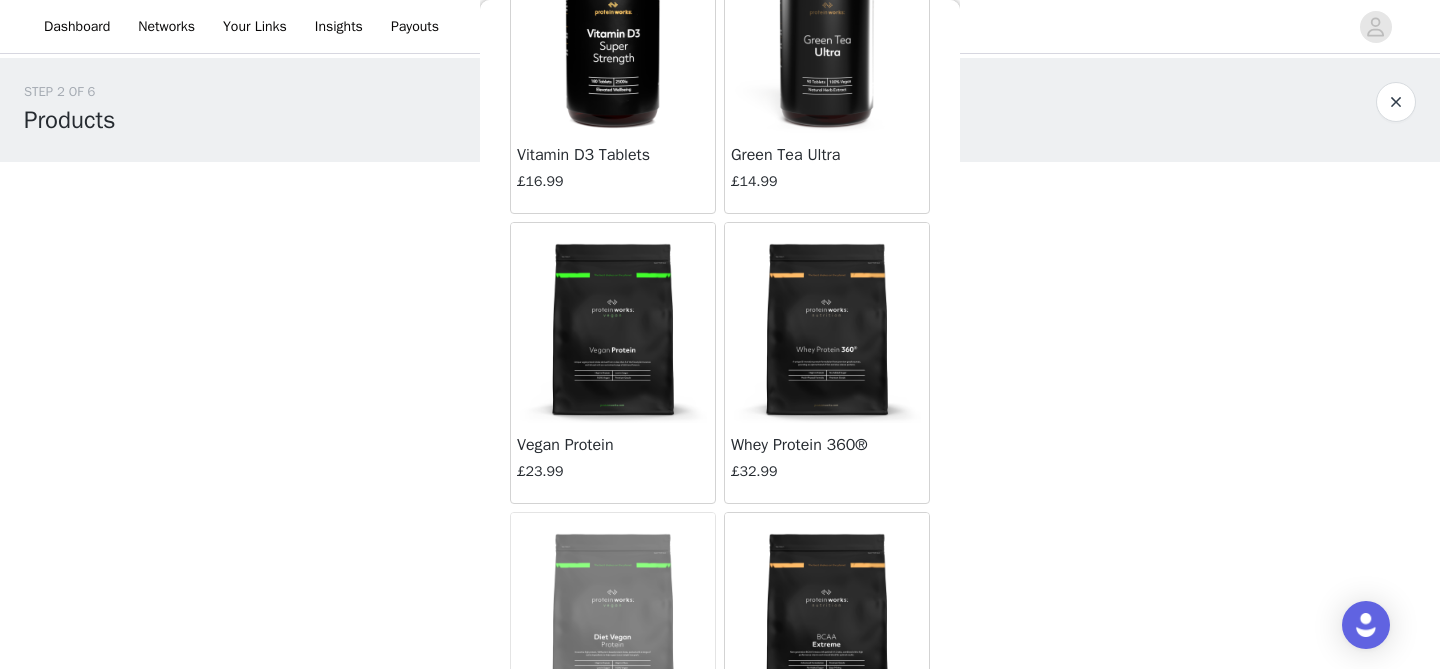 click at bounding box center [613, 33] 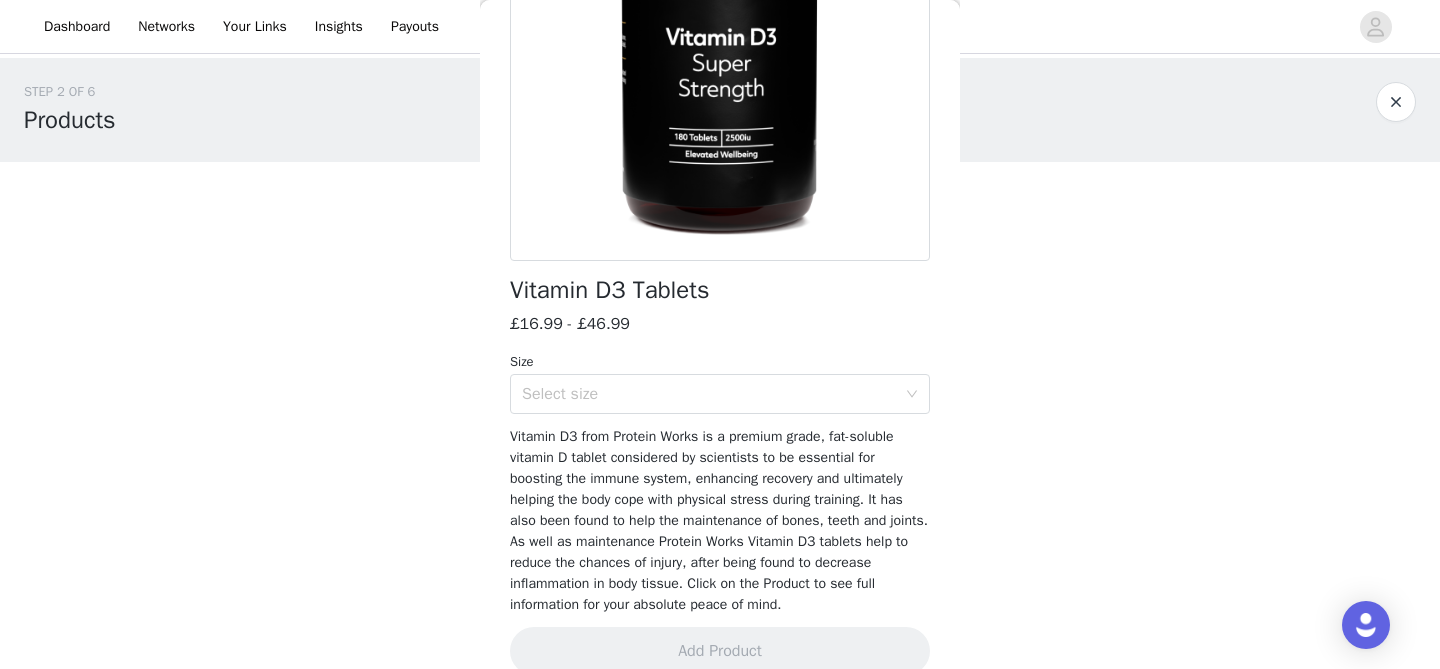 scroll, scrollTop: 323, scrollLeft: 0, axis: vertical 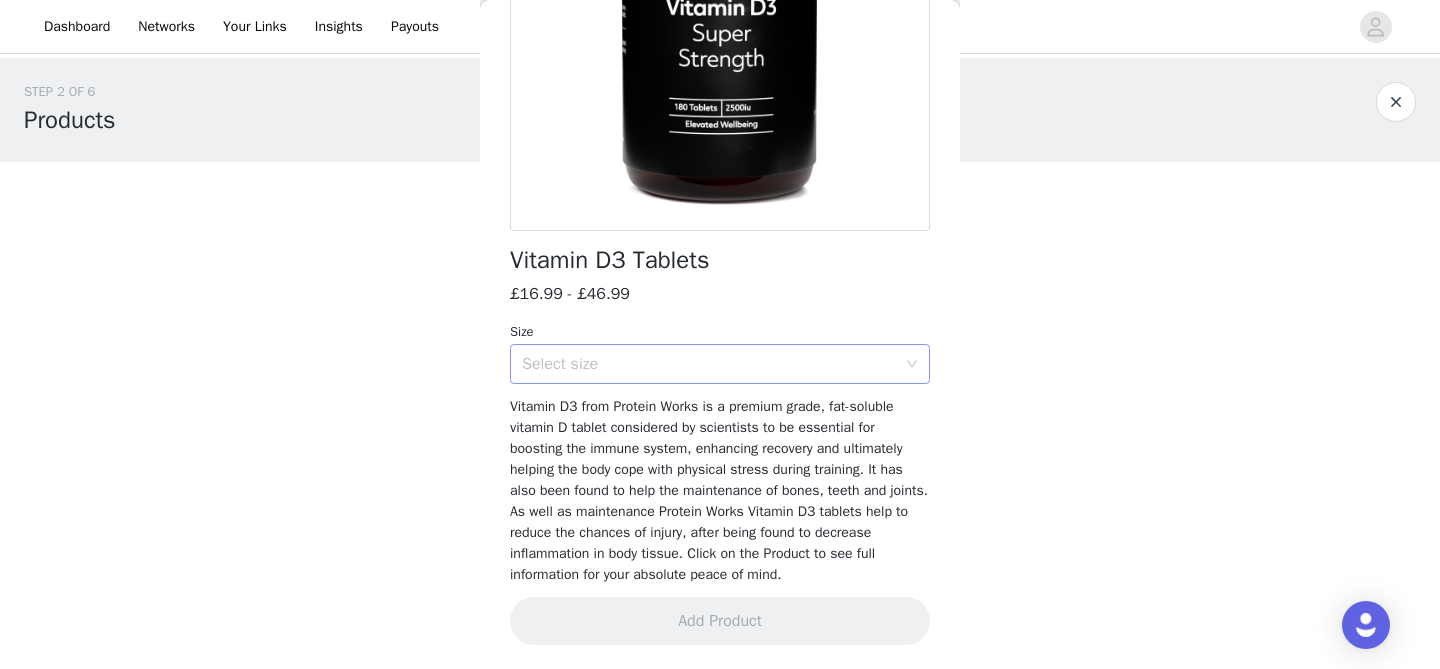 click on "Select size" at bounding box center [709, 364] 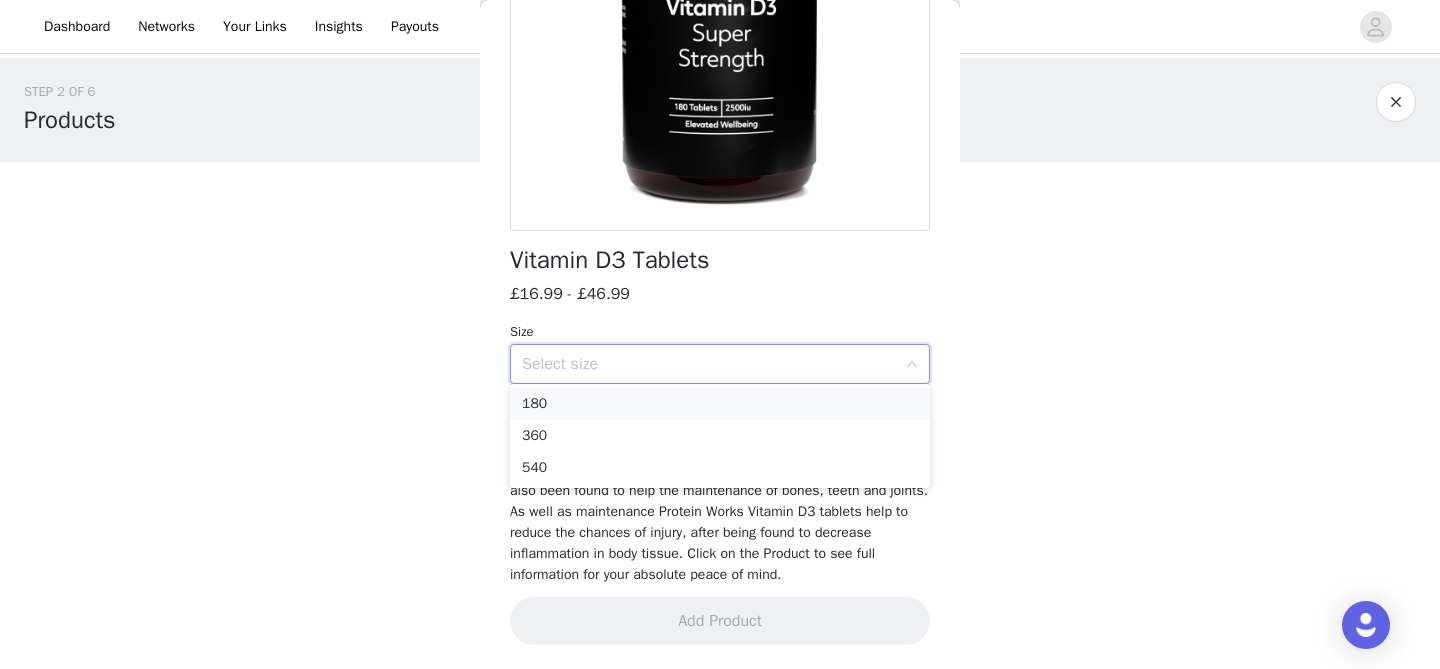 click on "180" at bounding box center [720, 404] 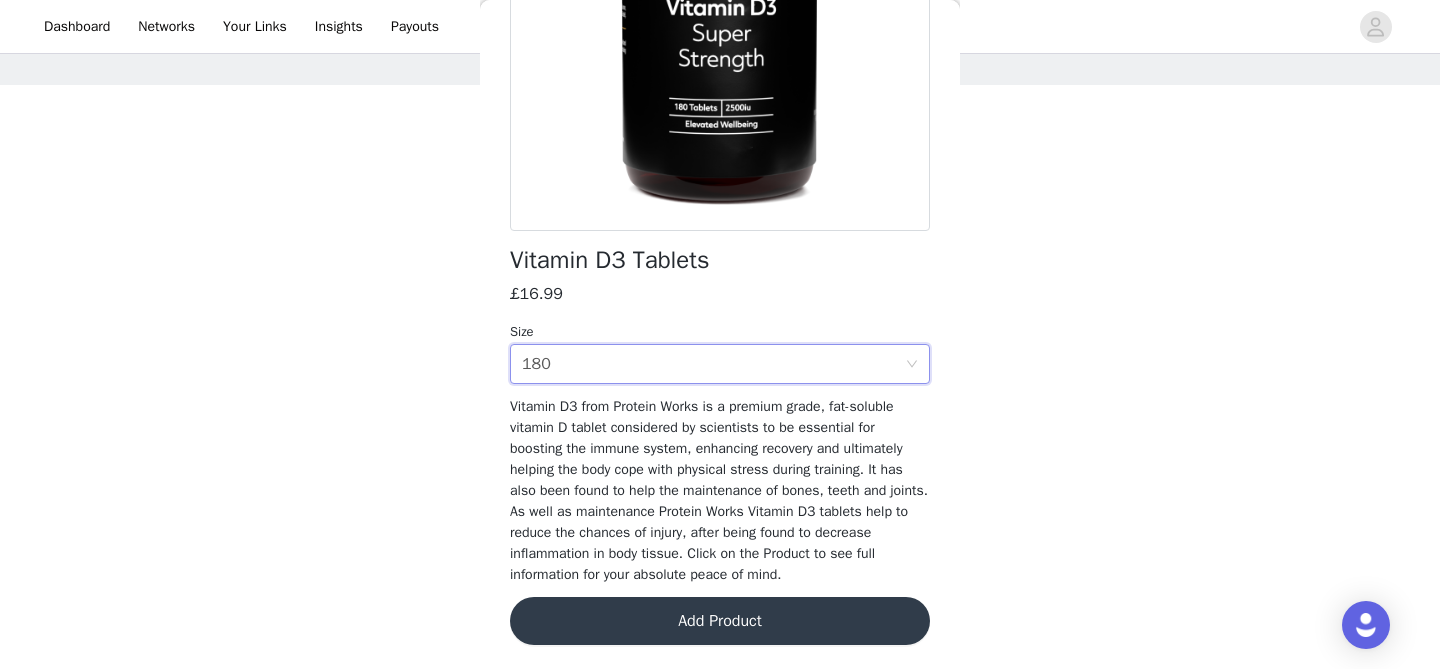 scroll, scrollTop: 96, scrollLeft: 0, axis: vertical 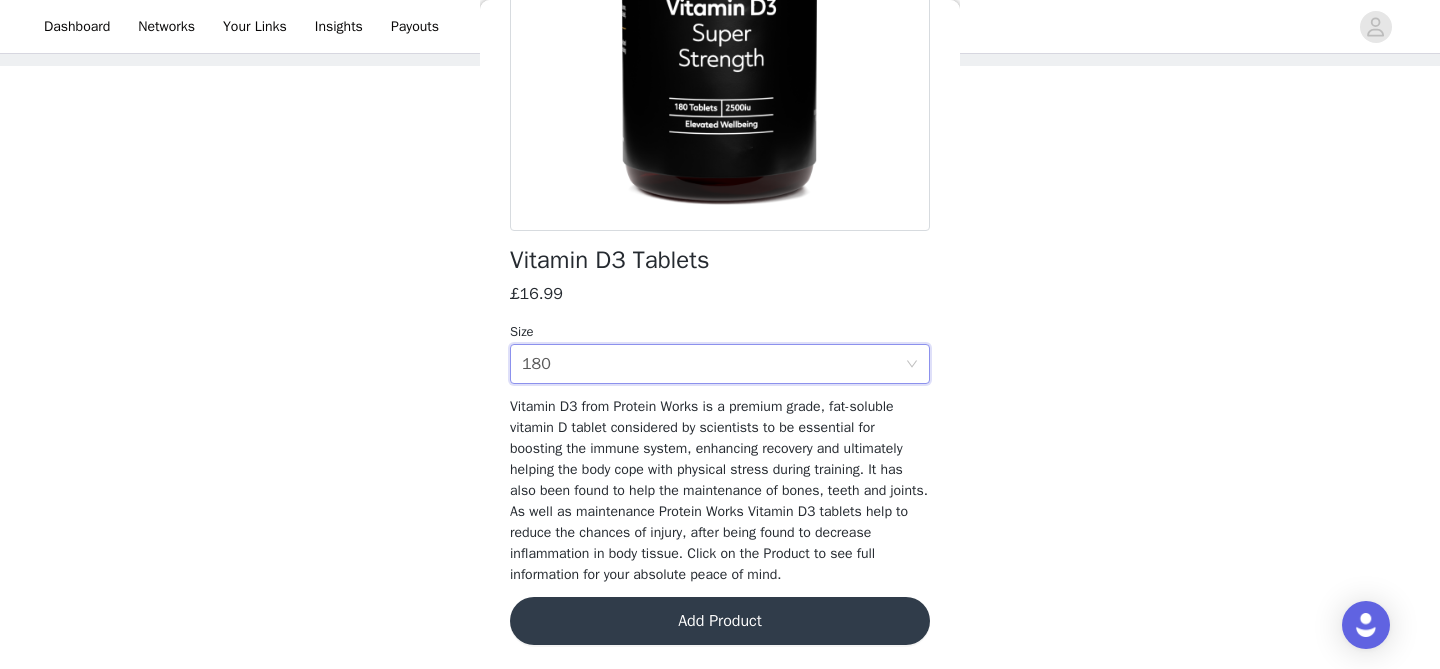 click on "Add Product" at bounding box center [720, 621] 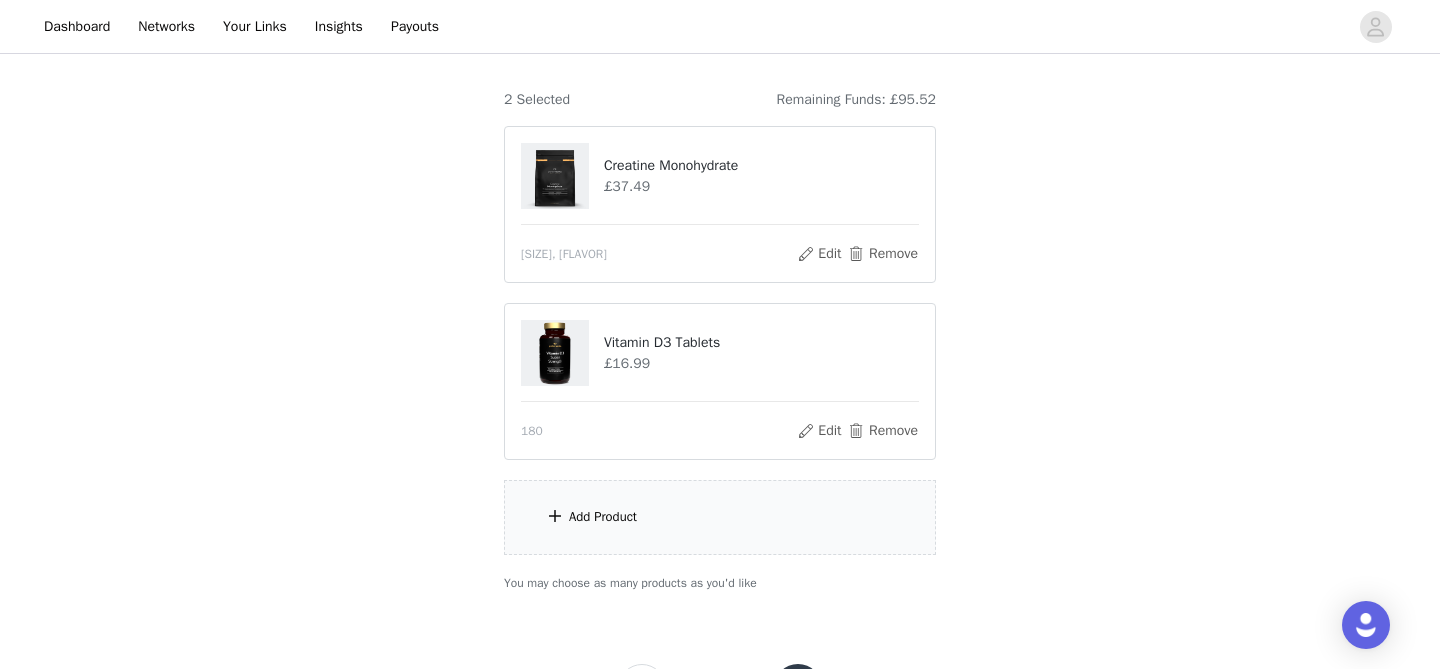 scroll, scrollTop: 212, scrollLeft: 0, axis: vertical 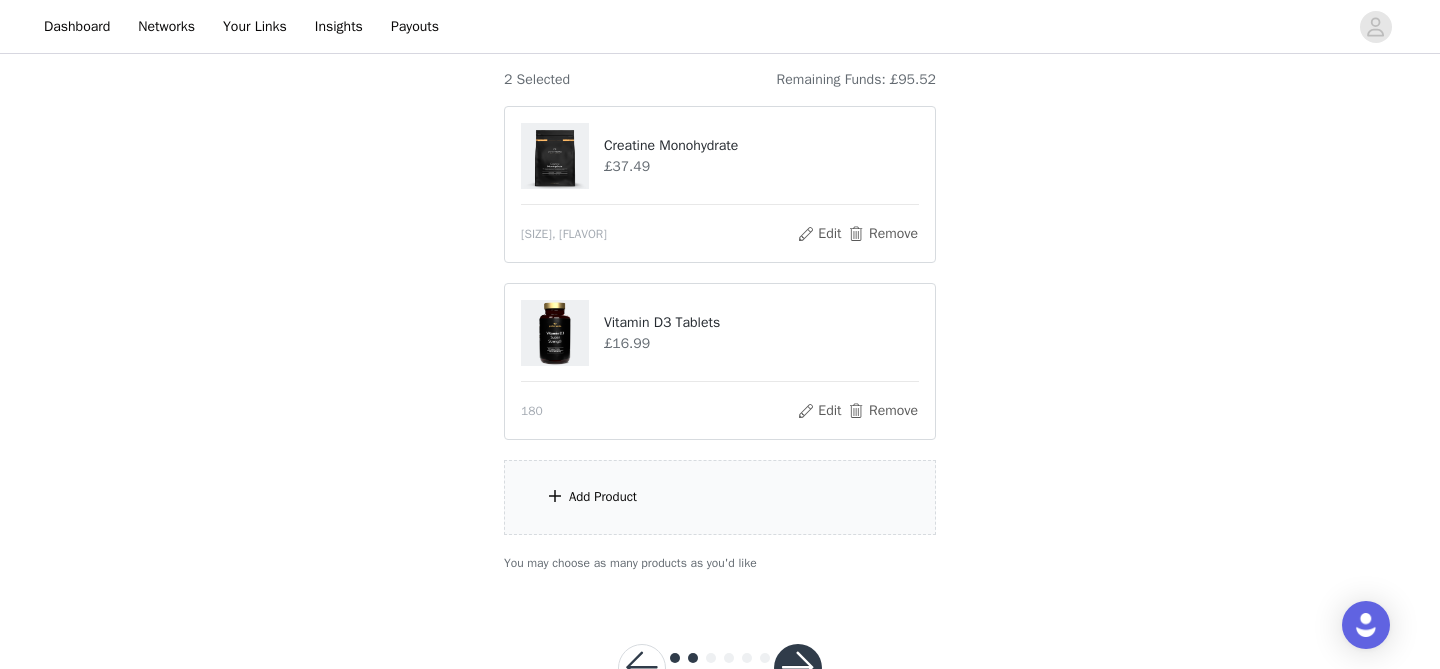click at bounding box center (555, 496) 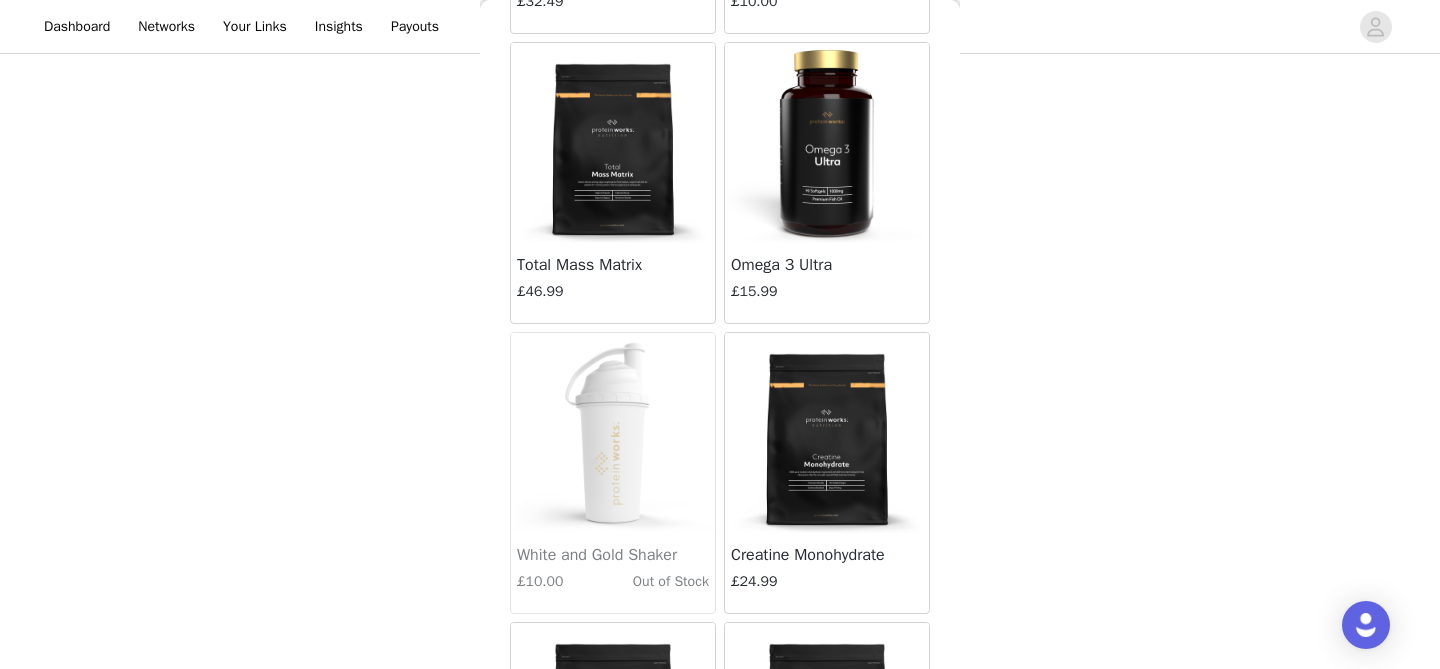scroll, scrollTop: 9922, scrollLeft: 0, axis: vertical 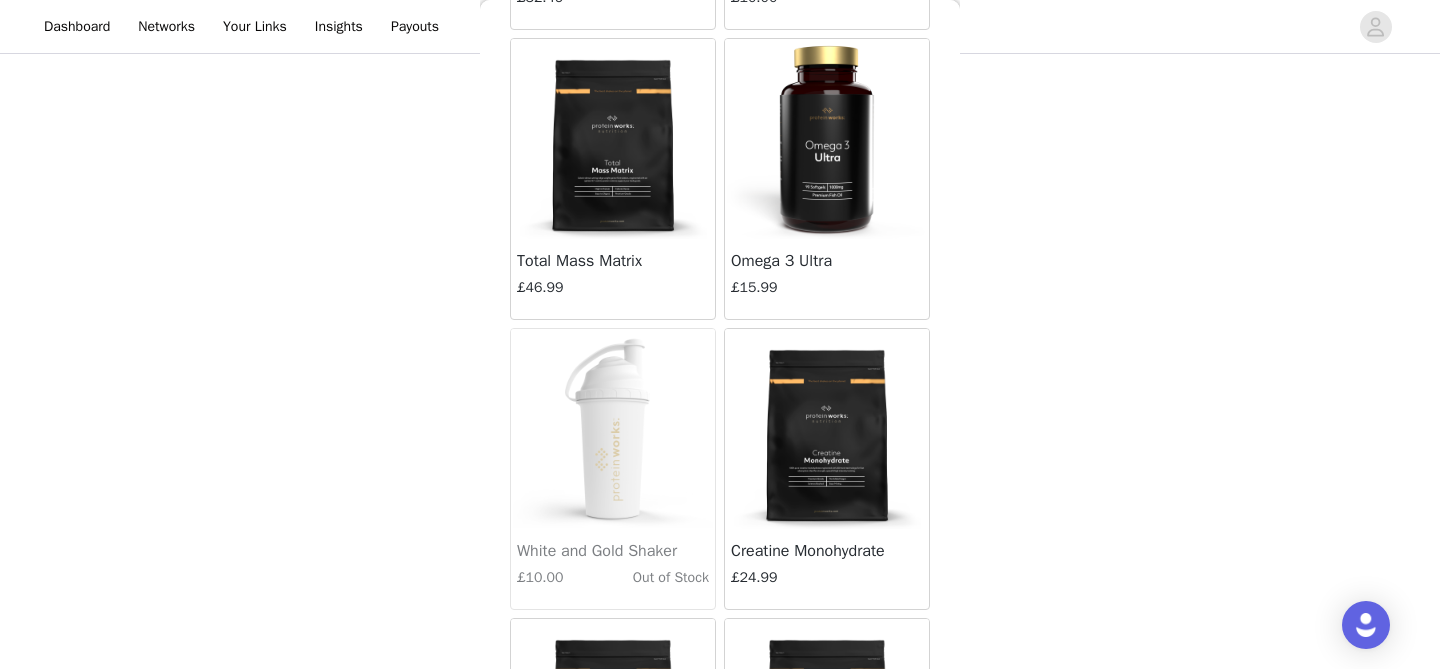 click at bounding box center [827, 139] 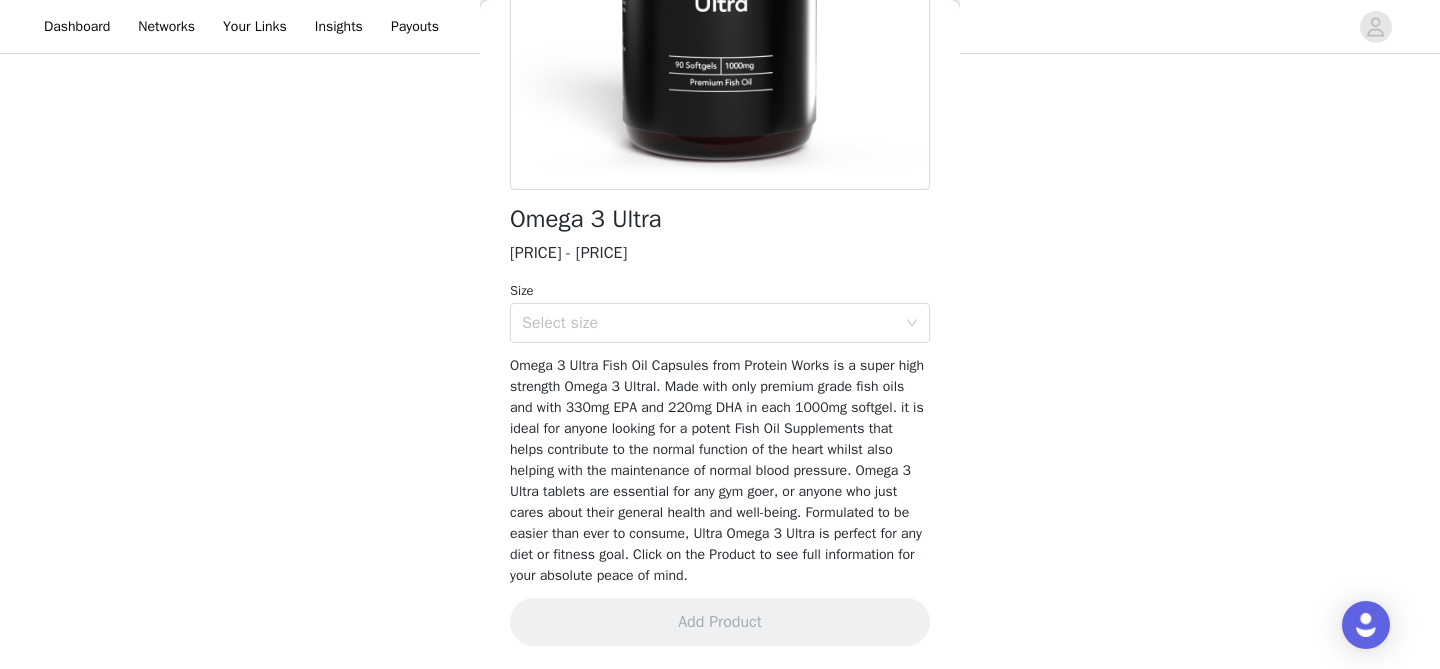 scroll, scrollTop: 366, scrollLeft: 0, axis: vertical 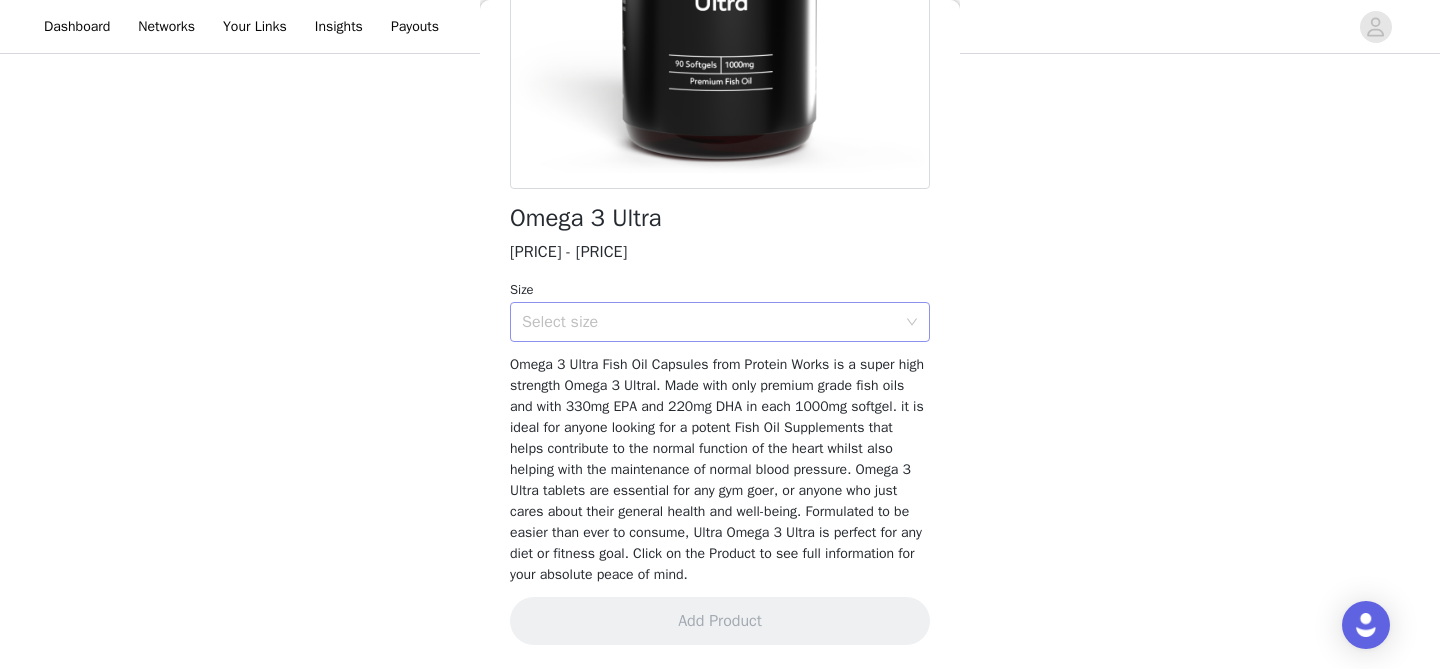 click on "Select size" at bounding box center [709, 322] 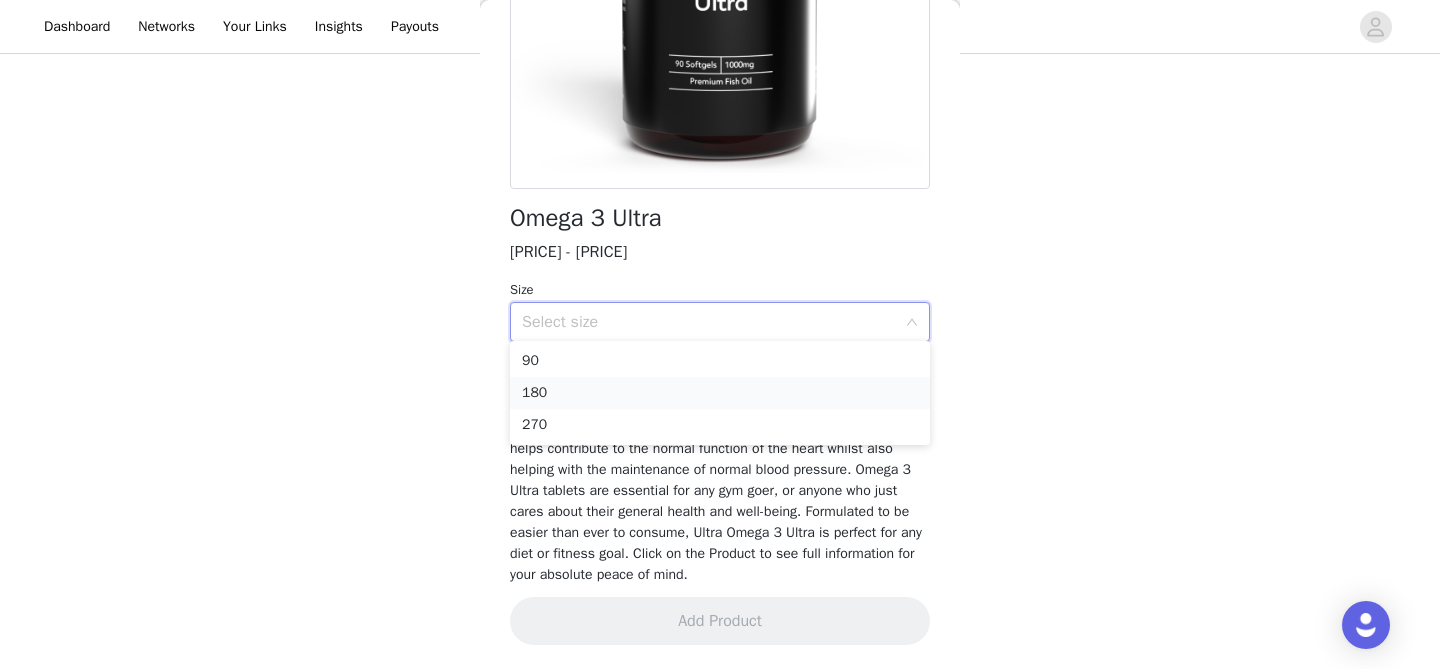 click on "180" at bounding box center (720, 393) 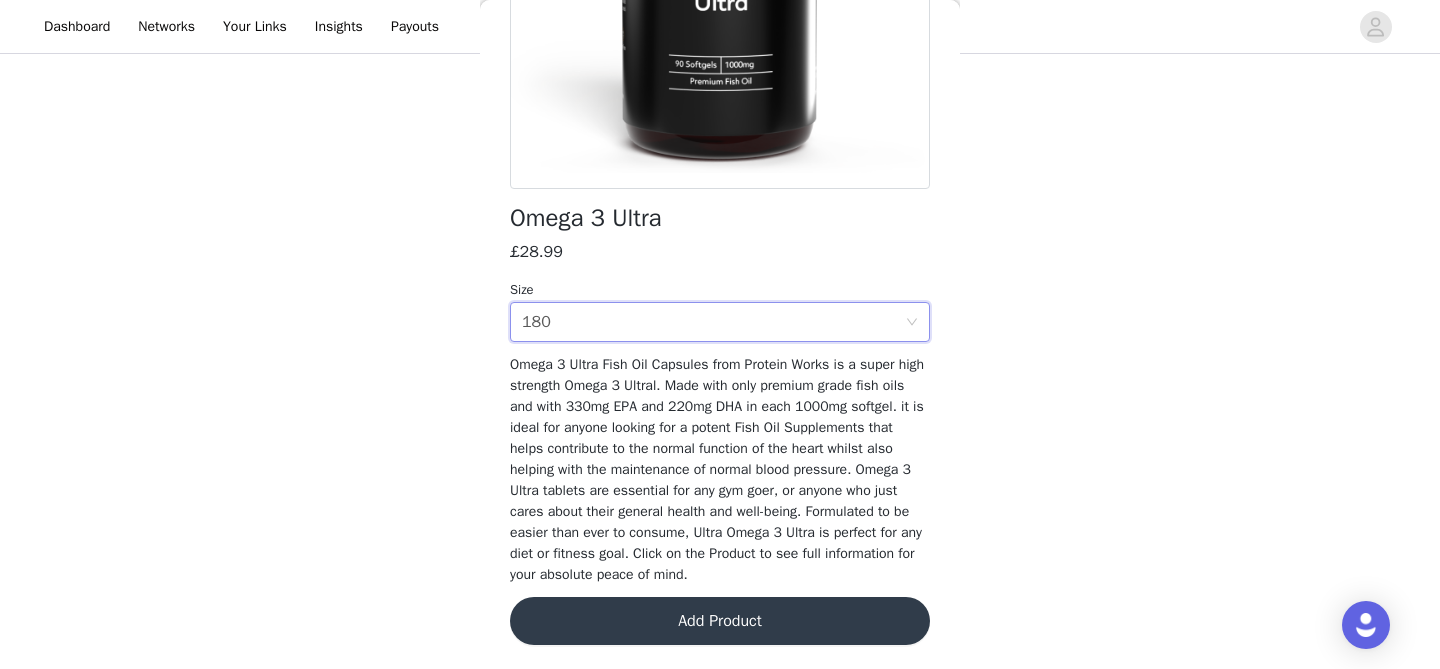 scroll, scrollTop: 283, scrollLeft: 0, axis: vertical 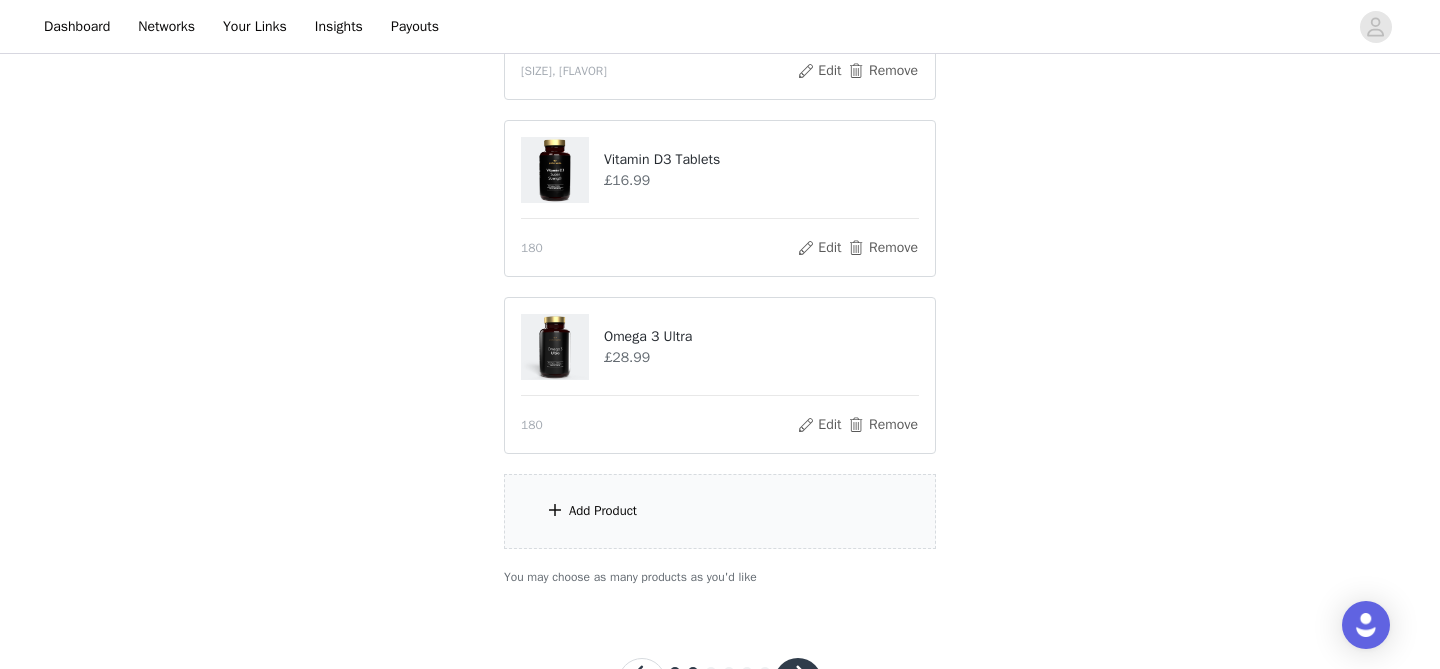 click at bounding box center (555, 510) 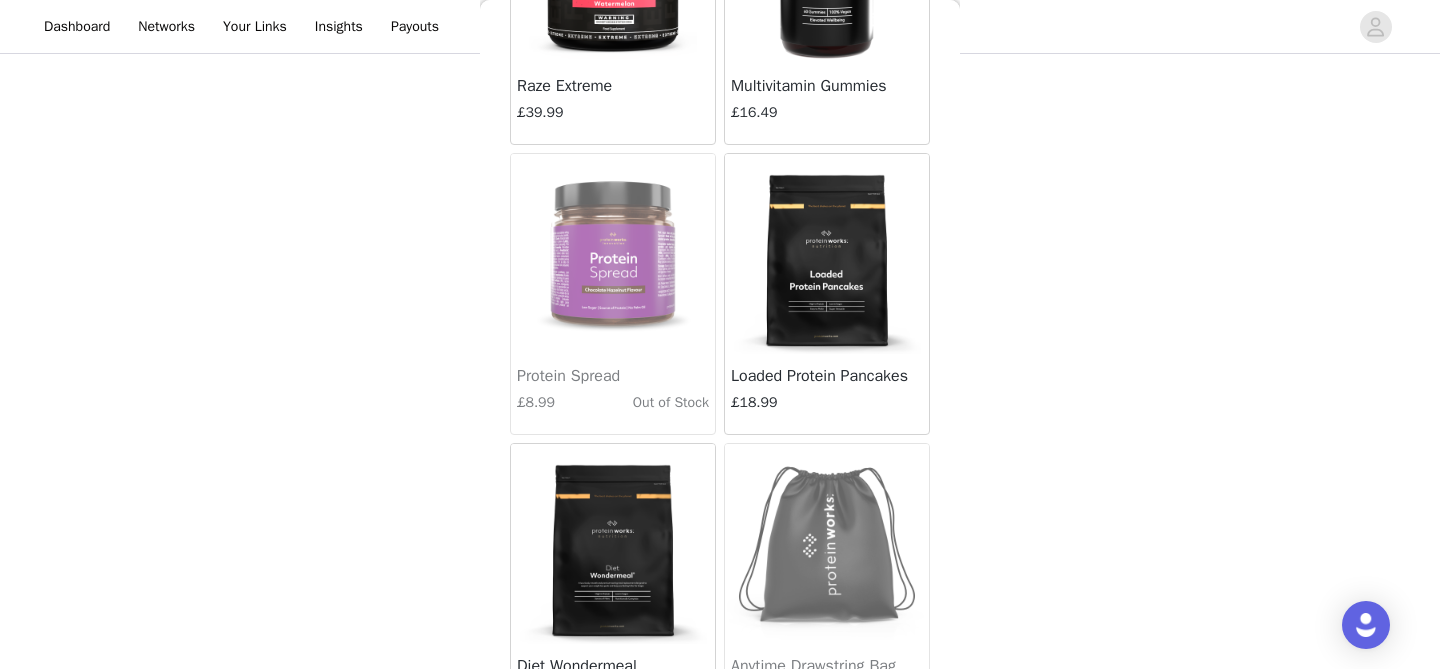 scroll, scrollTop: 18277, scrollLeft: 0, axis: vertical 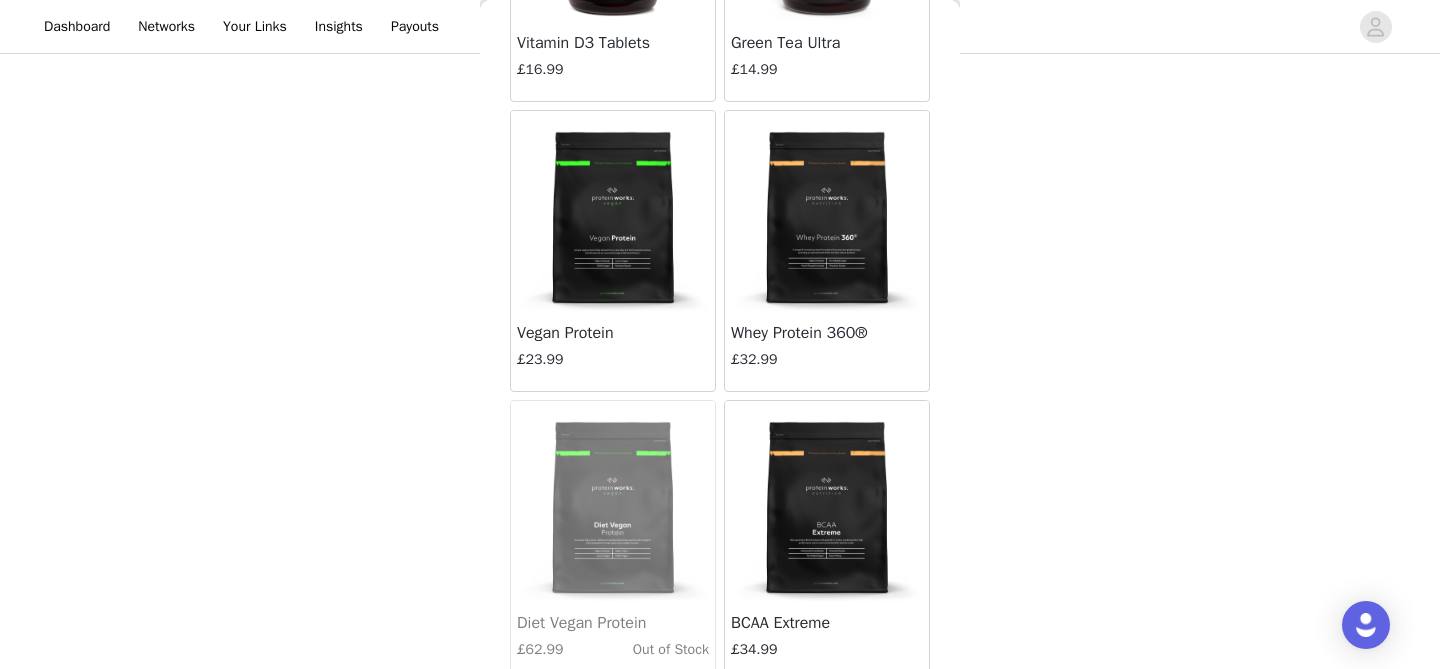 click at bounding box center [827, 211] 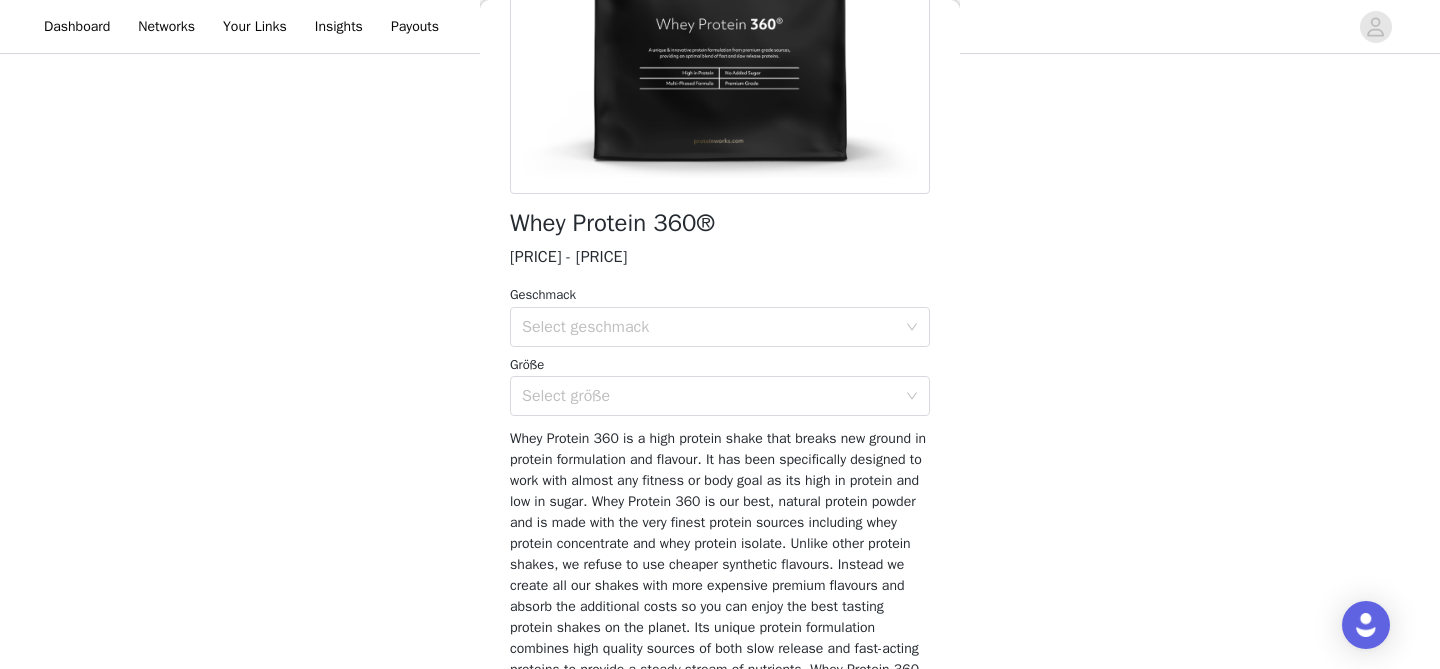 scroll, scrollTop: 401, scrollLeft: 0, axis: vertical 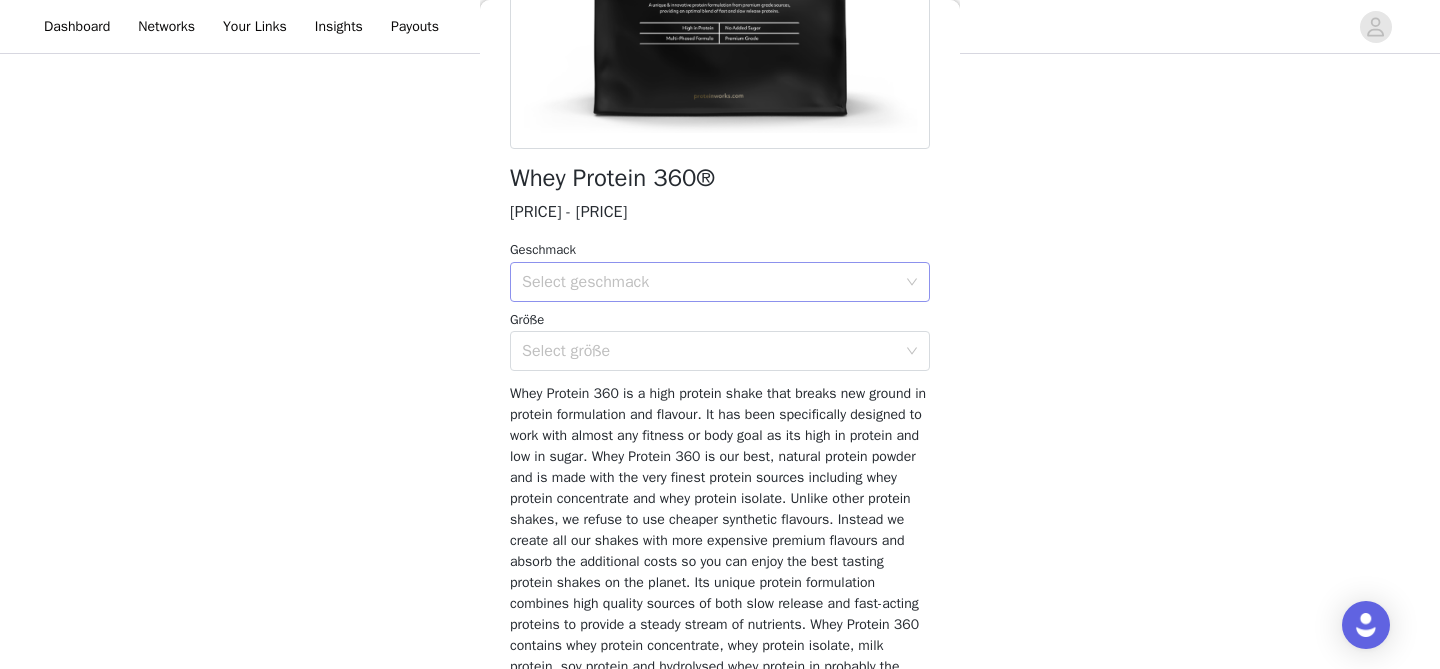 click on "Select geschmack" at bounding box center [709, 282] 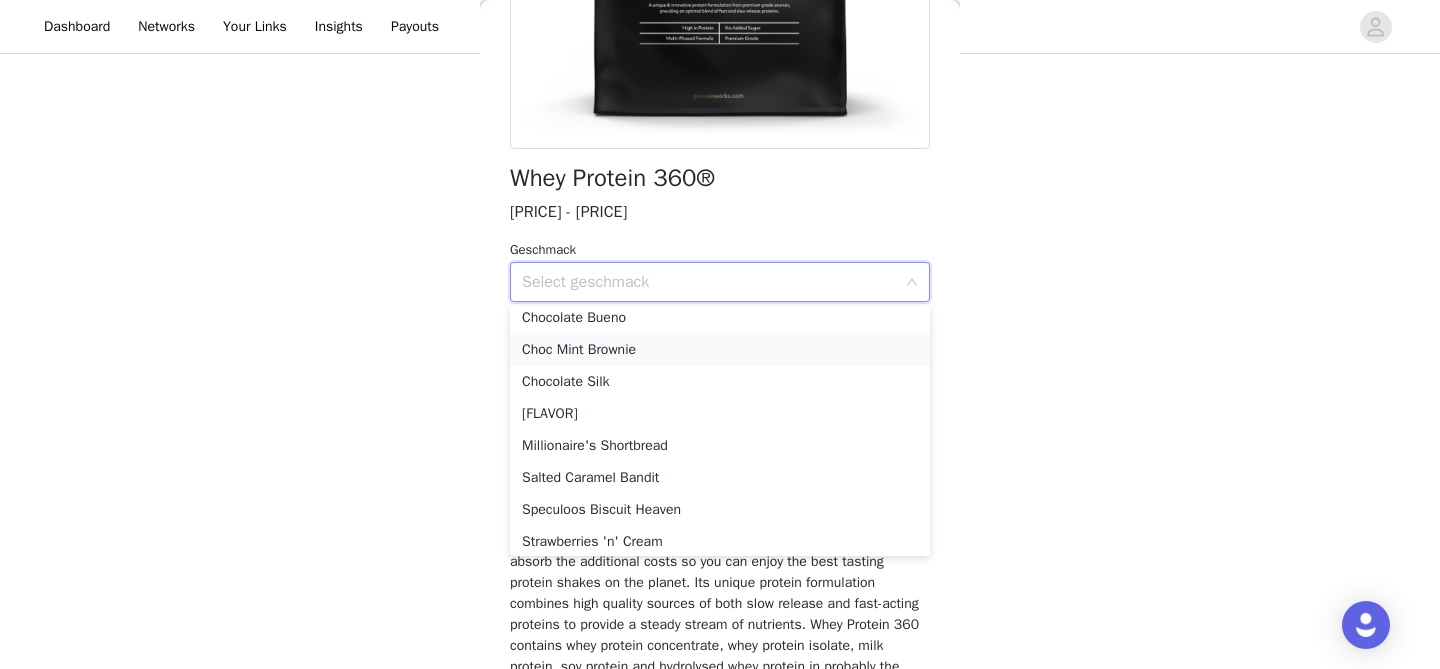 scroll, scrollTop: 78, scrollLeft: 0, axis: vertical 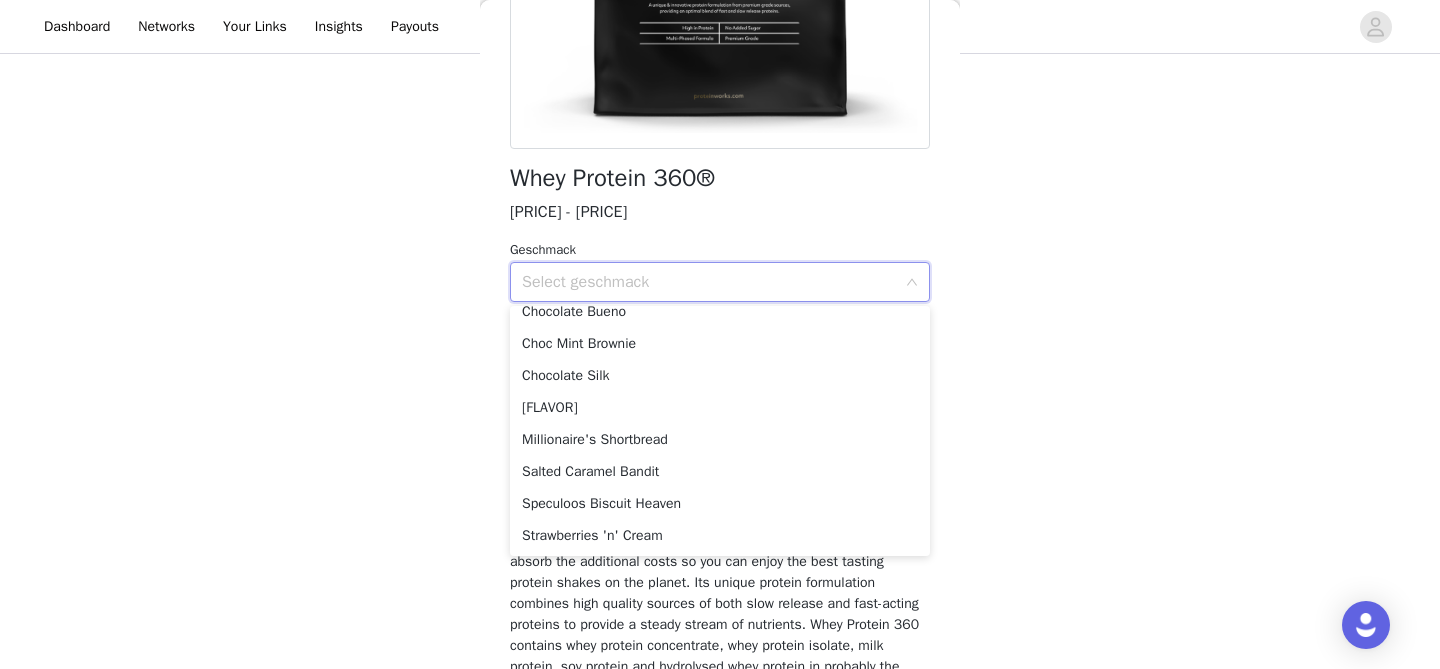 click on "STEP 2 OF 6
Products
Place your order. Please be sure to check onsite to ensure the products you have chosen are in stock. Failure to do this may cause a delay in your order       3 Selected   Remaining Funds: [PRICE]         Creatine Monohydrate     [PRICE]       500g, Unflavoured         Edit   Remove     Vitamin D3 Tablets     [PRICE]       180       Edit   Remove     Omega 3 Ultra     [PRICE]       180       Edit   Remove     Add Product     You may choose as many products as you'd like     Back     Whey Protein 360®       [PRICE] - [PRICE]         Geschmack   Select geschmack Größe   Select größe     Add Product" at bounding box center [720, 61] 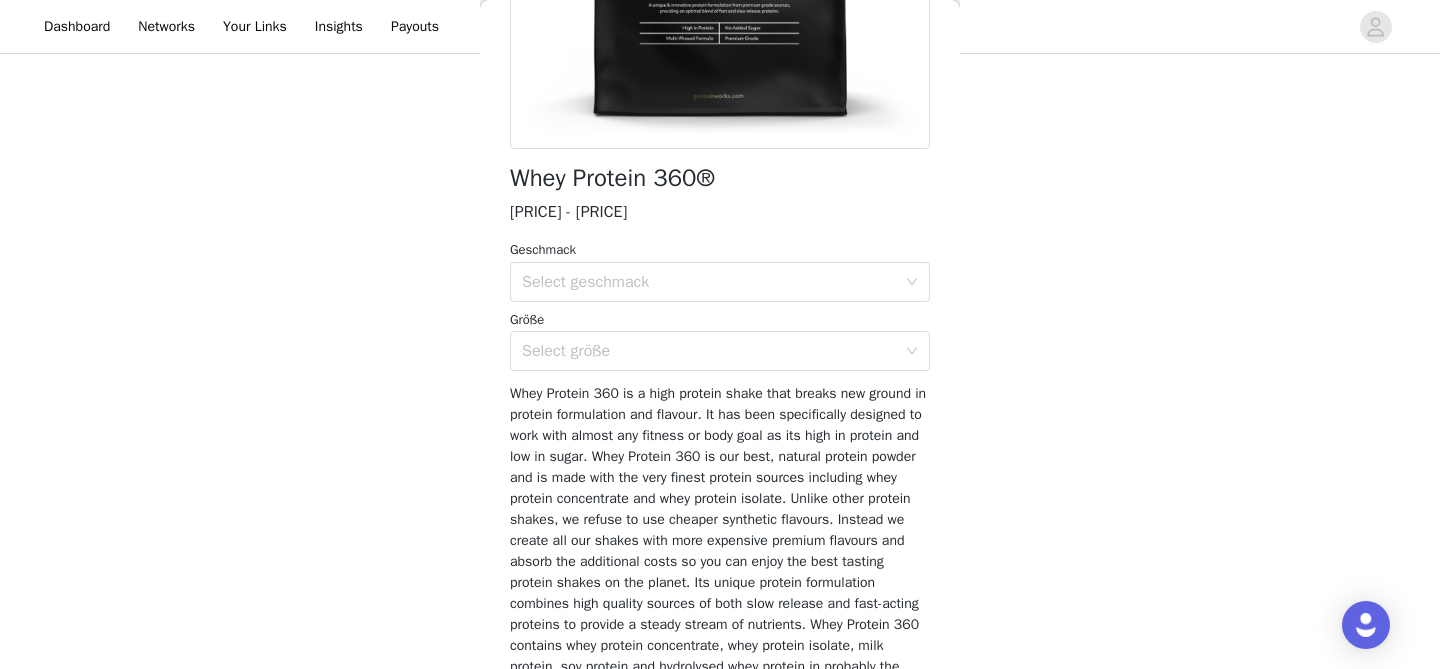 scroll, scrollTop: 0, scrollLeft: 0, axis: both 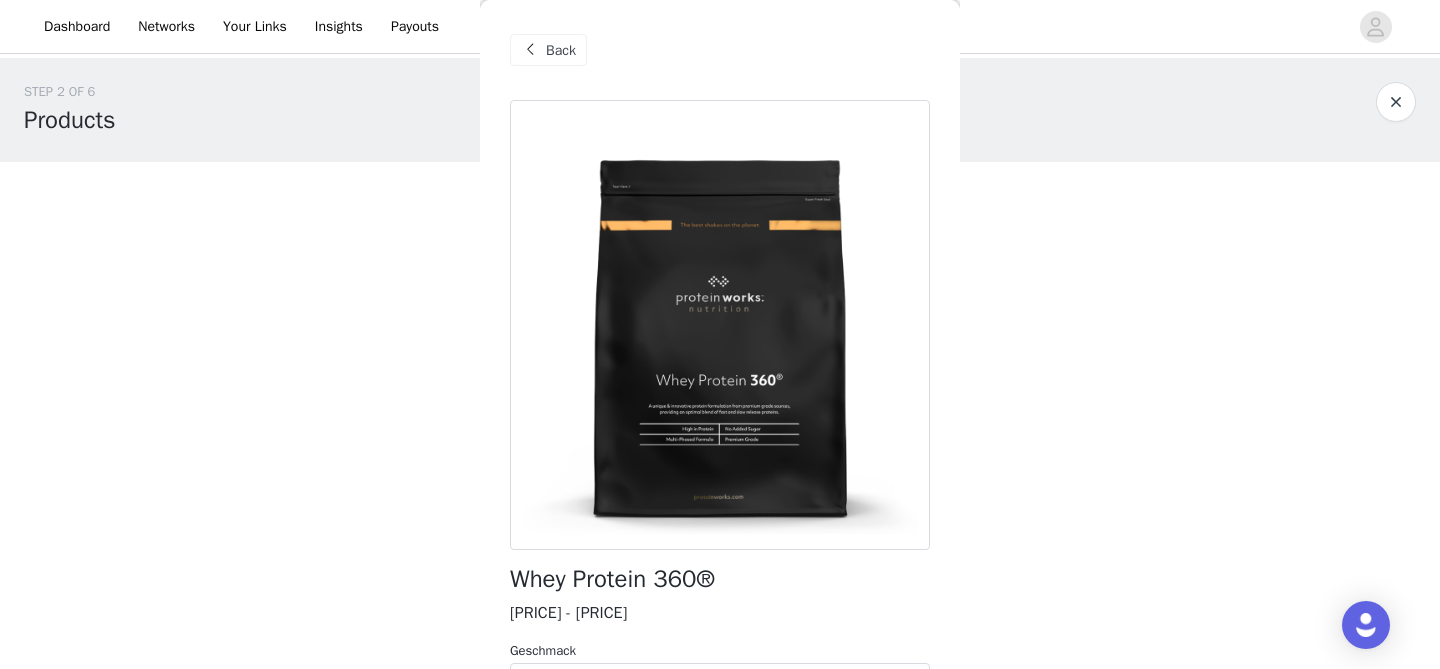 click at bounding box center (530, 50) 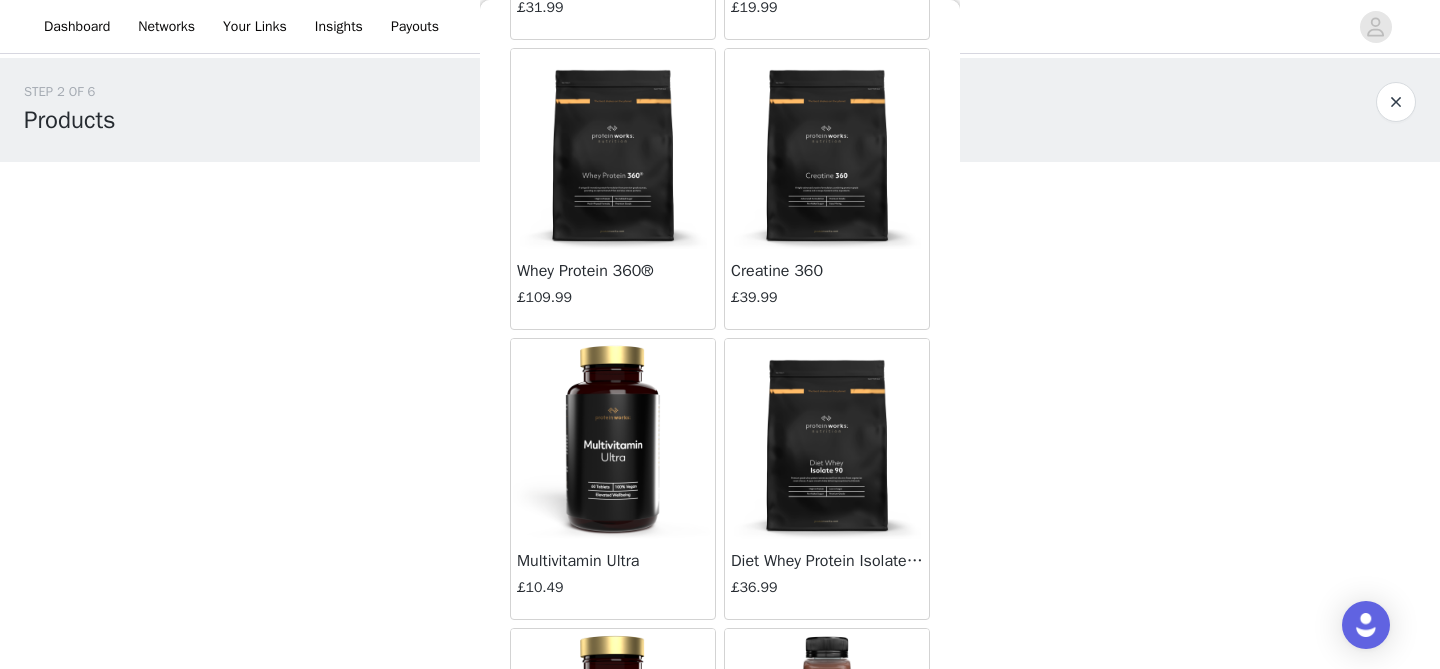 scroll, scrollTop: 7884, scrollLeft: 0, axis: vertical 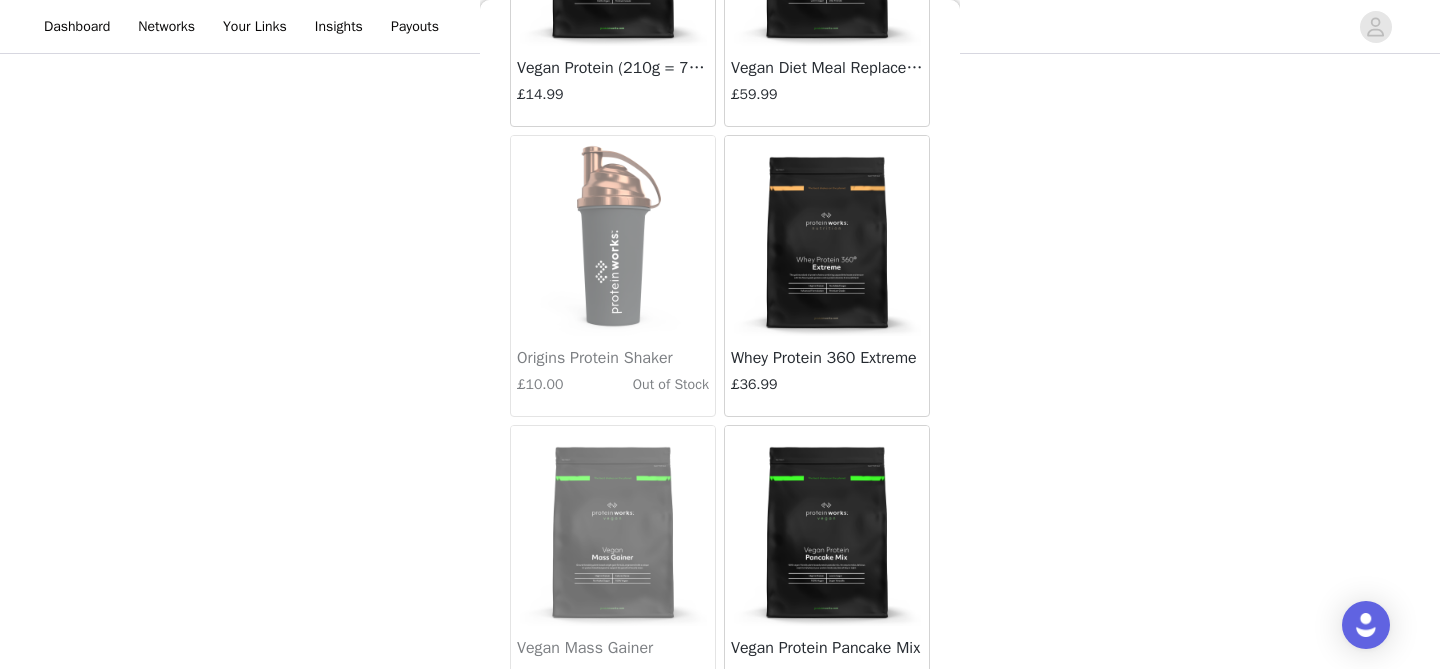 click at bounding box center [827, 236] 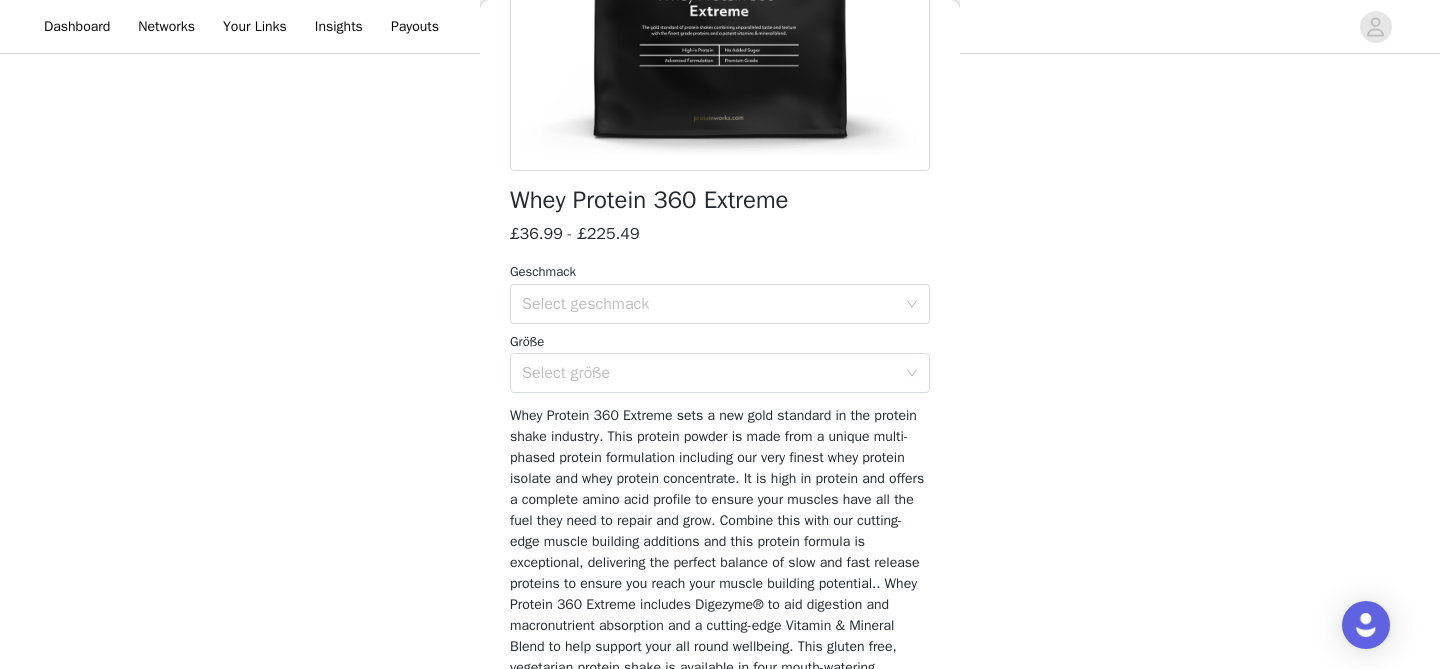 scroll, scrollTop: 401, scrollLeft: 0, axis: vertical 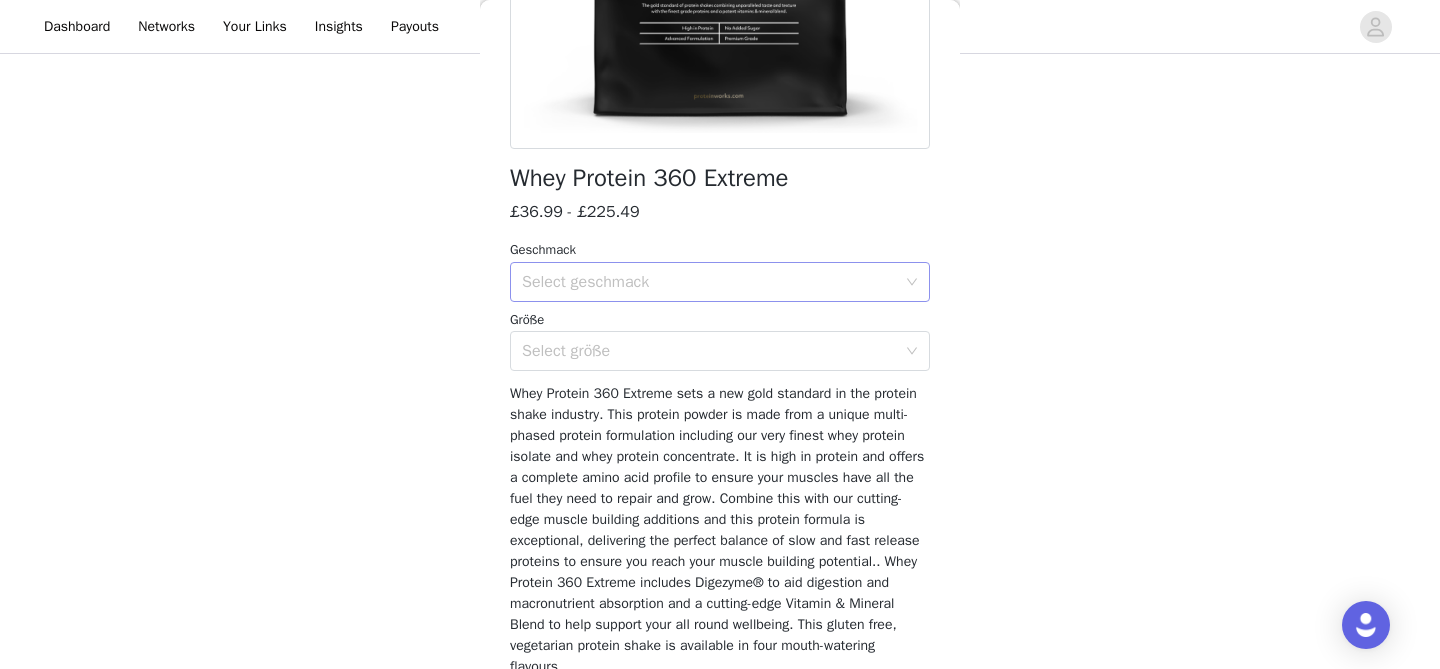 click on "Select geschmack" at bounding box center (709, 282) 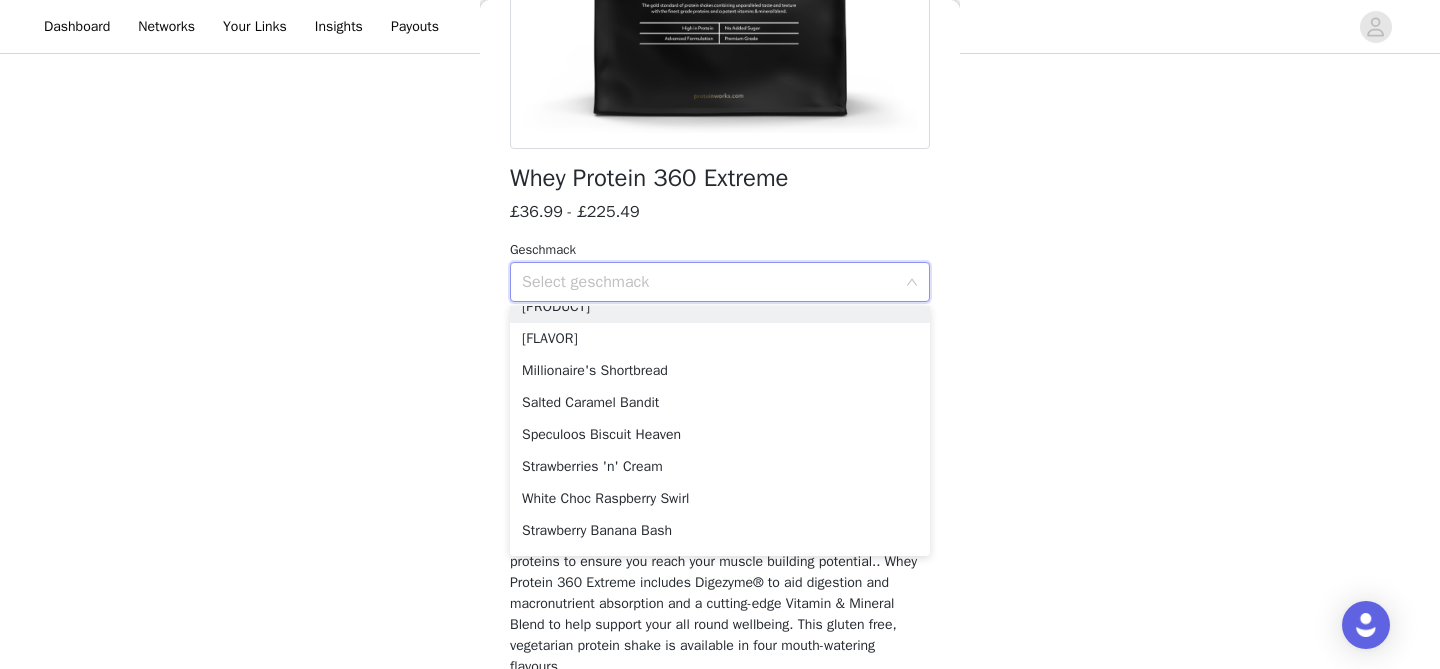 scroll, scrollTop: 280, scrollLeft: 0, axis: vertical 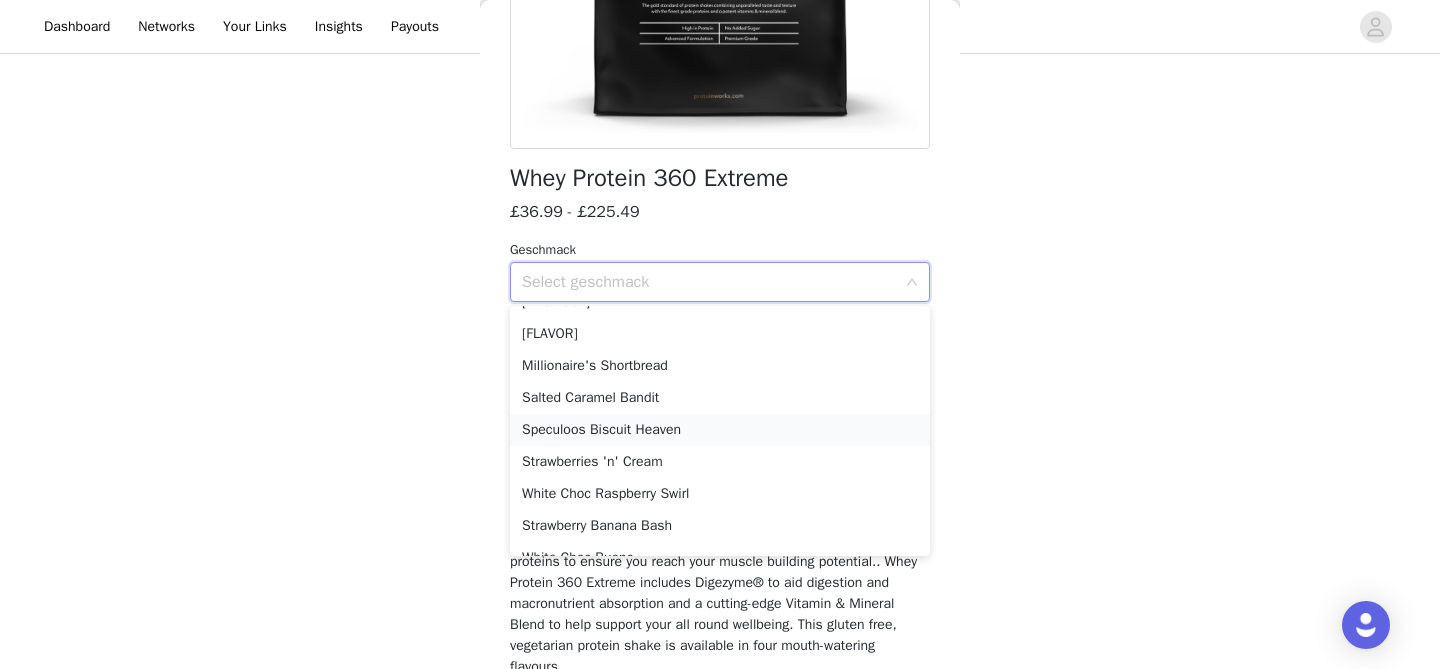 click on "Speculoos Biscuit Heaven" at bounding box center (720, 430) 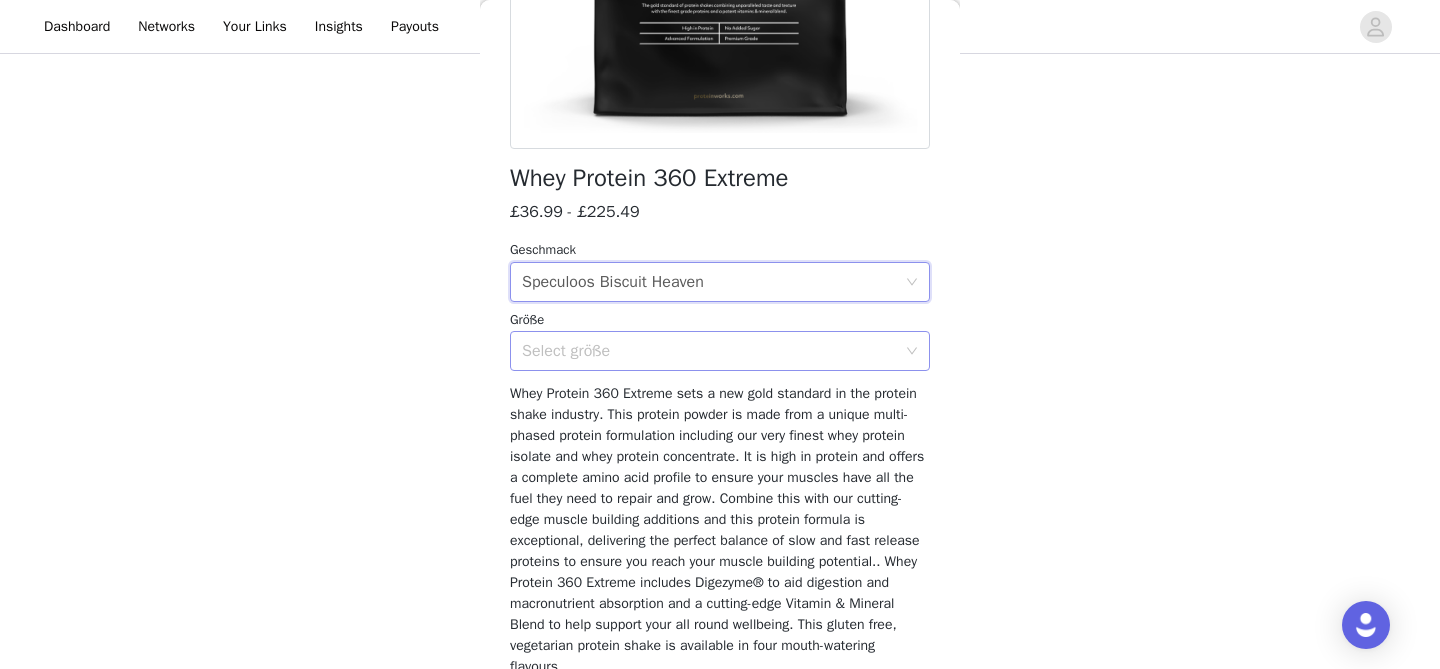 click on "Select größe" at bounding box center [709, 351] 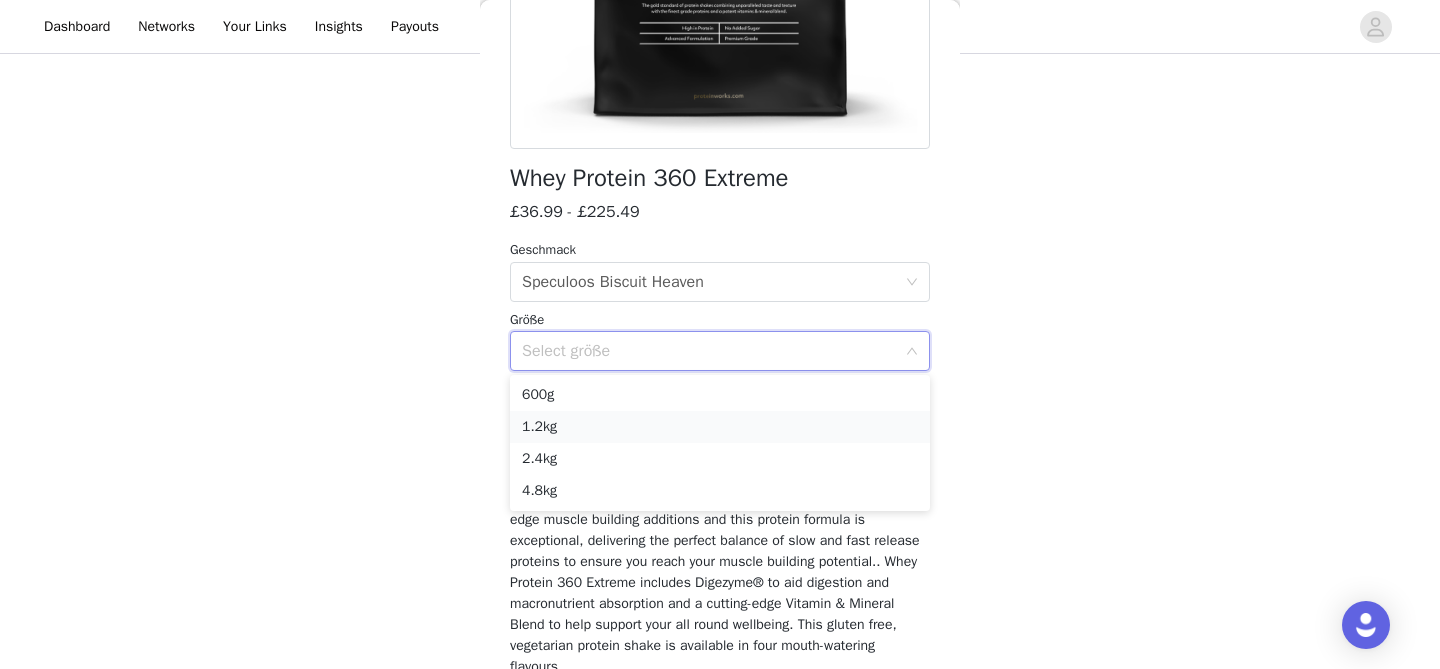 click on "1.2kg" at bounding box center [720, 427] 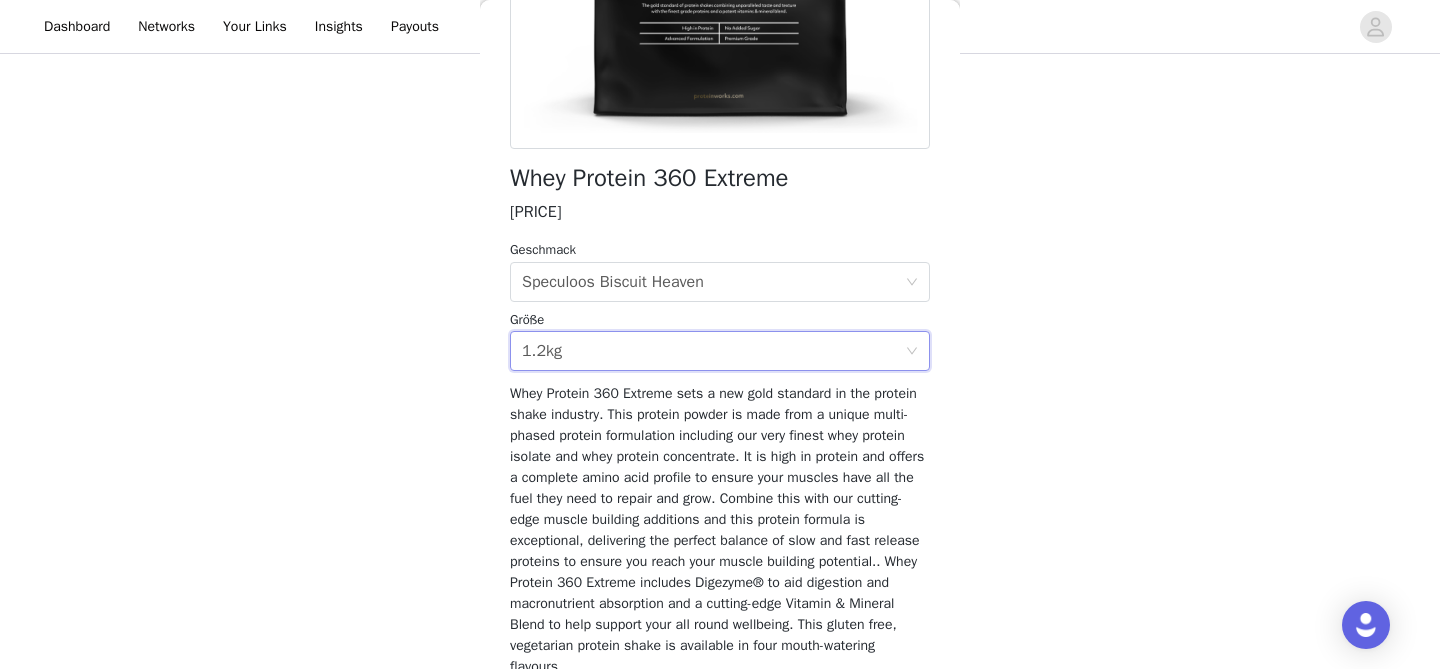 scroll, scrollTop: 460, scrollLeft: 0, axis: vertical 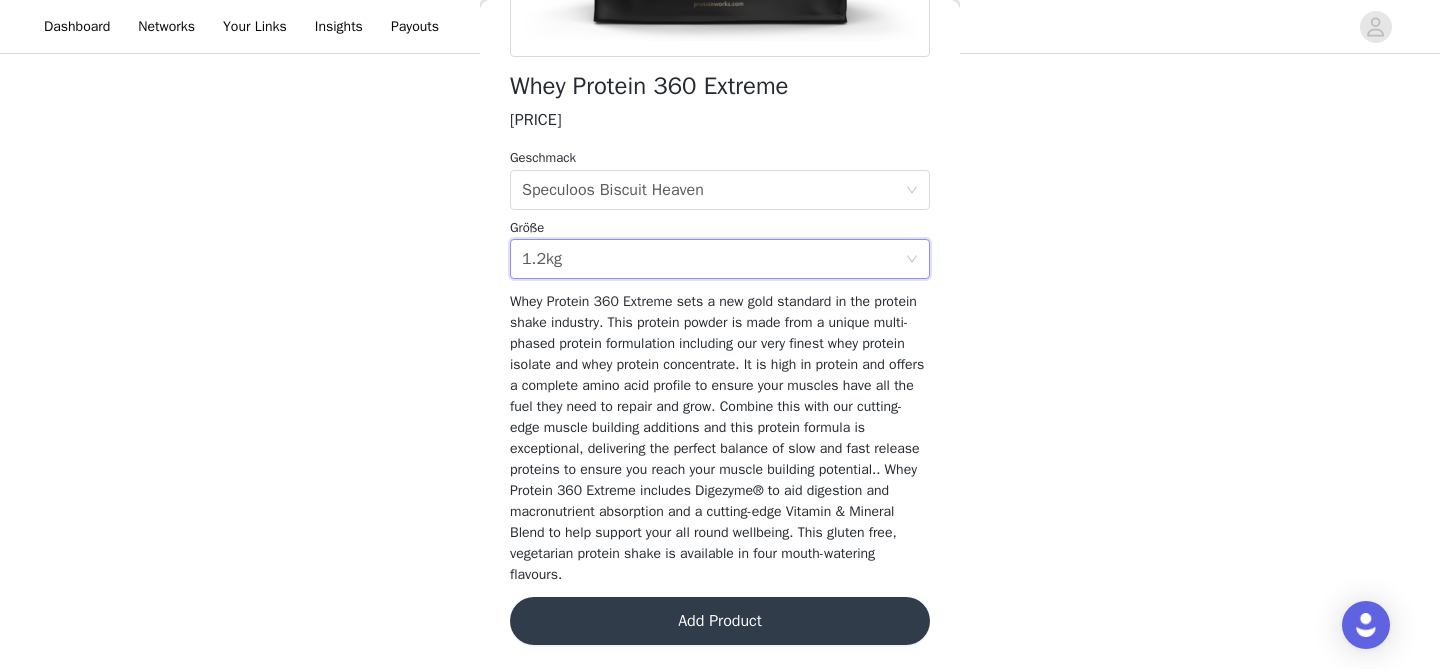 click on "Add Product" at bounding box center (720, 621) 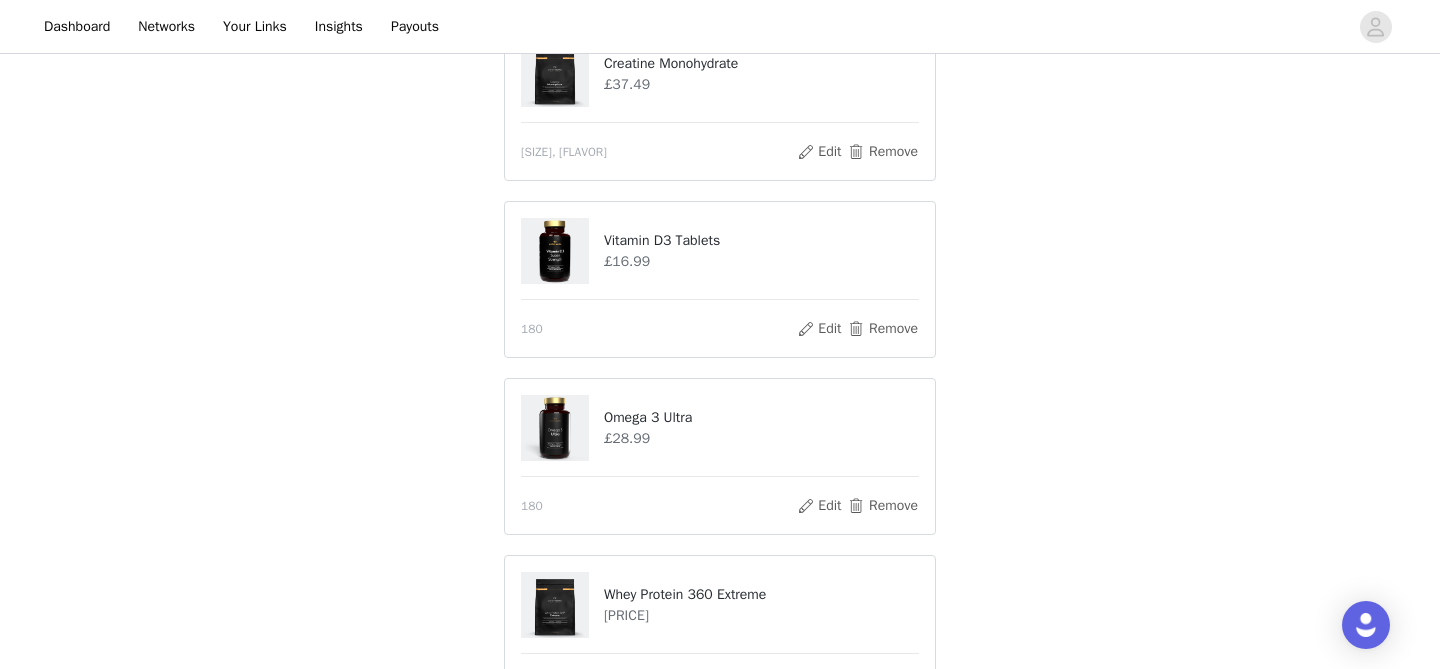 scroll, scrollTop: 313, scrollLeft: 0, axis: vertical 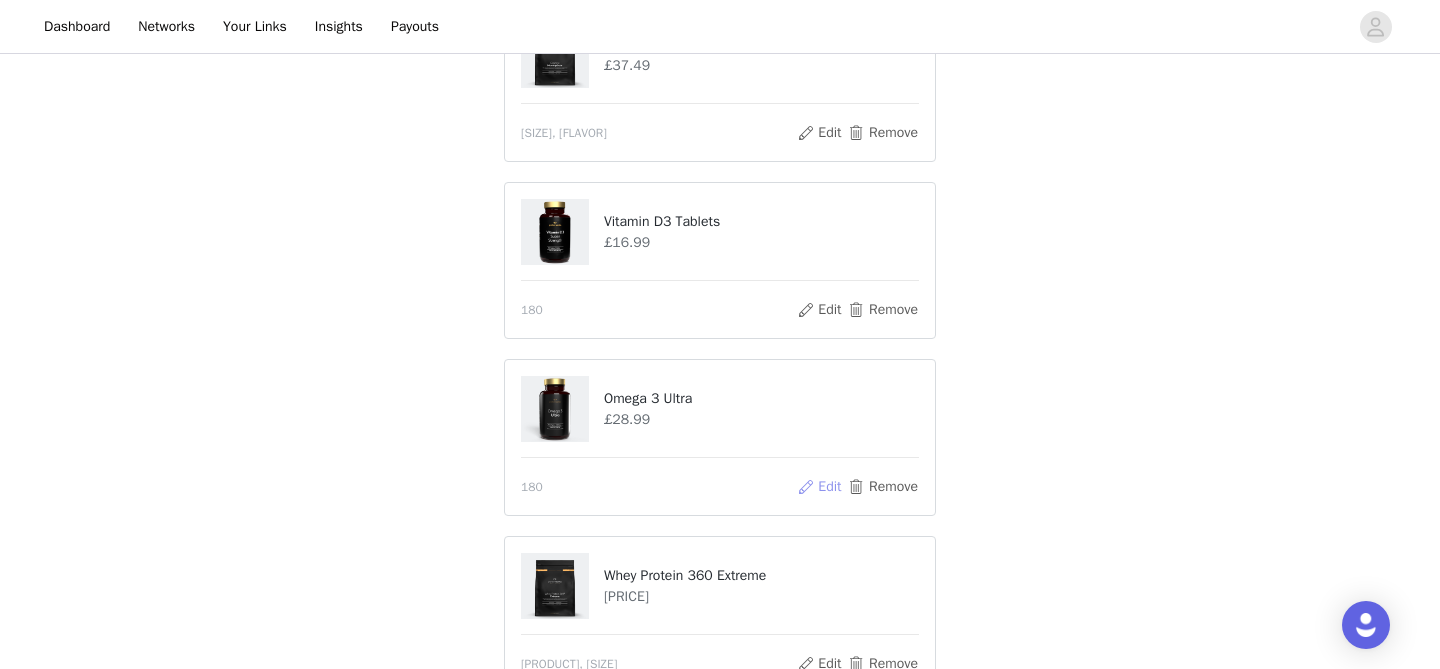 click on "Edit" at bounding box center [819, 487] 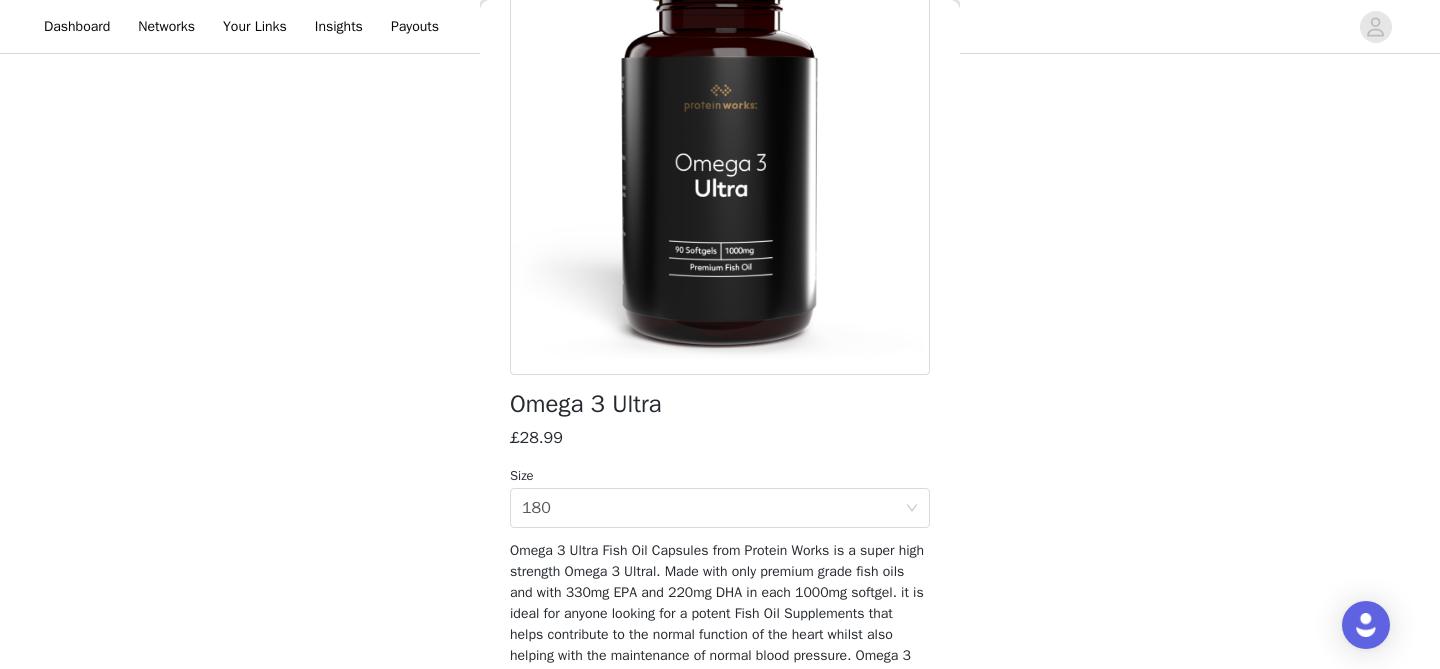 scroll, scrollTop: 241, scrollLeft: 0, axis: vertical 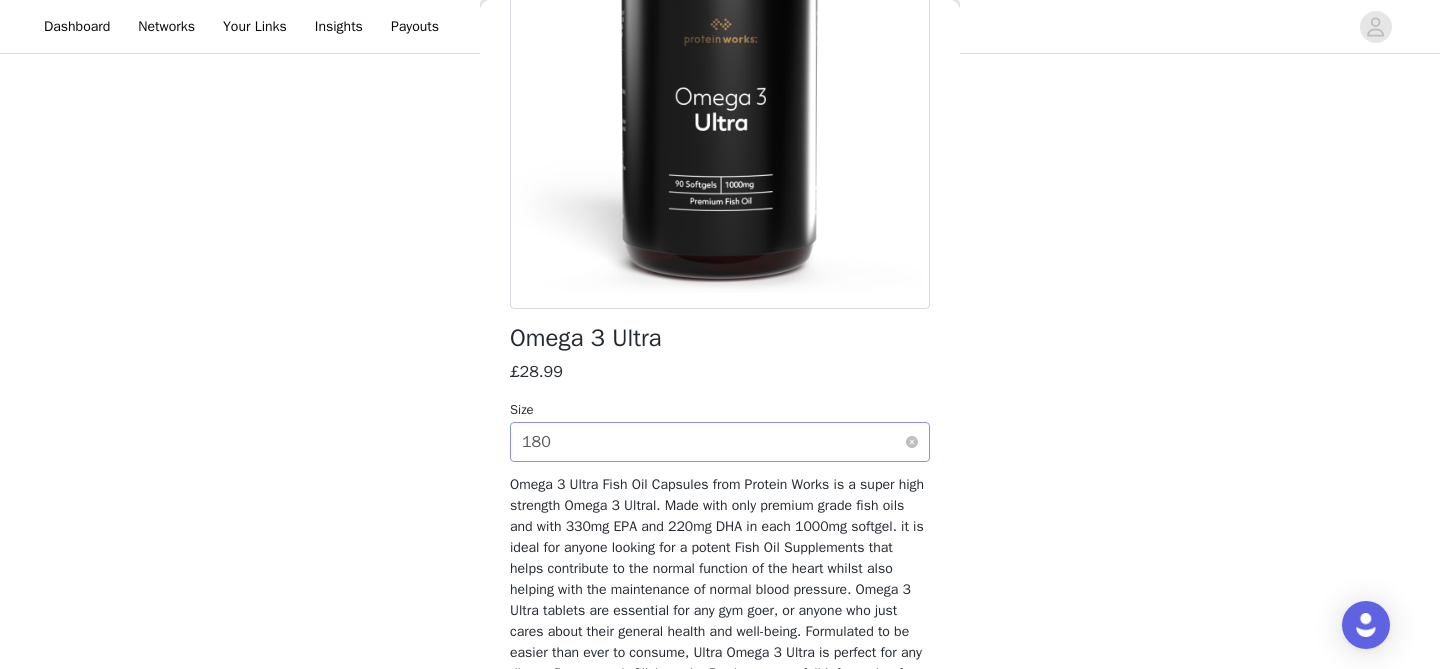 click on "Select size 180" at bounding box center (713, 442) 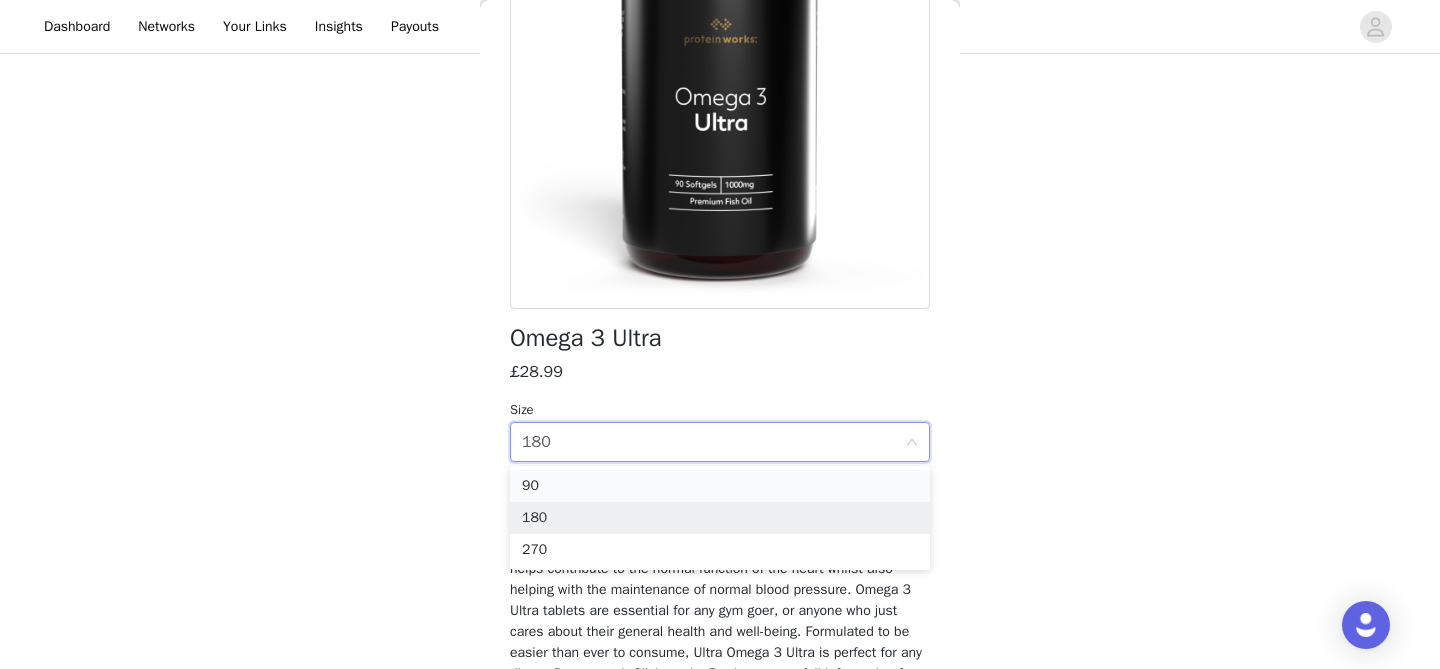 click on "90" at bounding box center [720, 486] 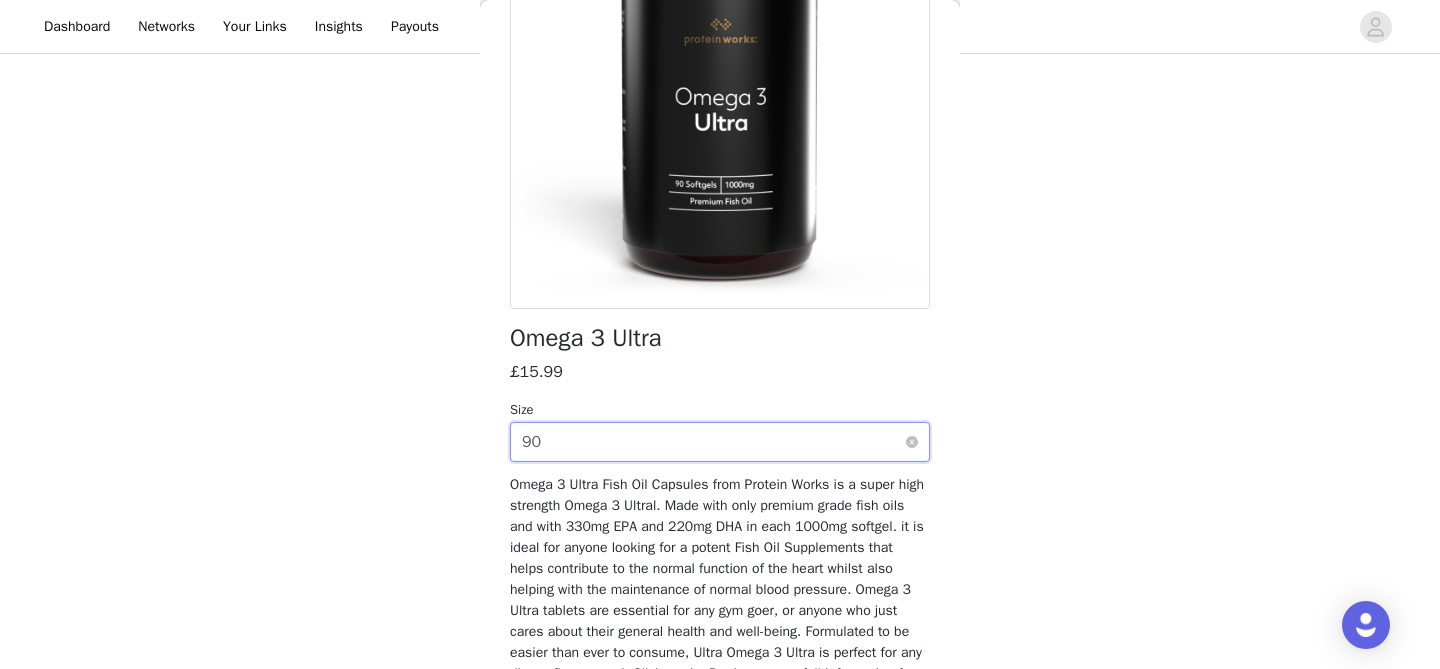 scroll, scrollTop: 366, scrollLeft: 0, axis: vertical 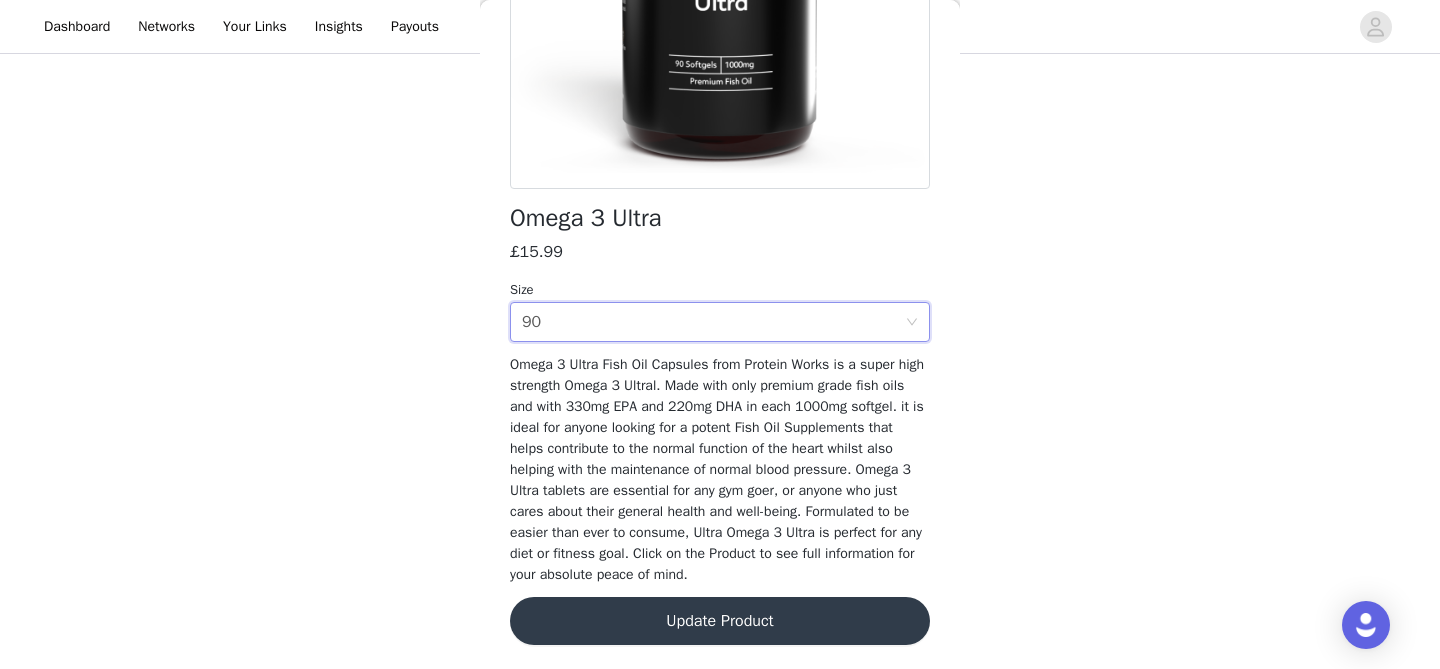 click on "Update Product" at bounding box center [720, 621] 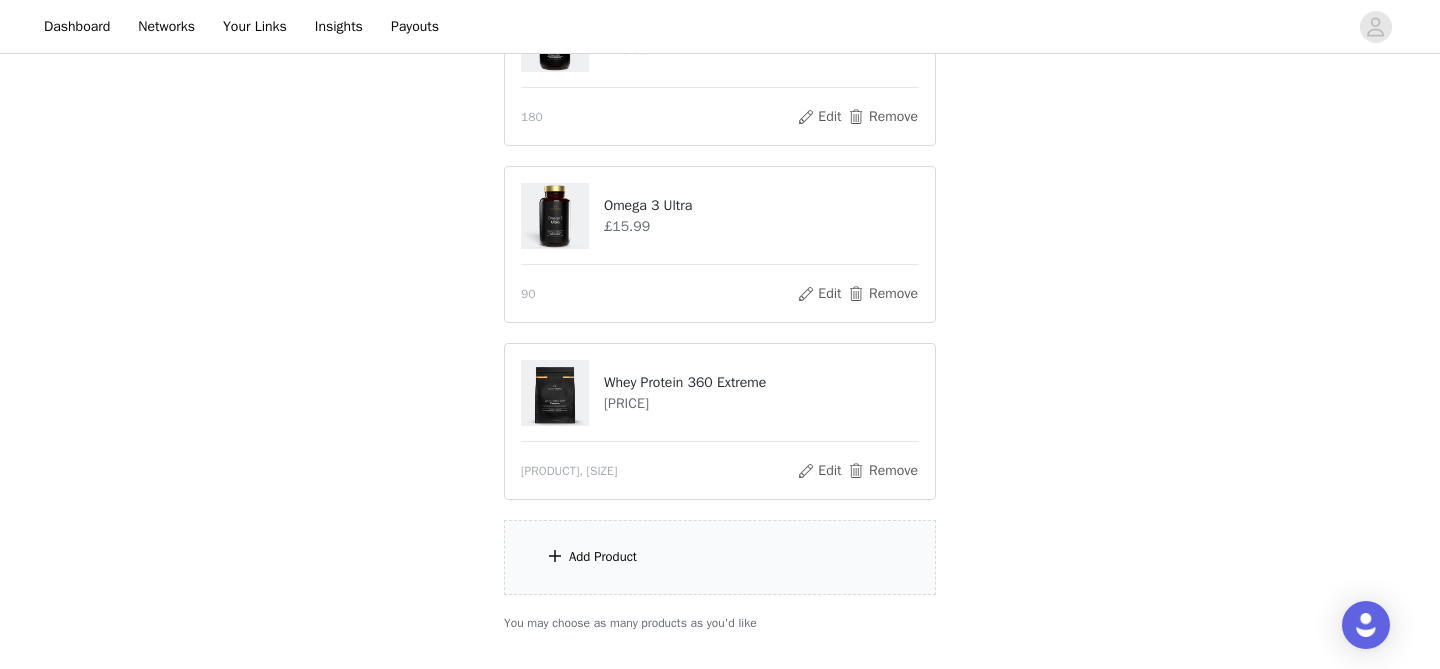 scroll, scrollTop: 518, scrollLeft: 0, axis: vertical 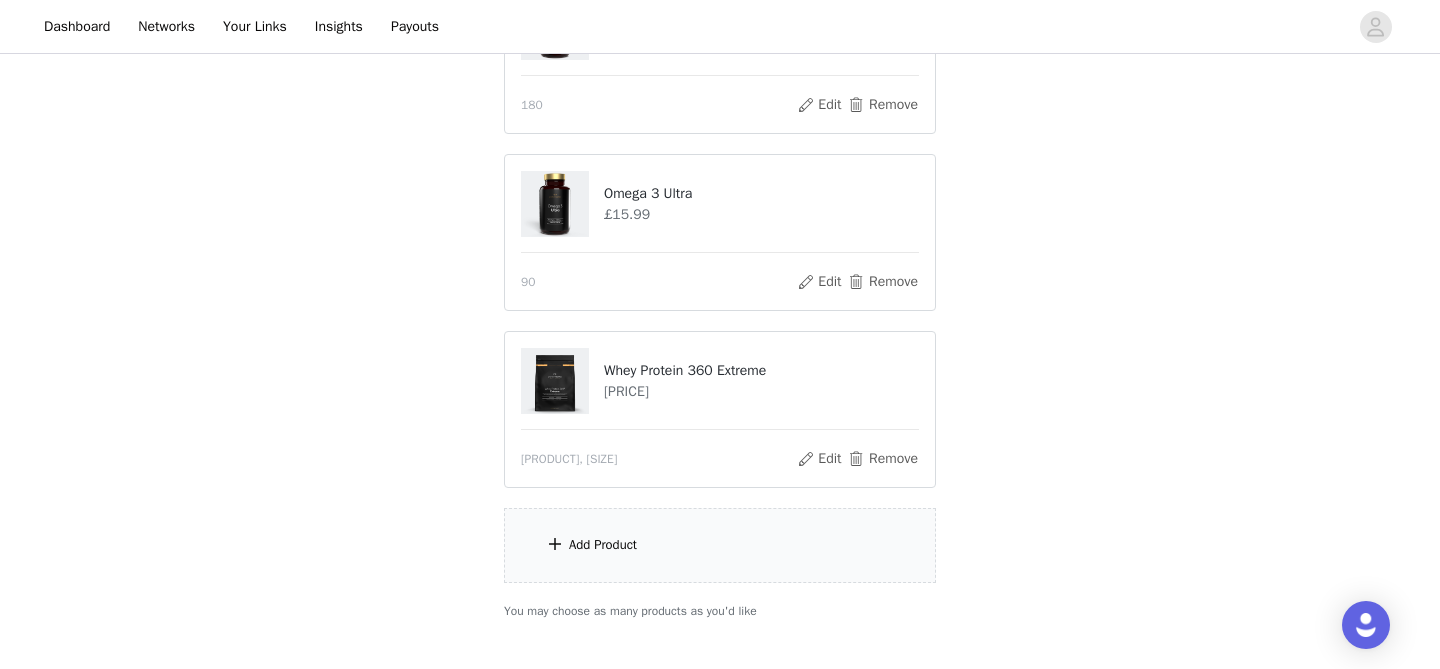 click at bounding box center [555, 544] 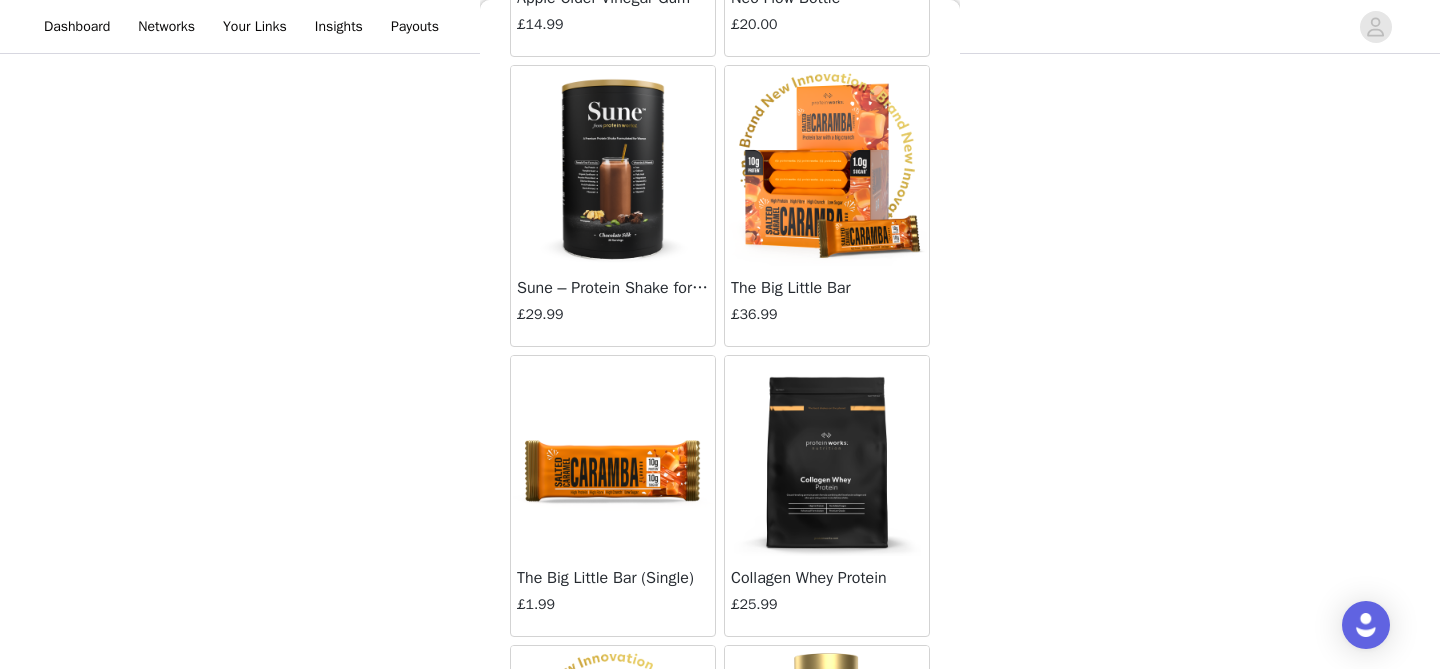 scroll, scrollTop: 7056, scrollLeft: 0, axis: vertical 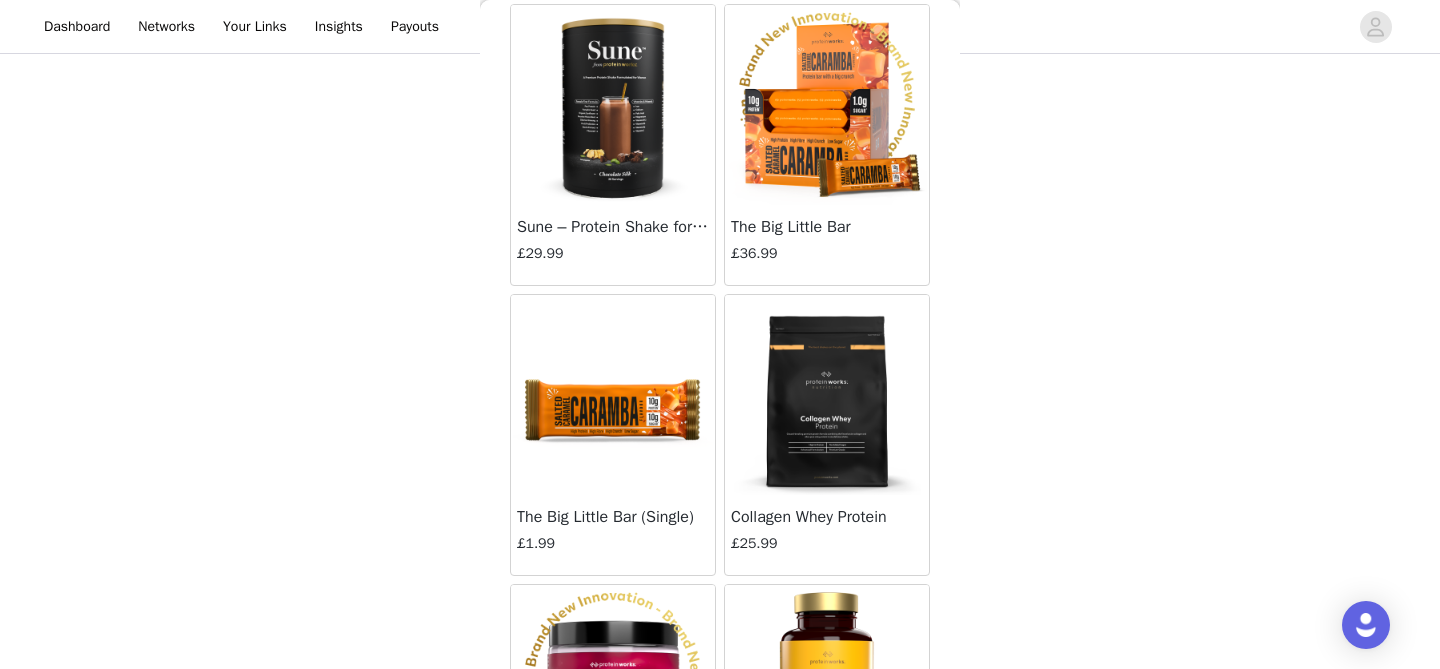 click at bounding box center (613, 395) 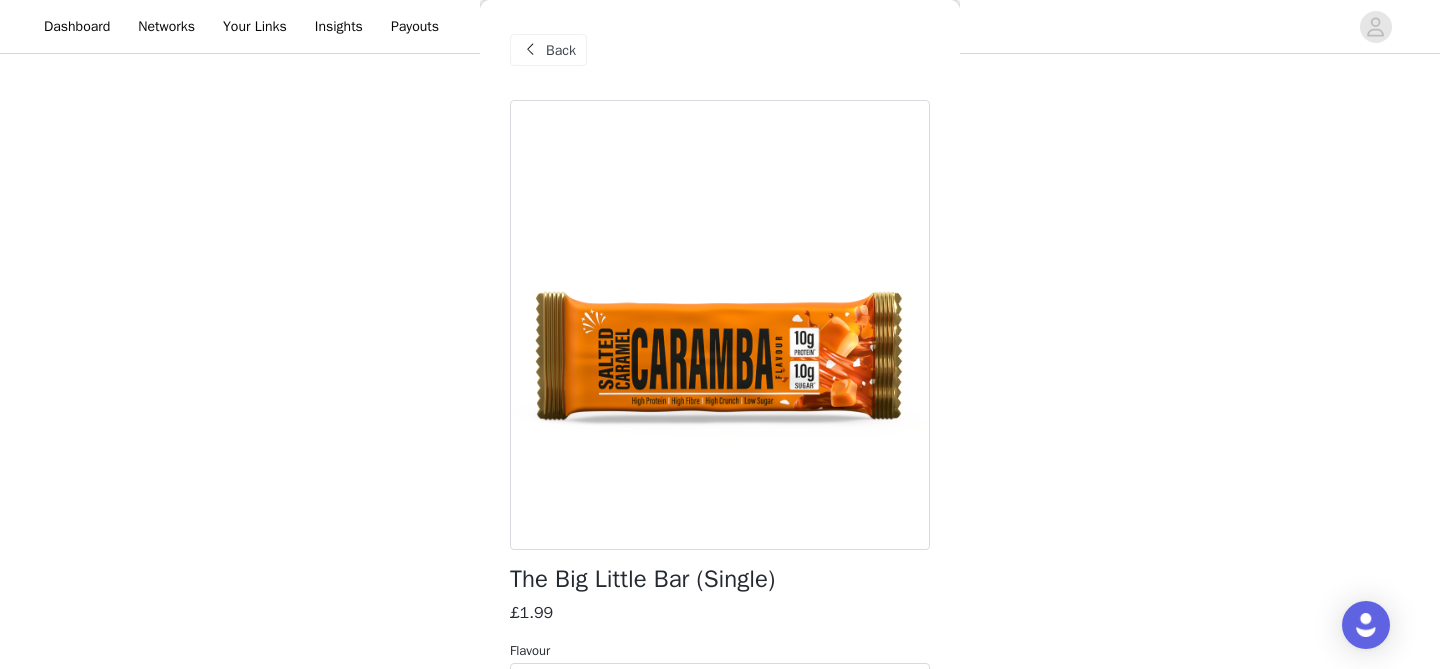 scroll, scrollTop: 187, scrollLeft: 0, axis: vertical 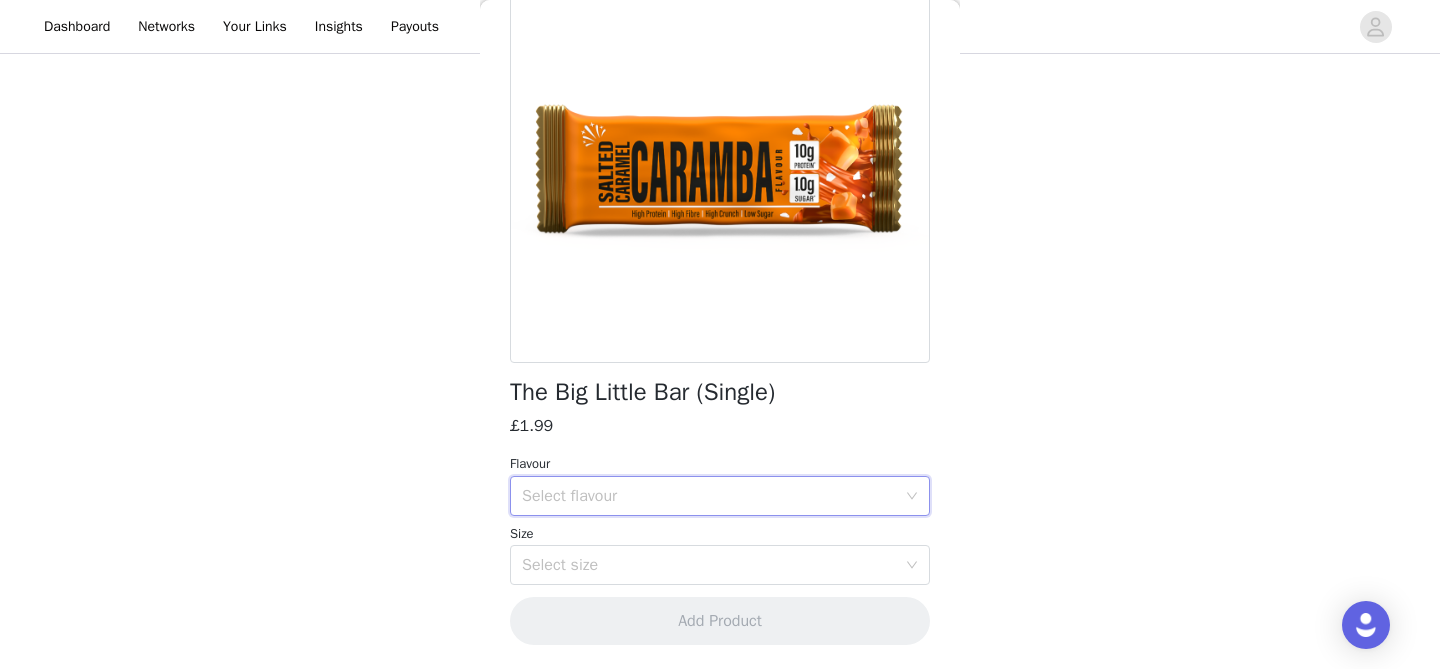 click 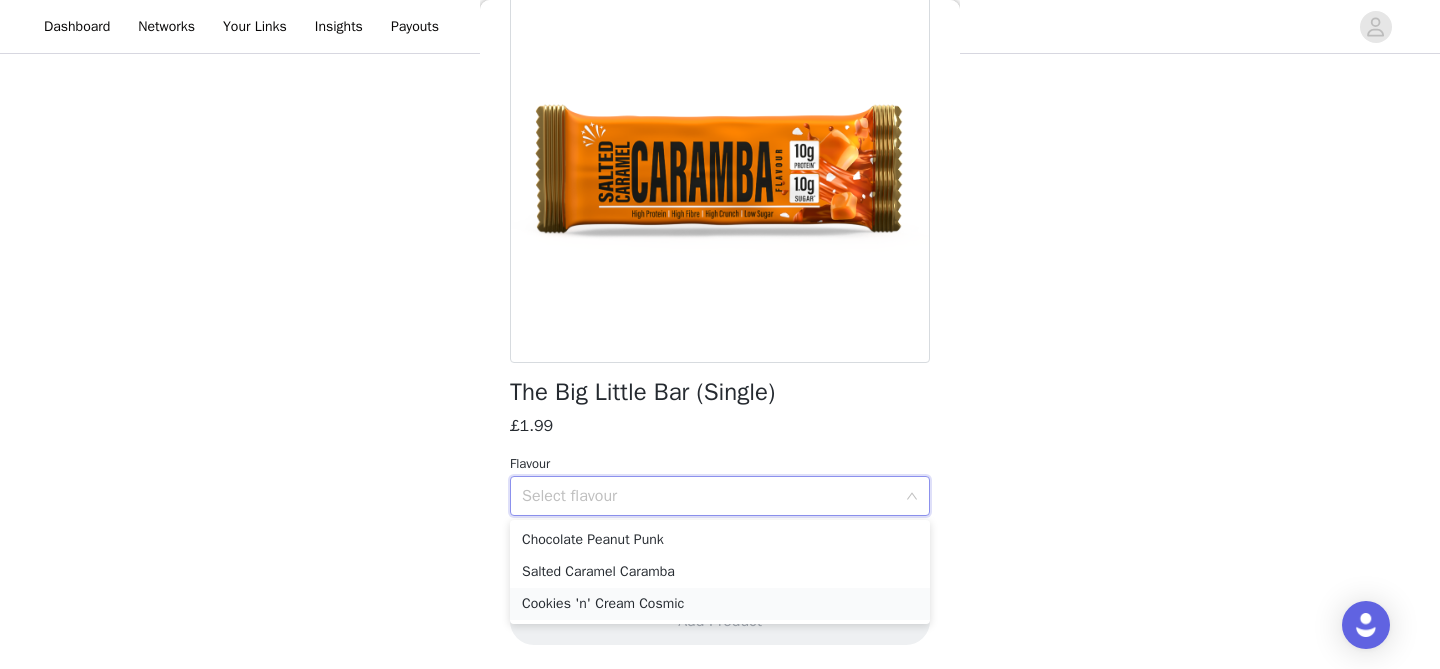 click on "Cookies 'n' Cream Cosmic" at bounding box center (720, 604) 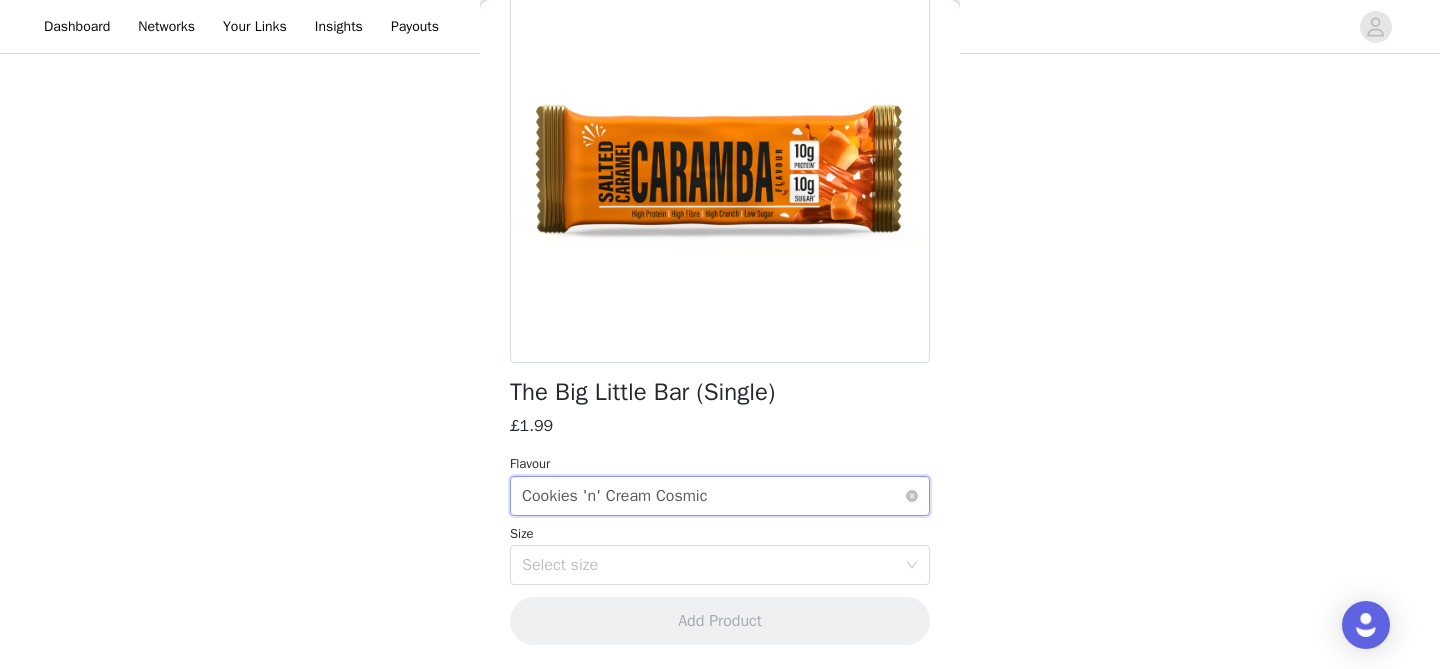 scroll, scrollTop: 617, scrollLeft: 0, axis: vertical 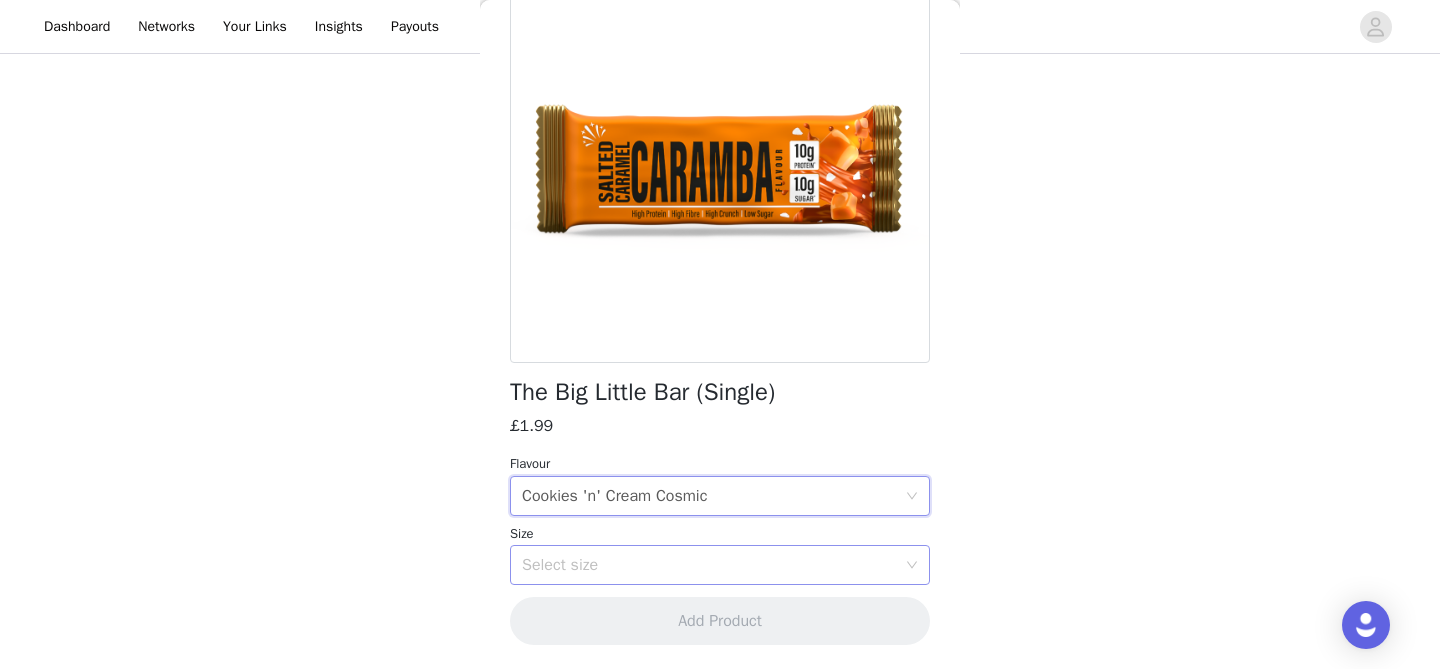 click on "Select size" at bounding box center (709, 565) 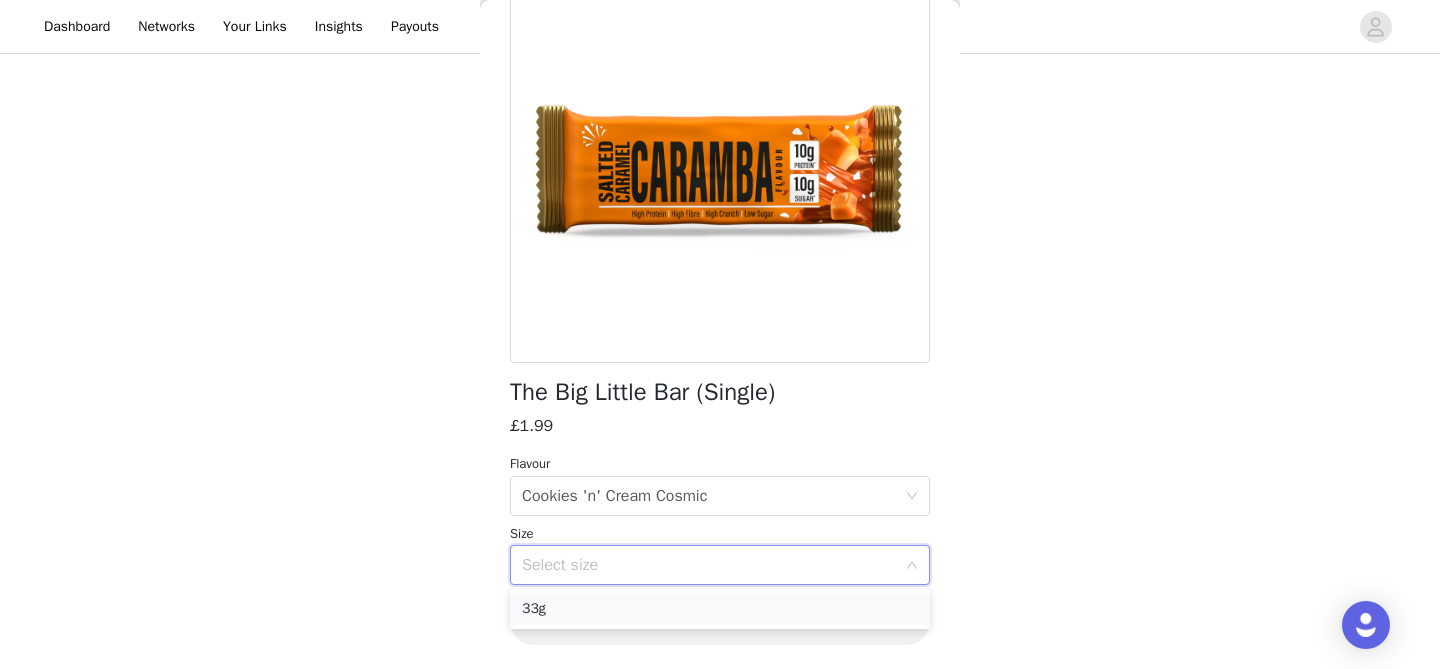 click on "33g" at bounding box center [720, 609] 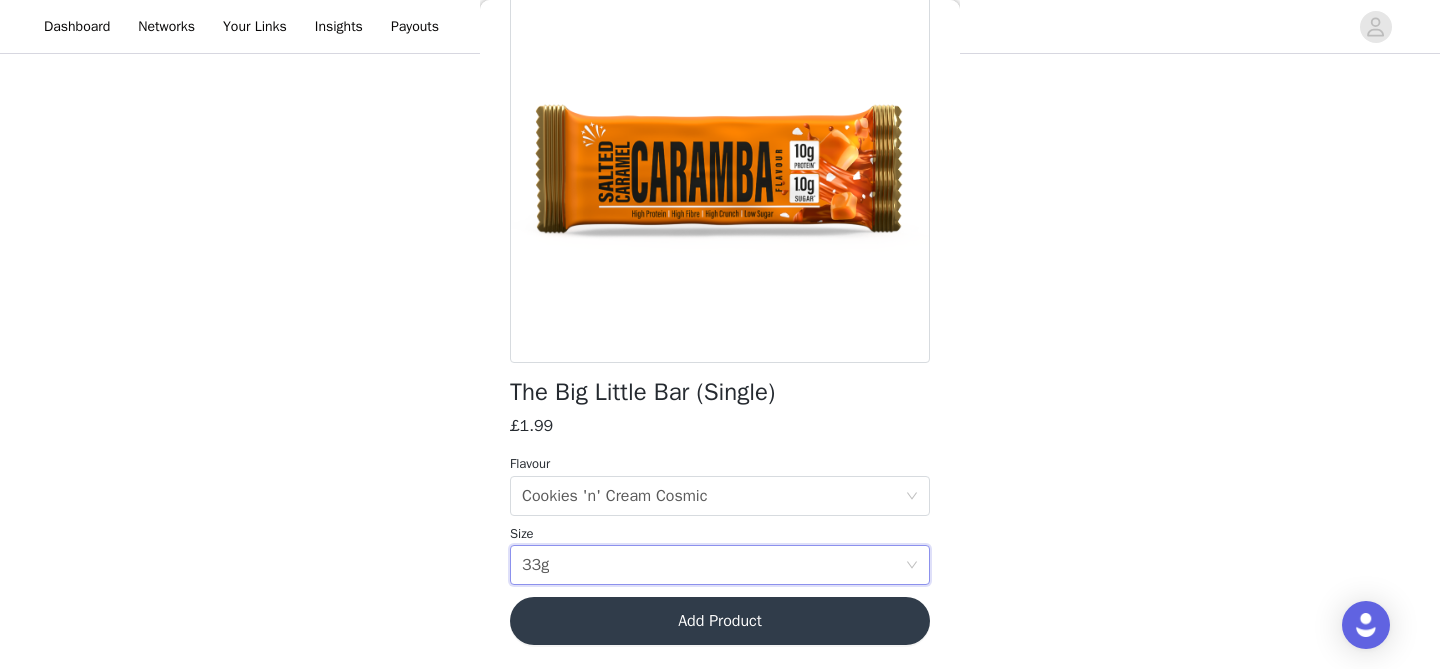 scroll, scrollTop: 637, scrollLeft: 0, axis: vertical 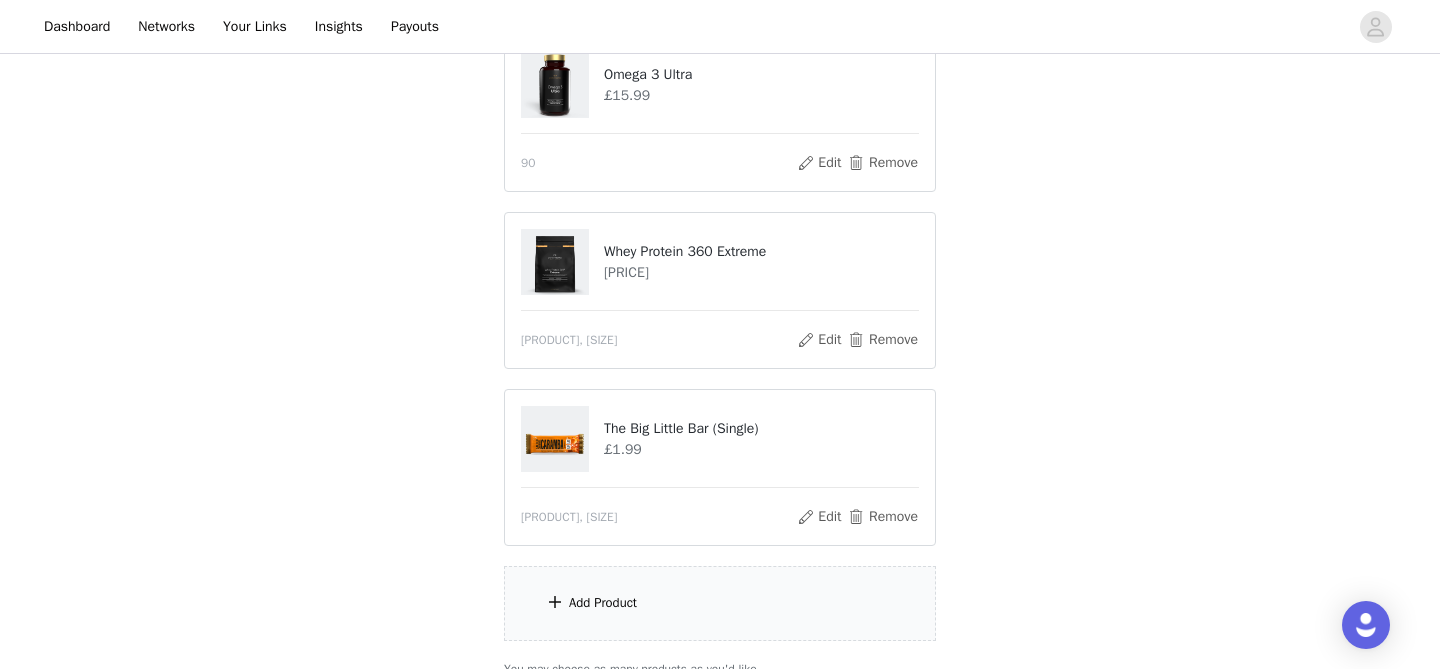 click at bounding box center [555, 602] 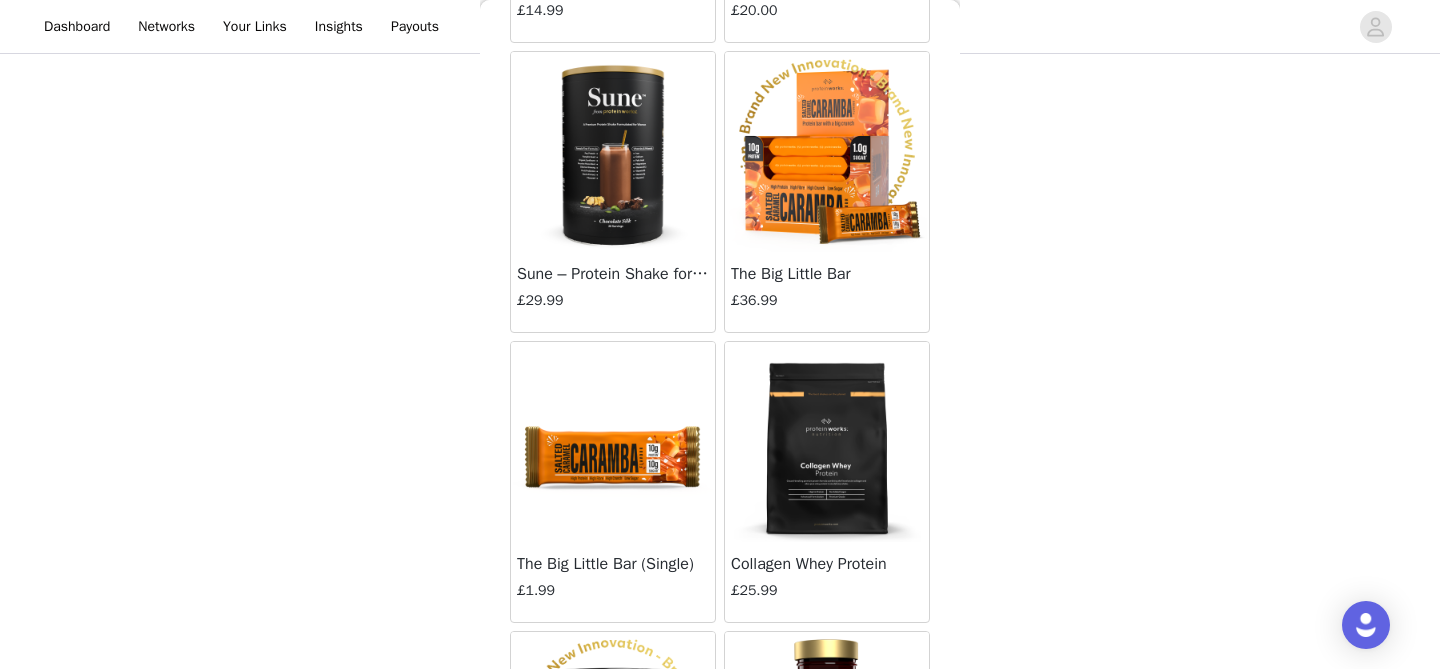 click at bounding box center (613, 442) 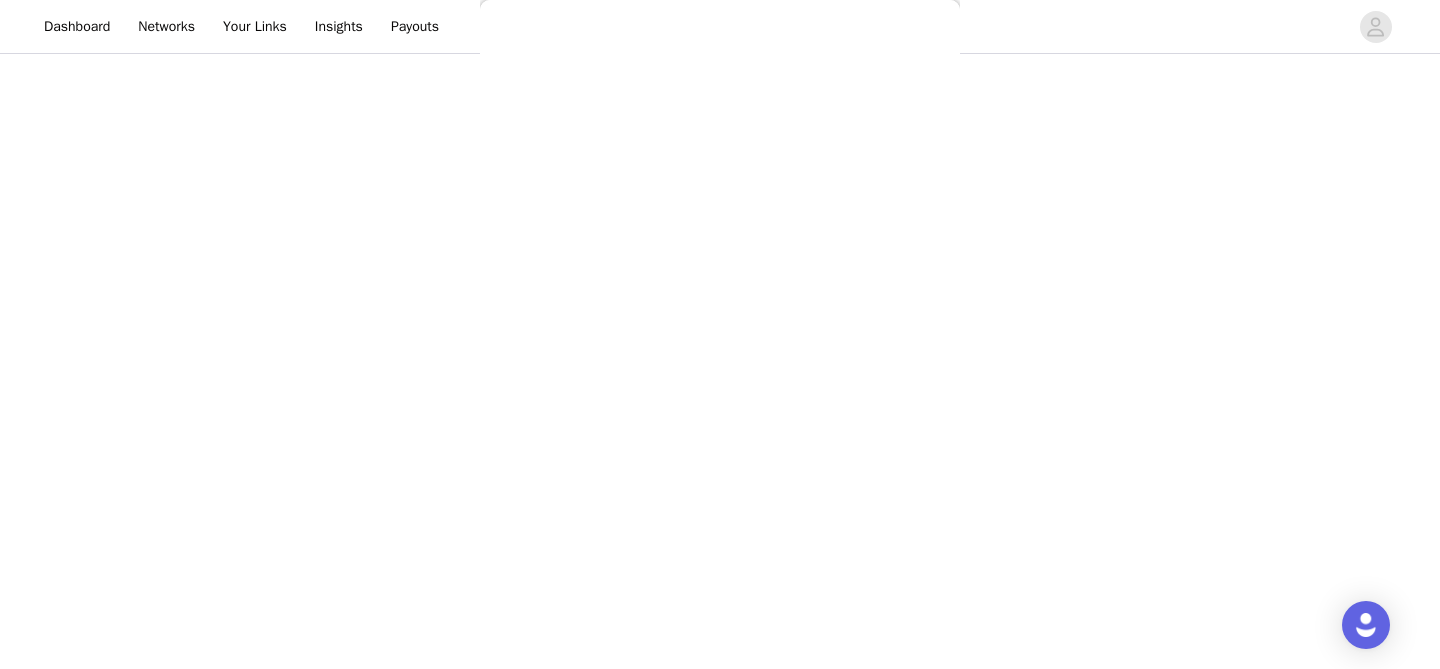 scroll, scrollTop: 187, scrollLeft: 0, axis: vertical 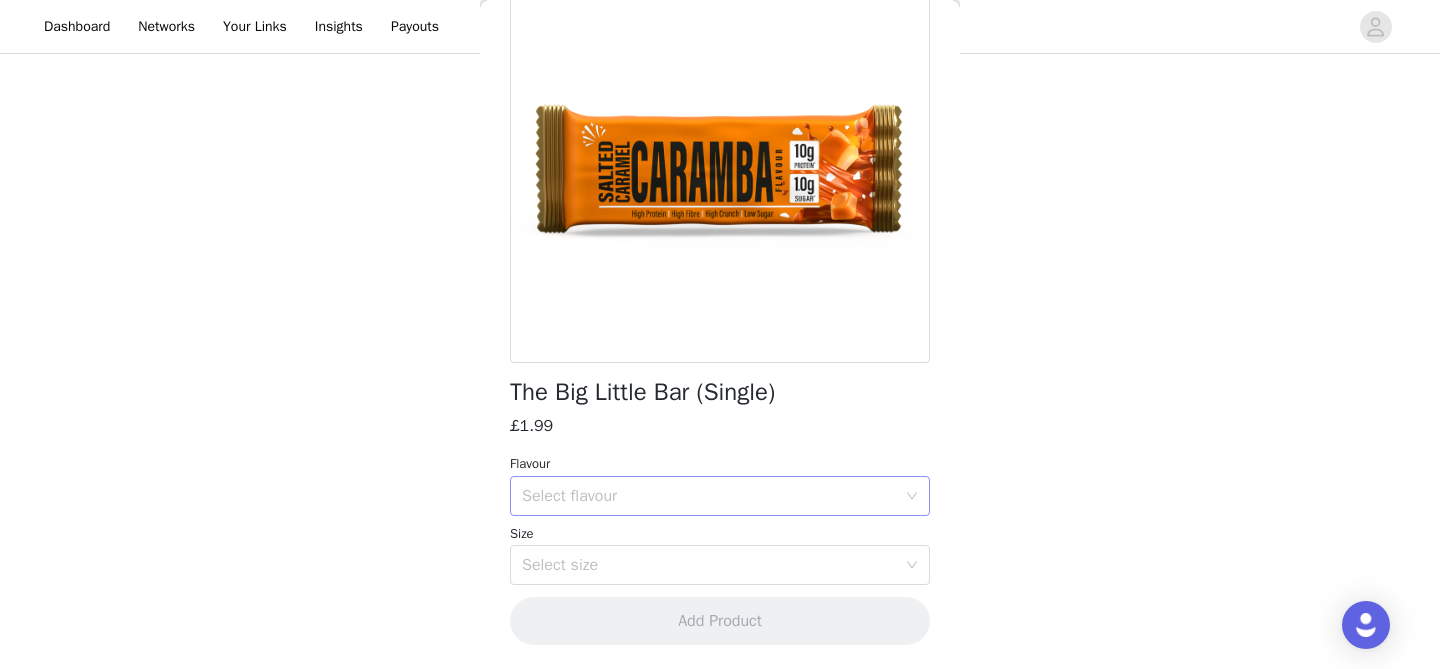 click on "Select flavour" at bounding box center [709, 496] 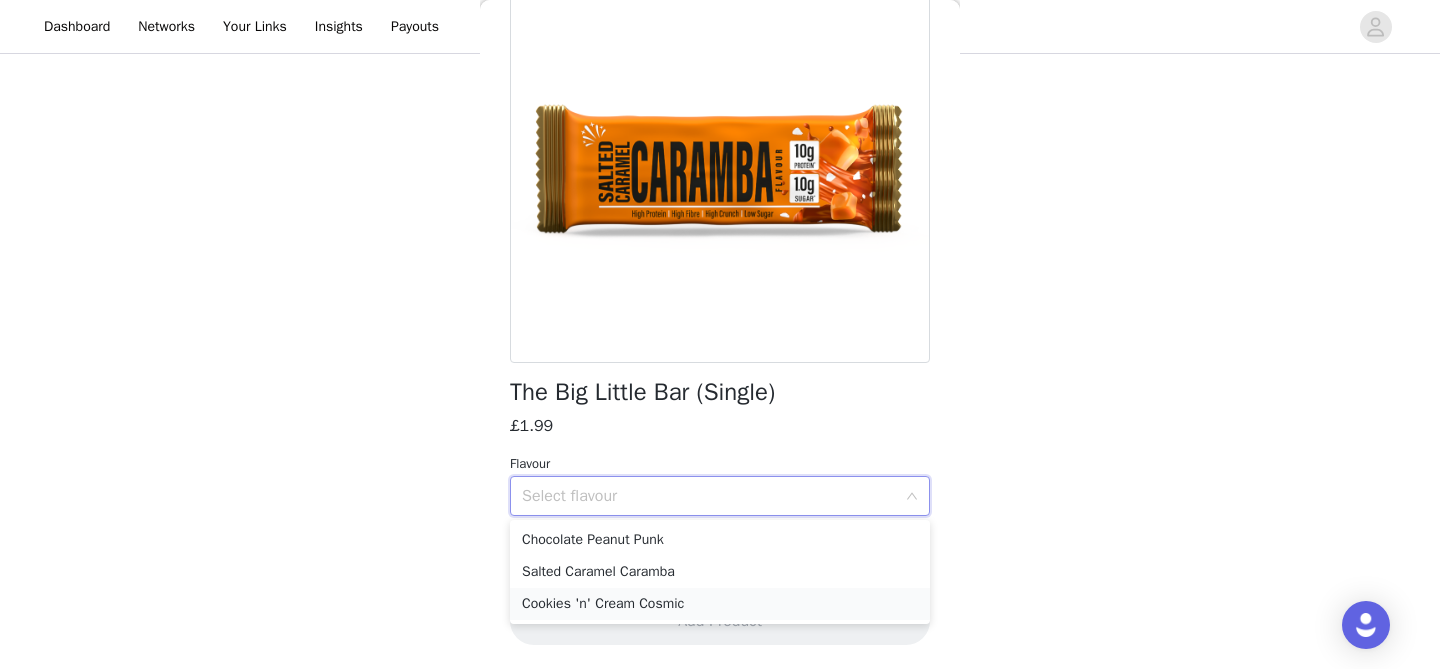 click on "Cookies 'n' Cream Cosmic" at bounding box center (720, 604) 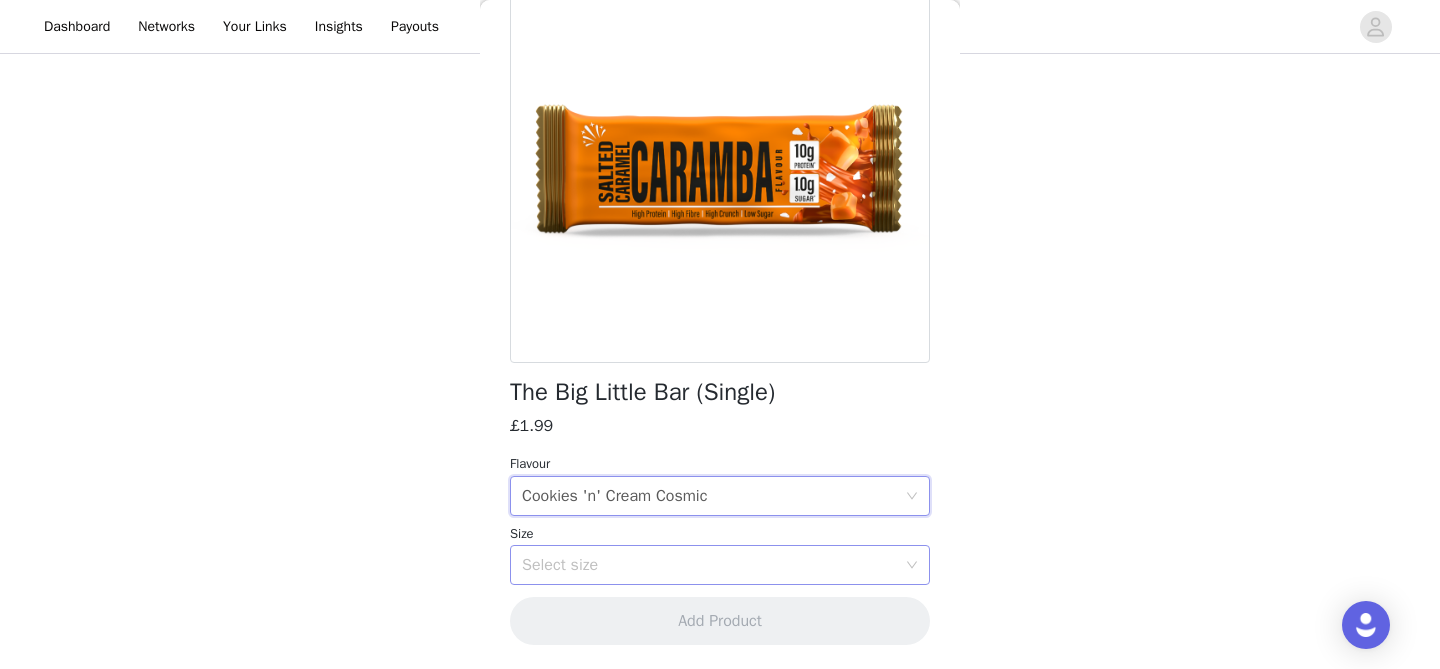 click on "Select size" at bounding box center [713, 565] 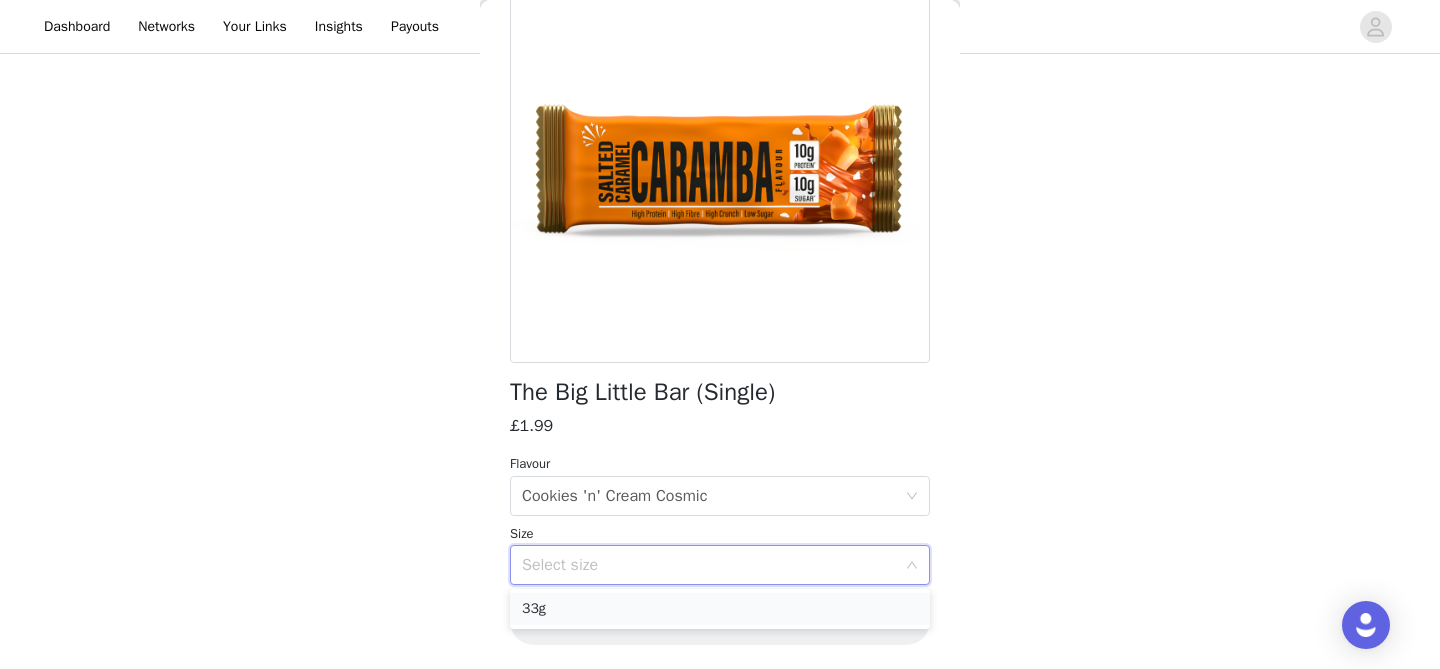 click on "33g" at bounding box center (720, 609) 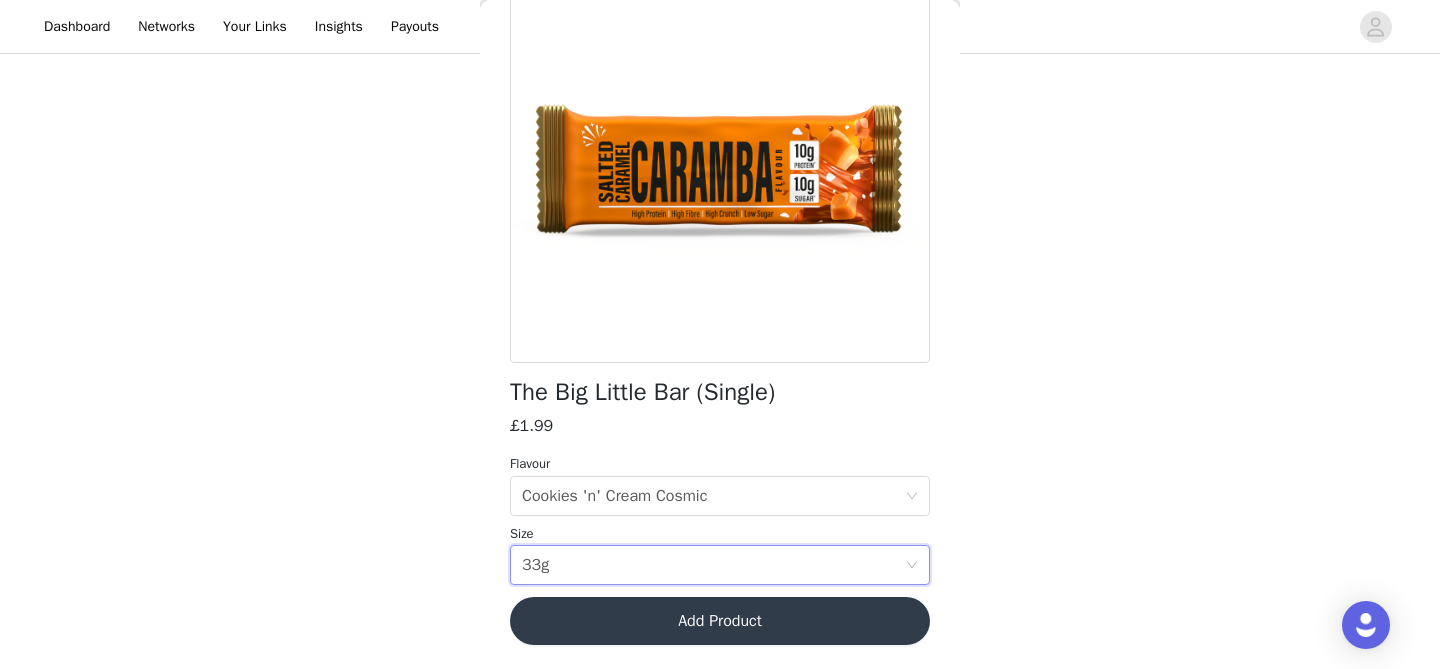 click on "Add Product" at bounding box center [720, 621] 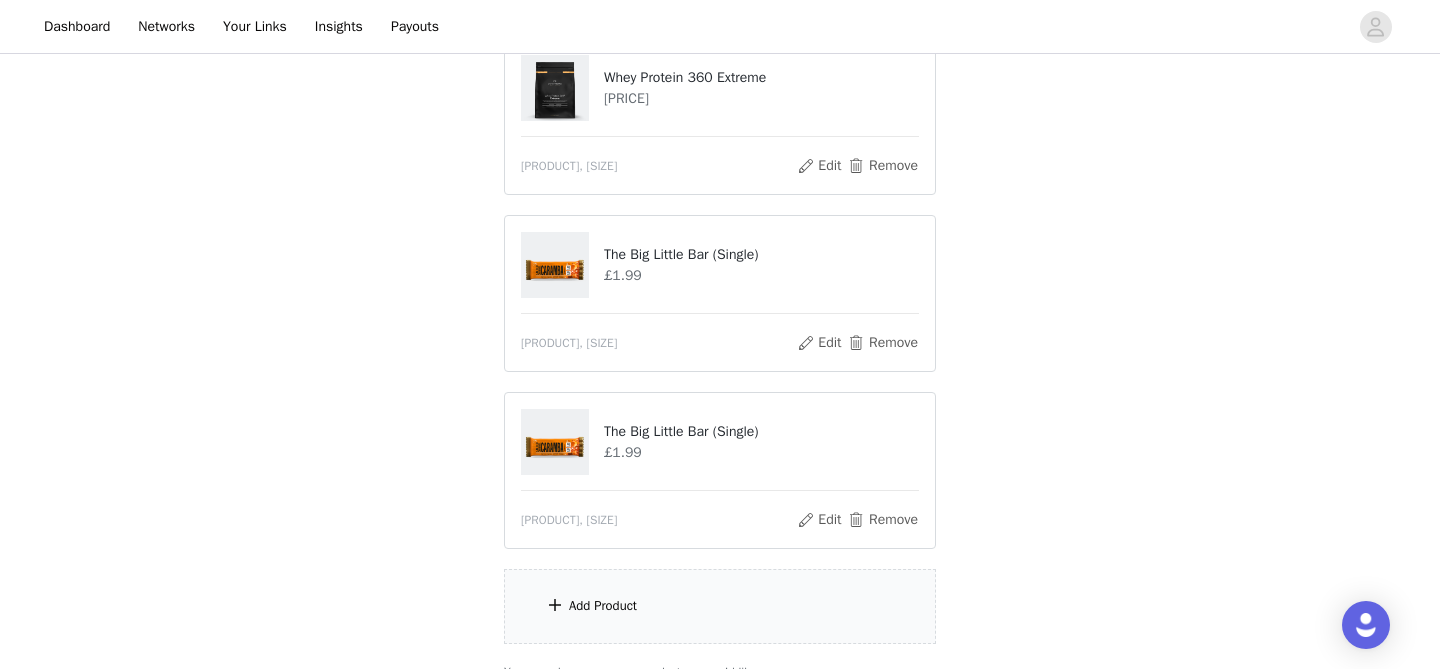scroll, scrollTop: 914, scrollLeft: 0, axis: vertical 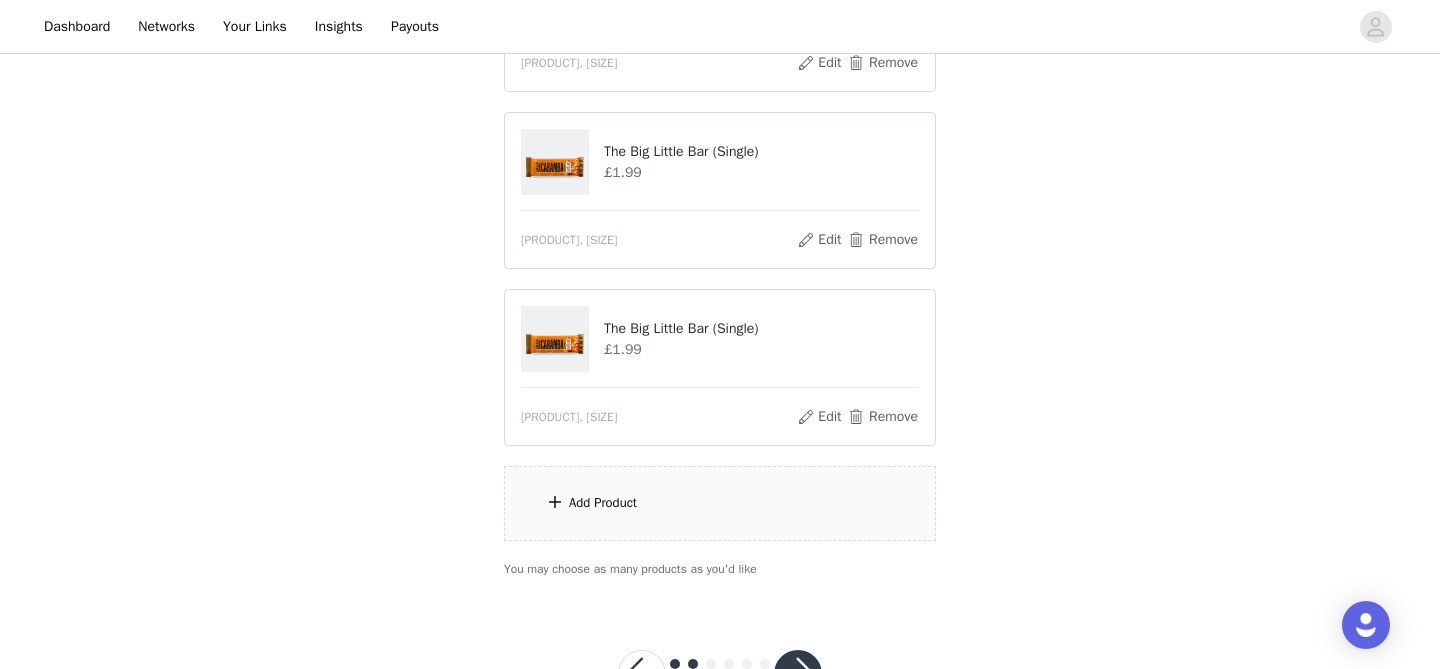 click at bounding box center (555, 502) 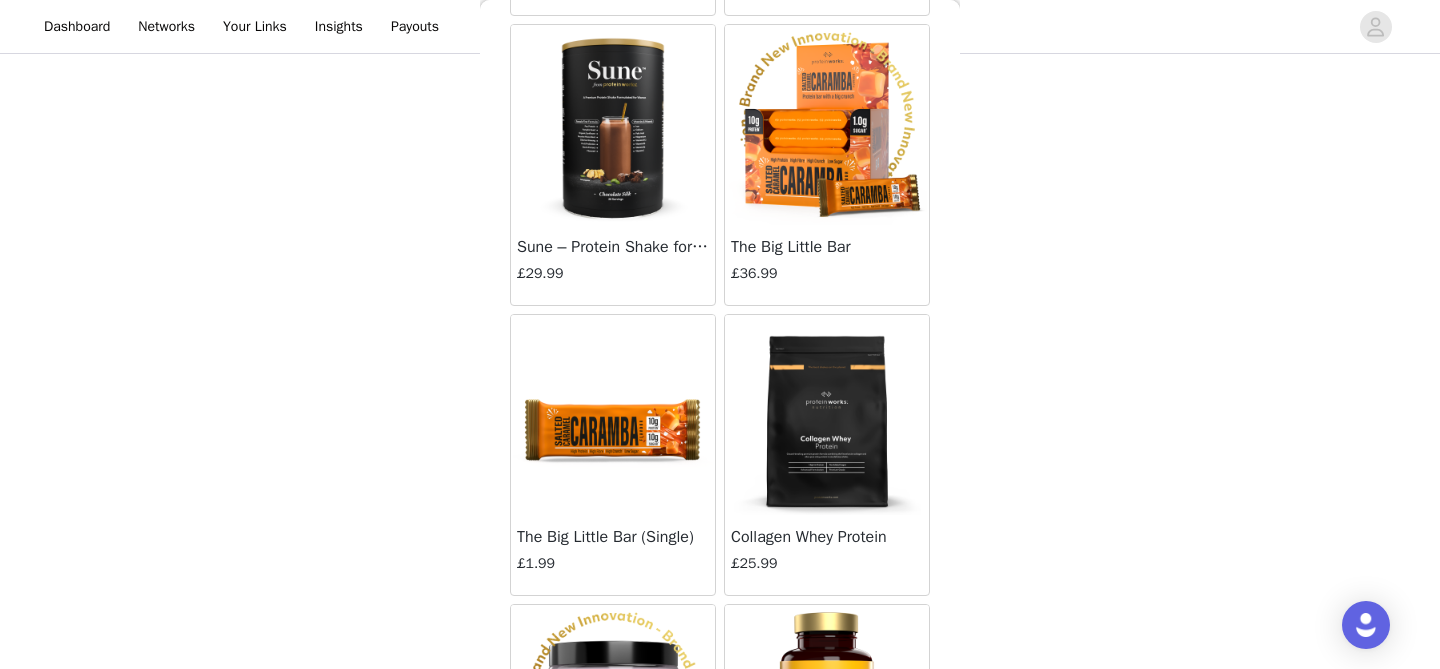 scroll, scrollTop: 7042, scrollLeft: 0, axis: vertical 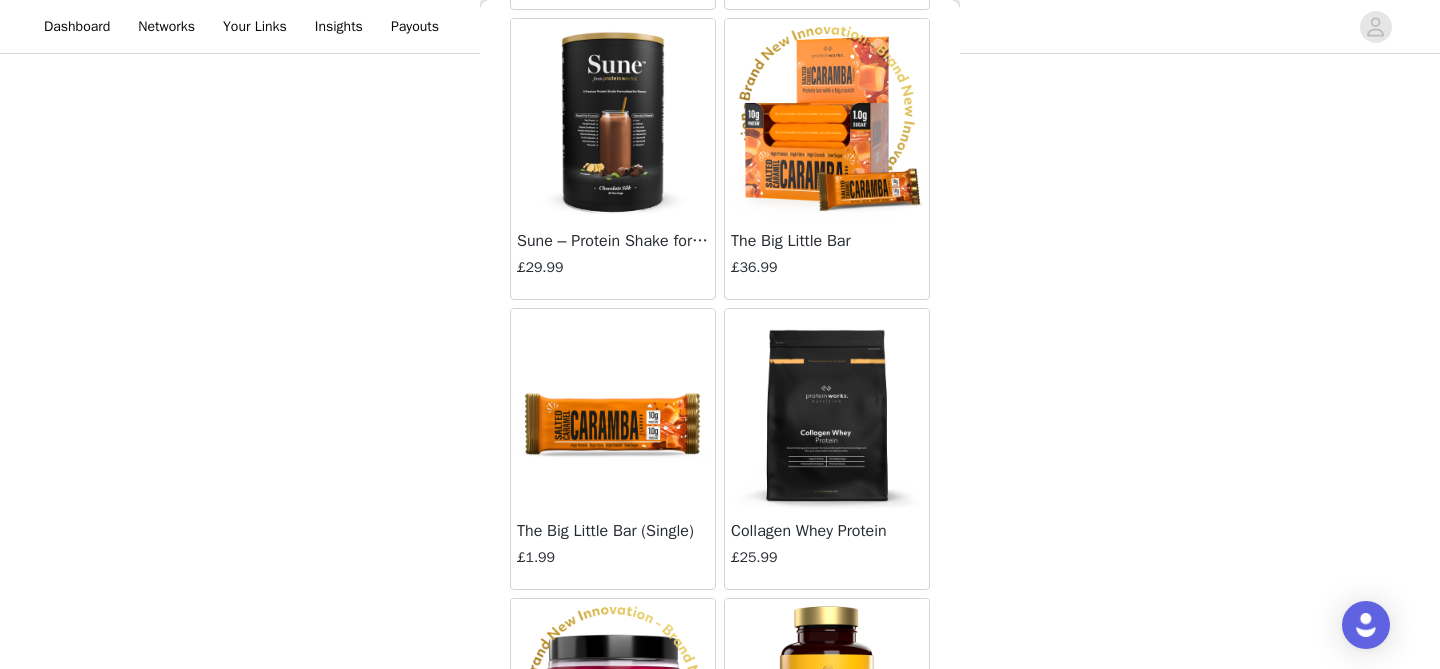 click at bounding box center (613, 409) 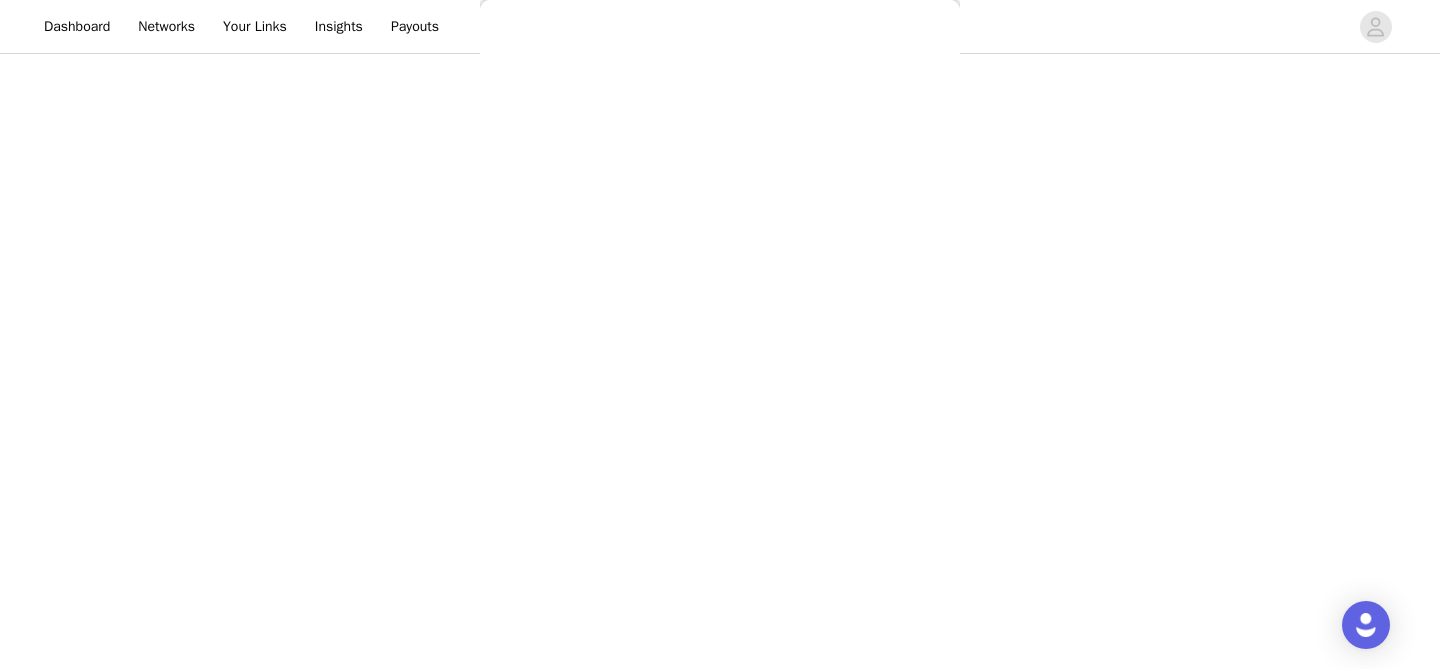 scroll, scrollTop: 187, scrollLeft: 0, axis: vertical 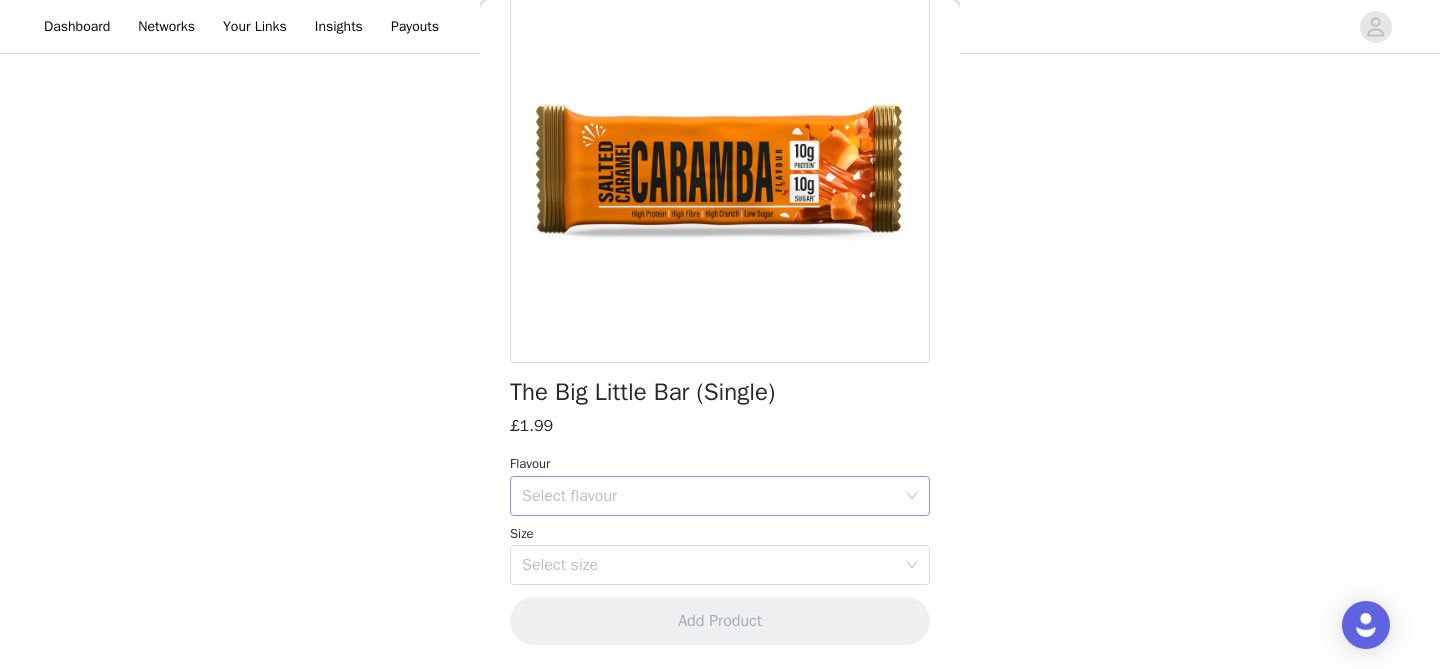 click on "Select flavour" at bounding box center (709, 496) 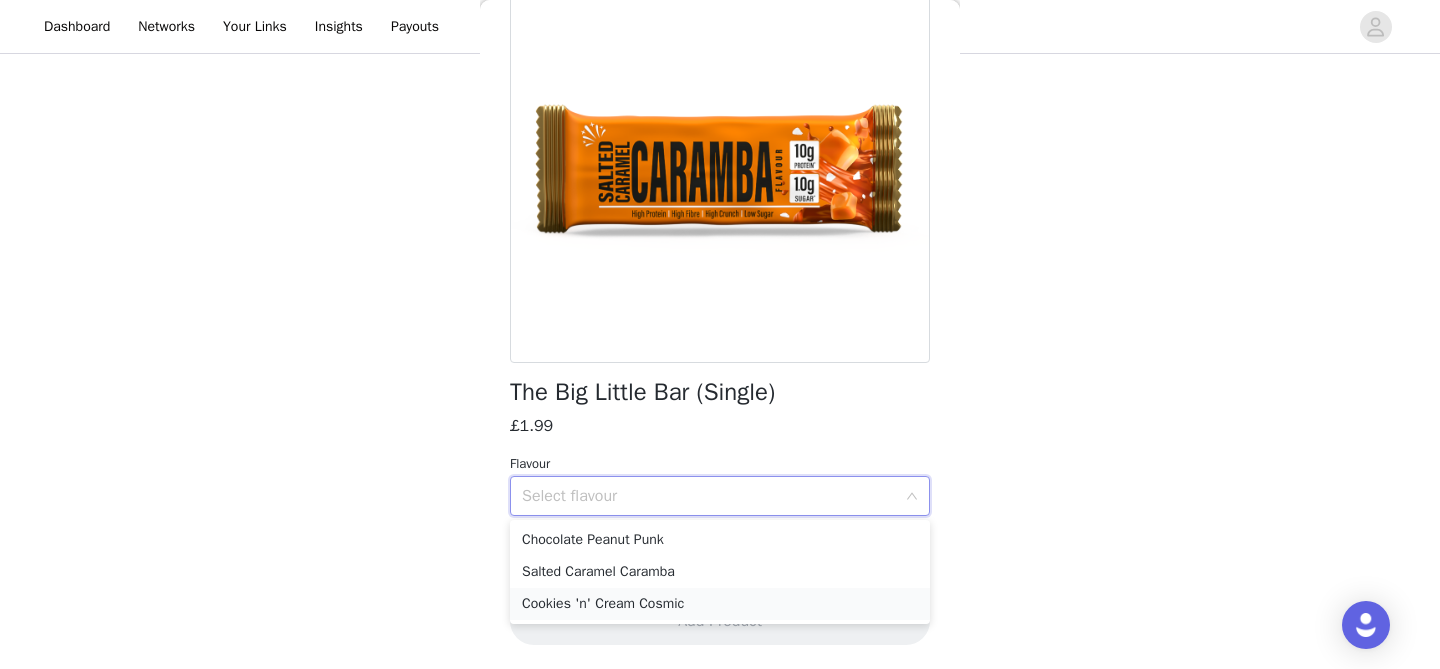 click on "Cookies 'n' Cream Cosmic" at bounding box center (720, 604) 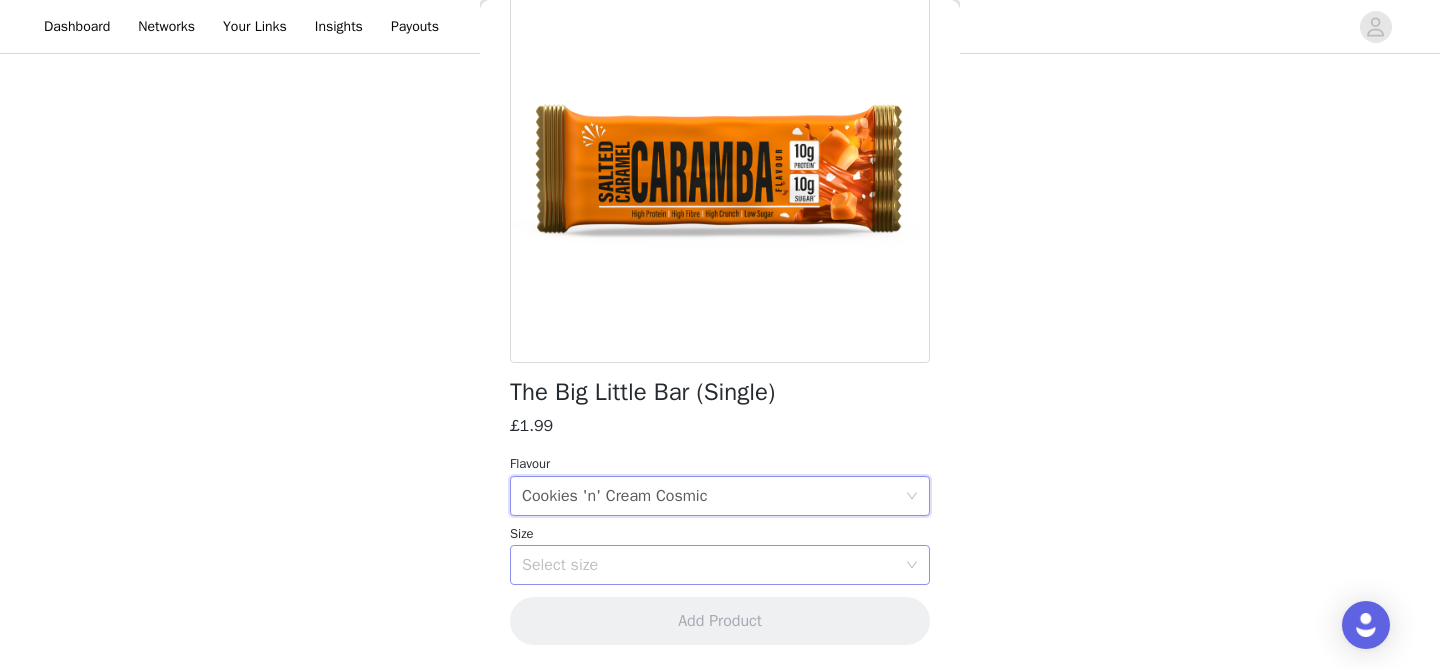 click on "Select size" at bounding box center [709, 565] 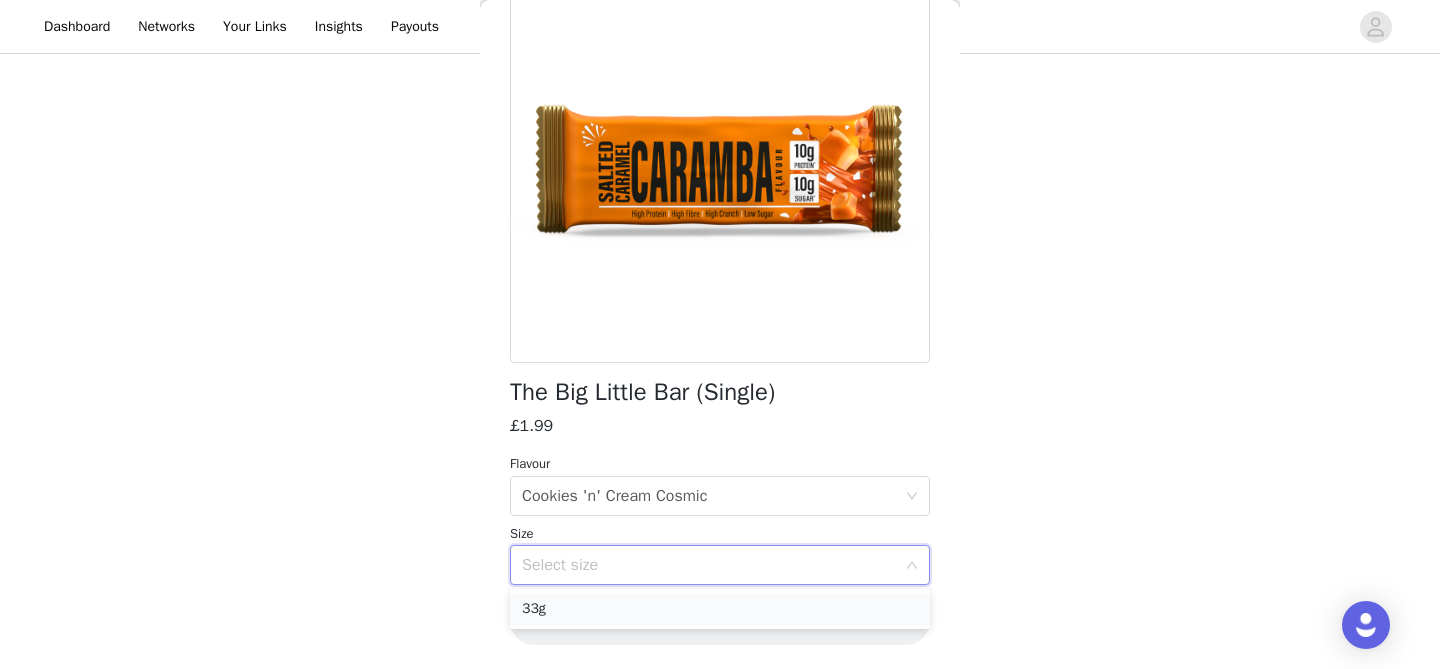 click on "33g" at bounding box center (720, 609) 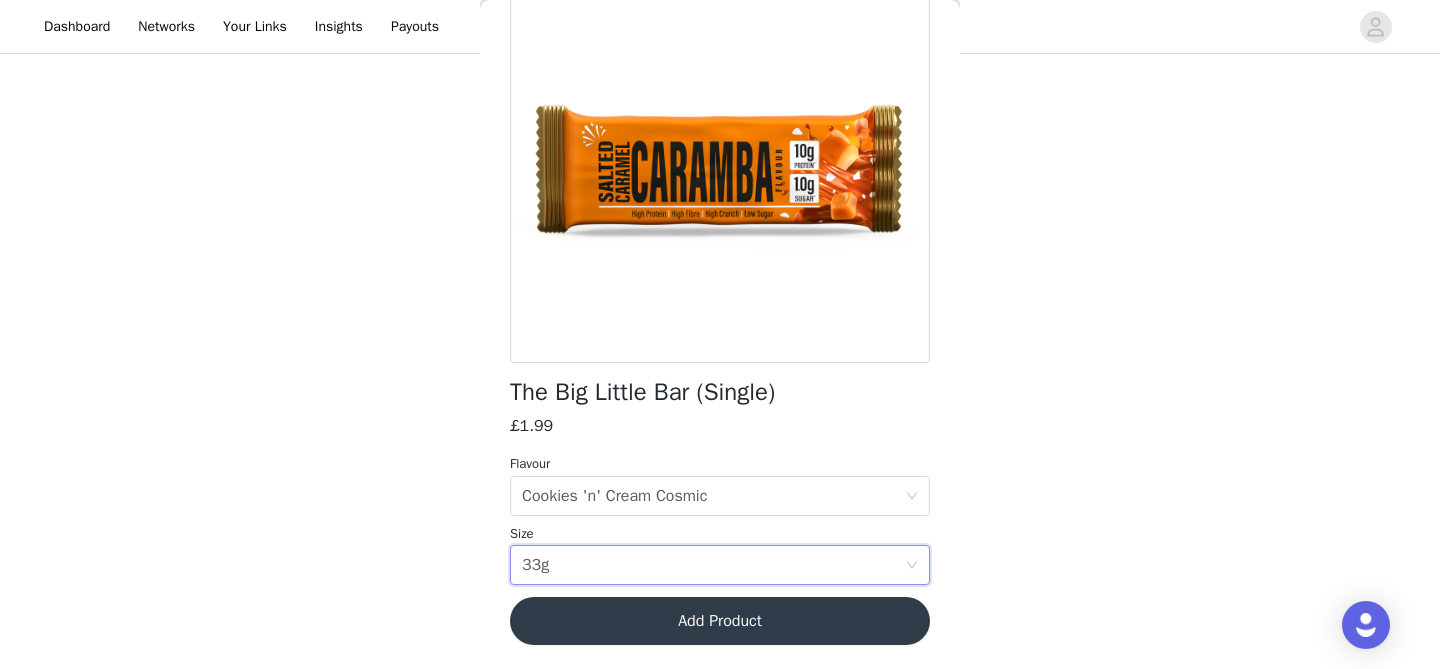 click on "Add Product" at bounding box center (720, 621) 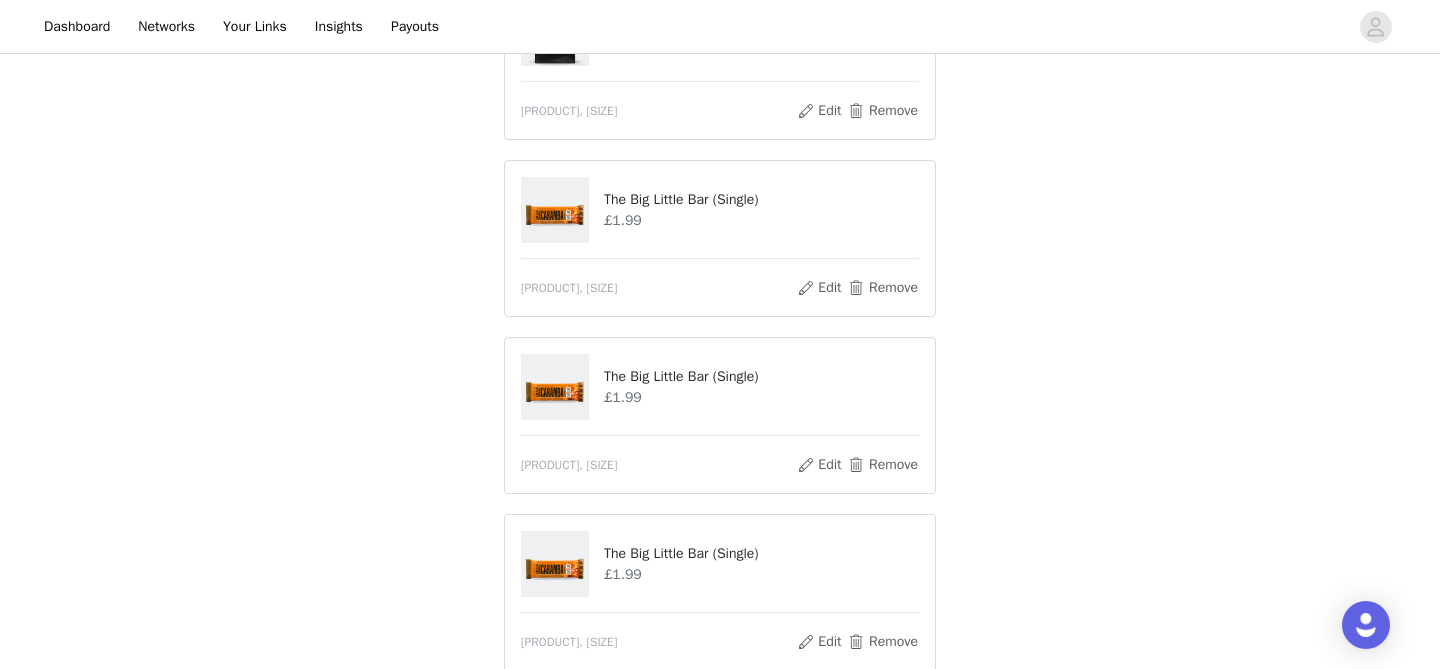scroll, scrollTop: 1030, scrollLeft: 0, axis: vertical 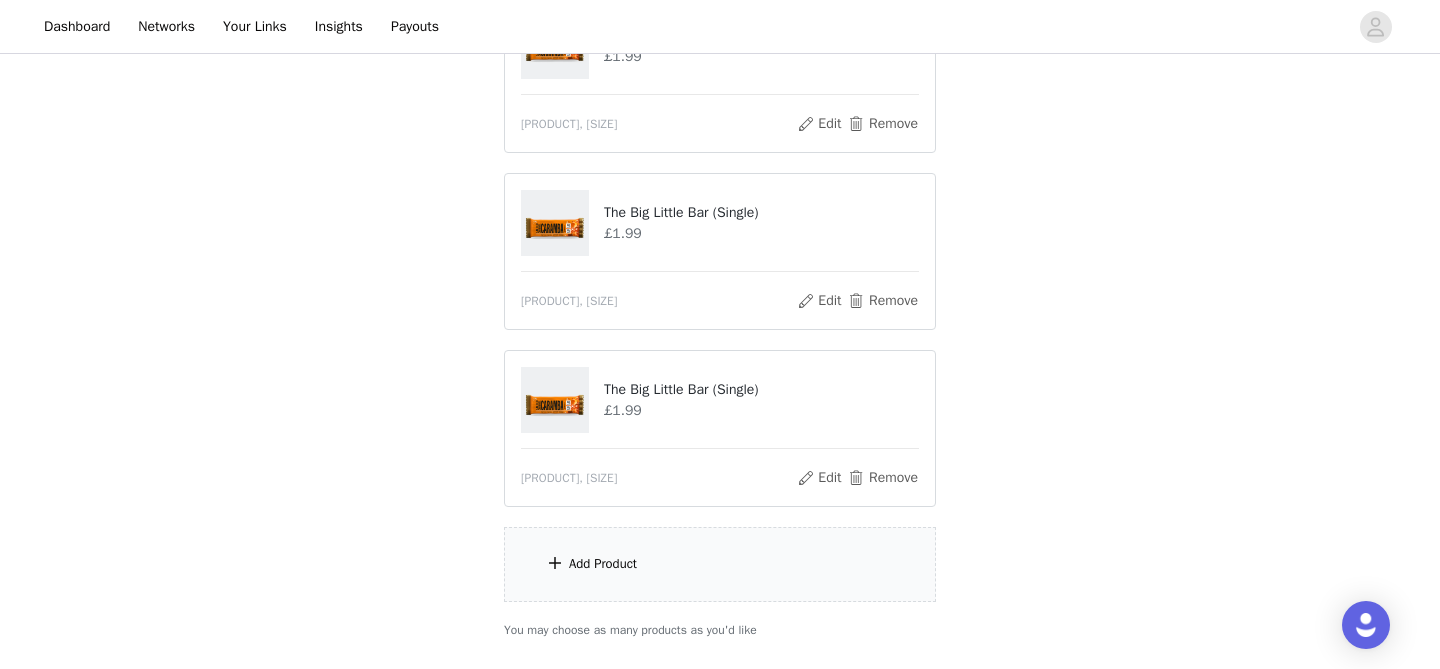 click at bounding box center (555, 563) 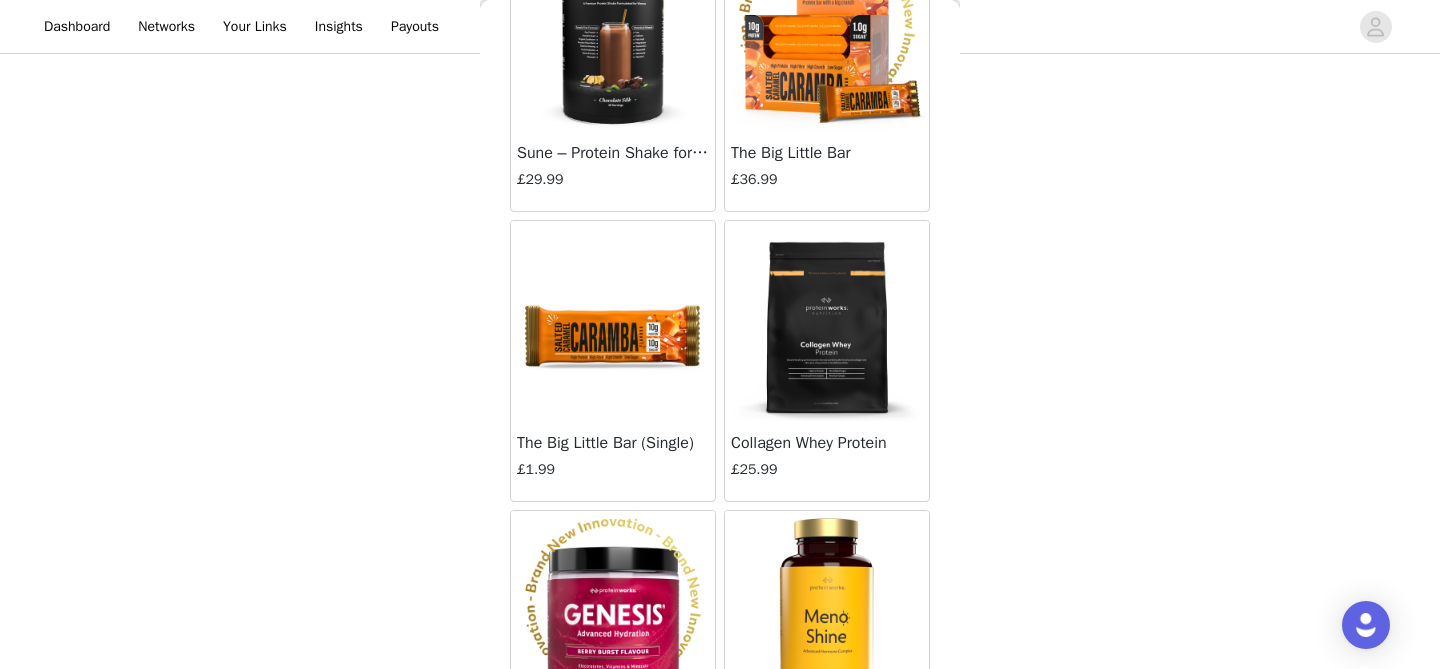 scroll, scrollTop: 6938, scrollLeft: 0, axis: vertical 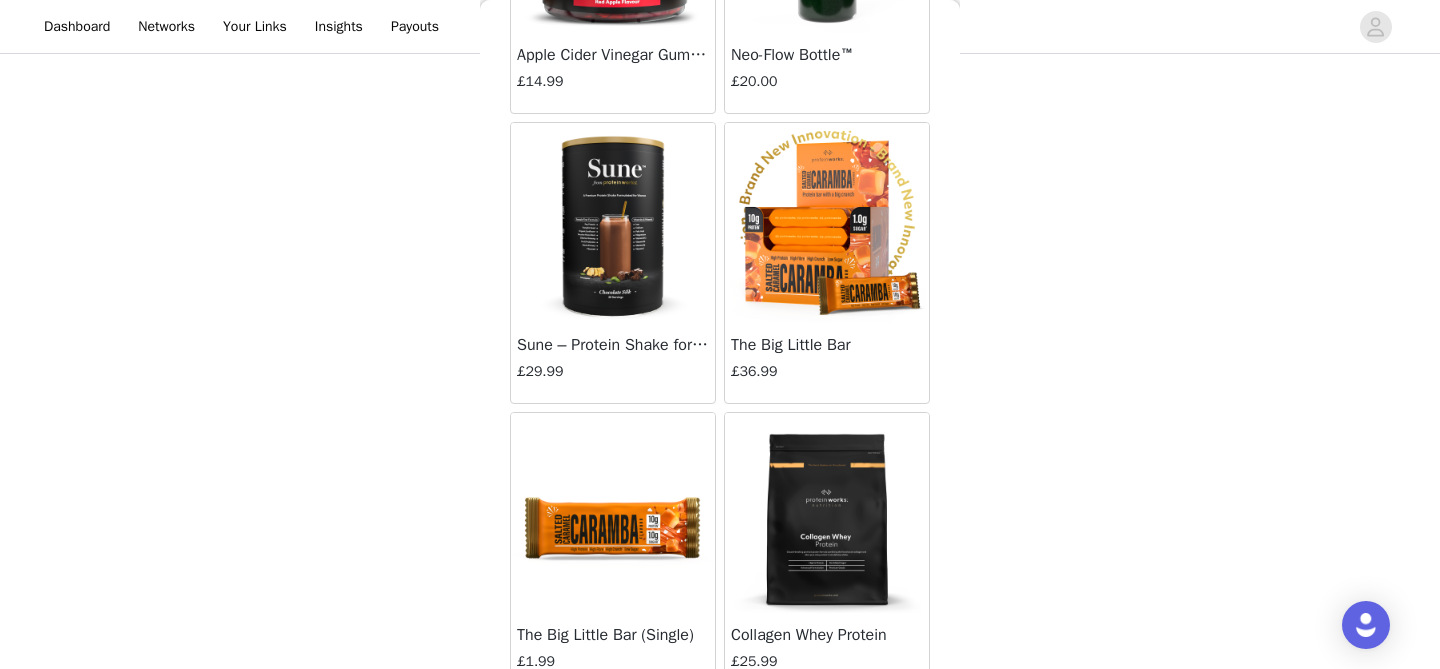 click at bounding box center (613, 513) 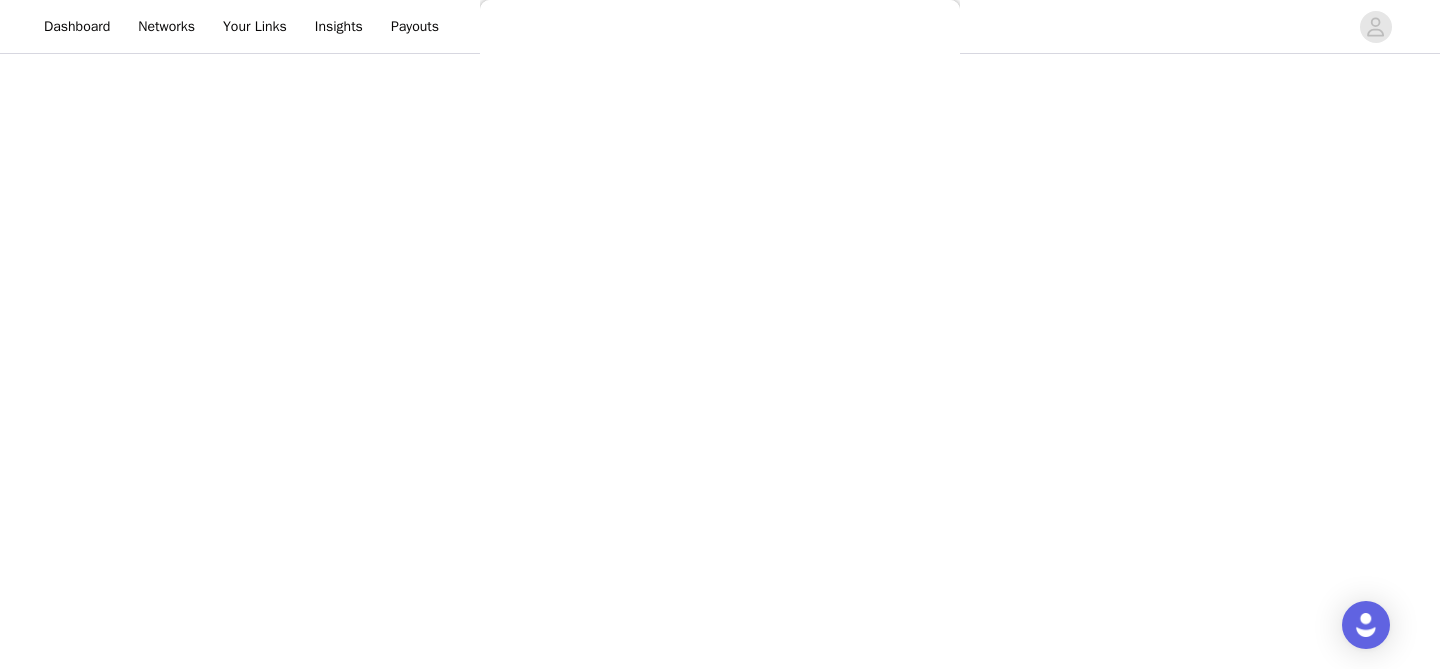 scroll, scrollTop: 187, scrollLeft: 0, axis: vertical 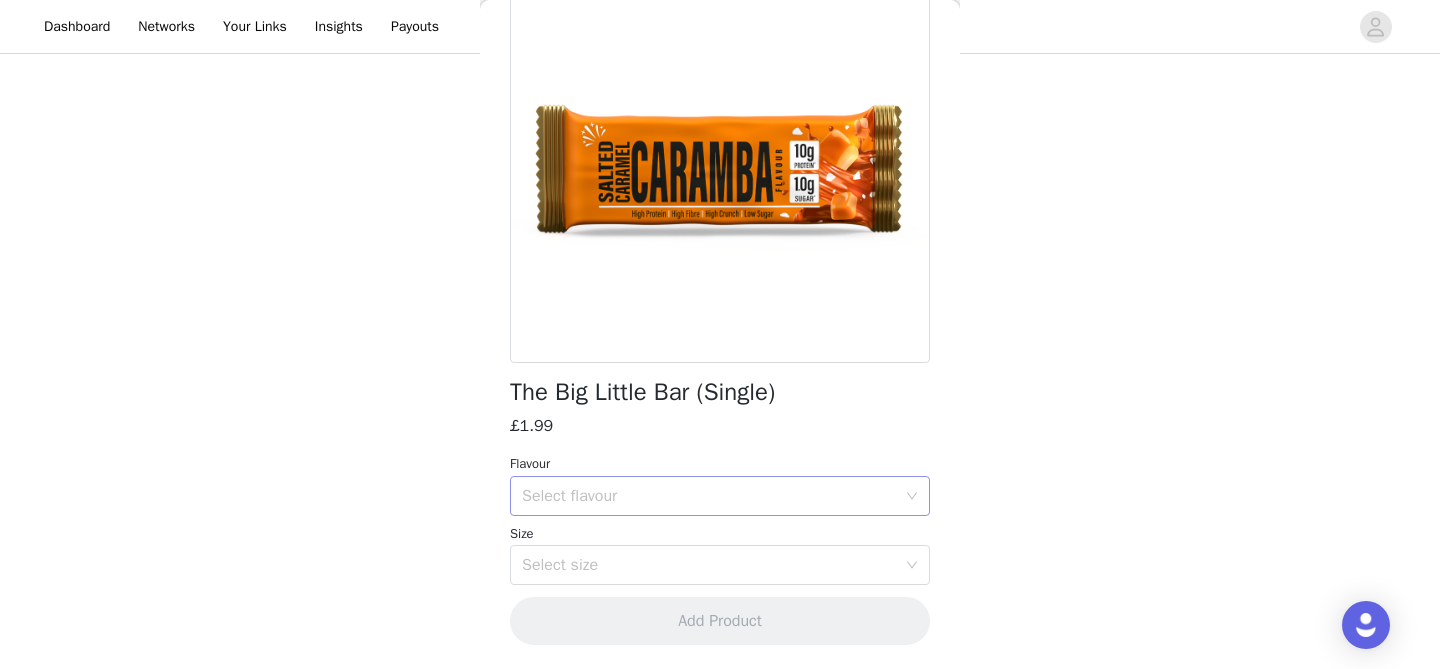 click on "Select flavour" at bounding box center (709, 496) 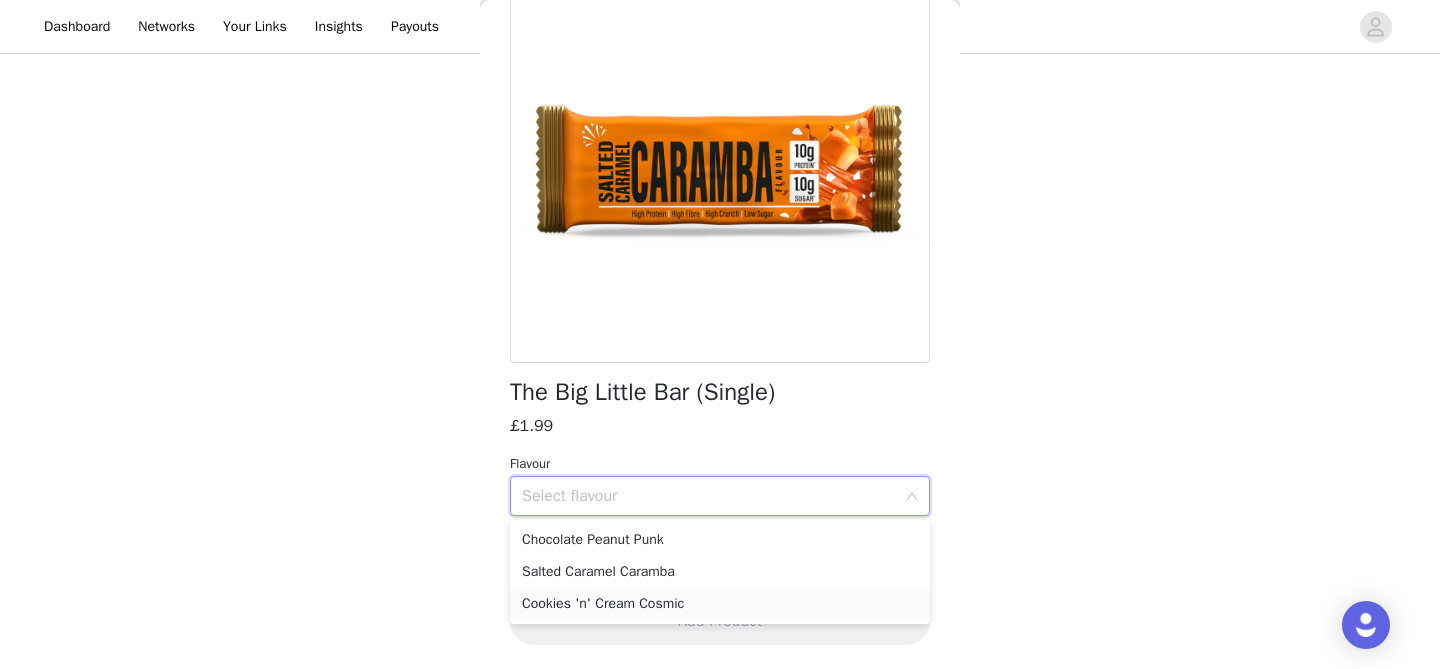 click on "Cookies 'n' Cream Cosmic" at bounding box center (720, 604) 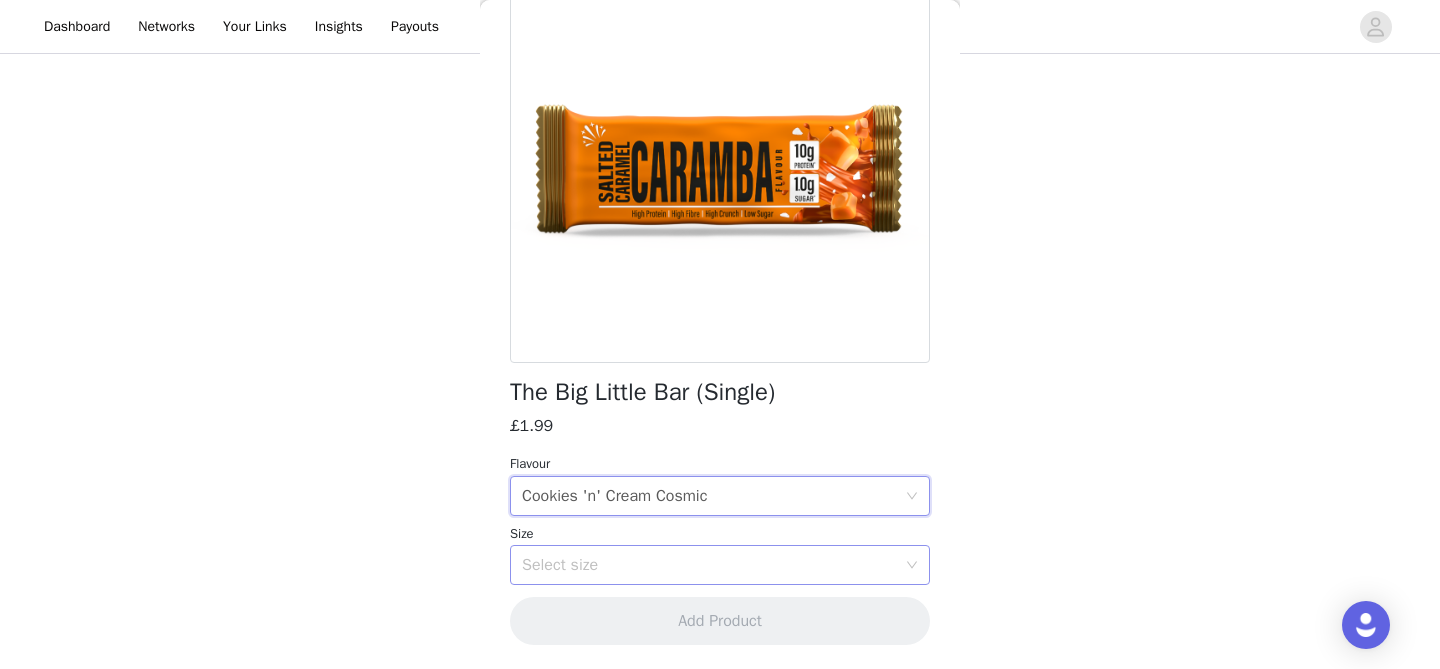click on "Select size" at bounding box center (709, 565) 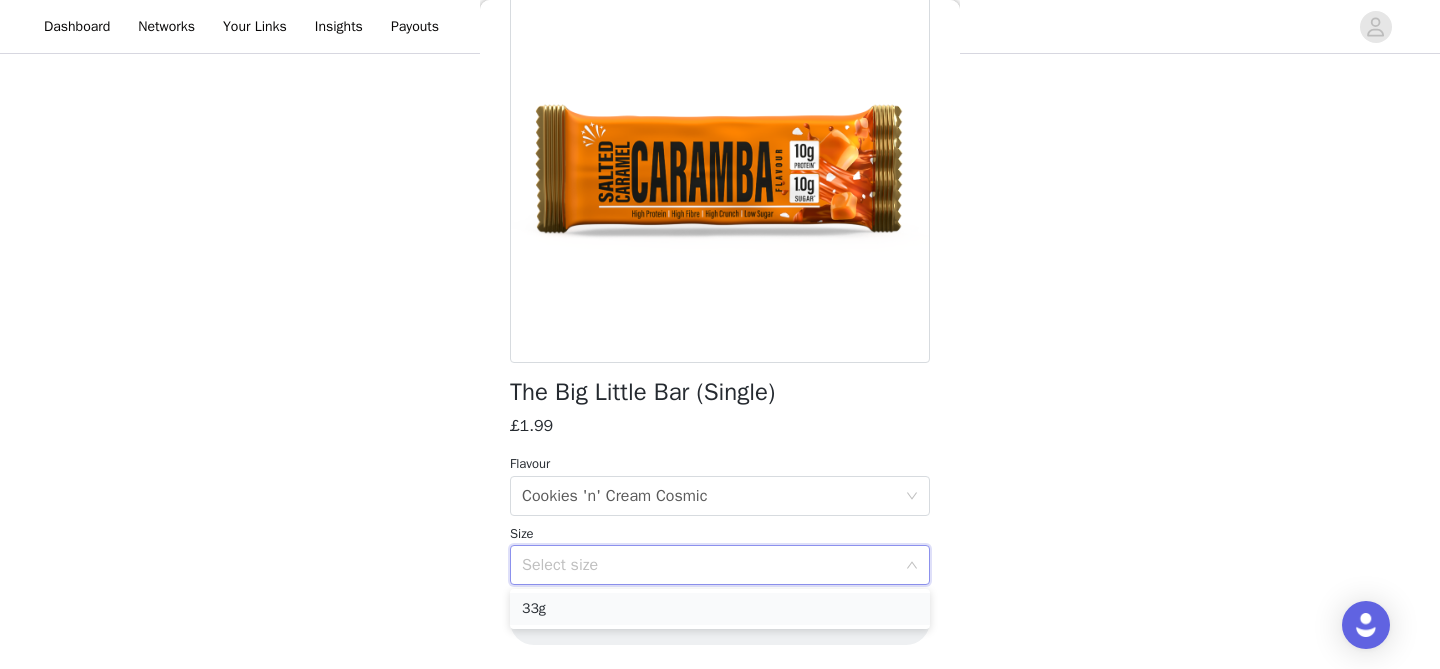click on "33g" at bounding box center [720, 609] 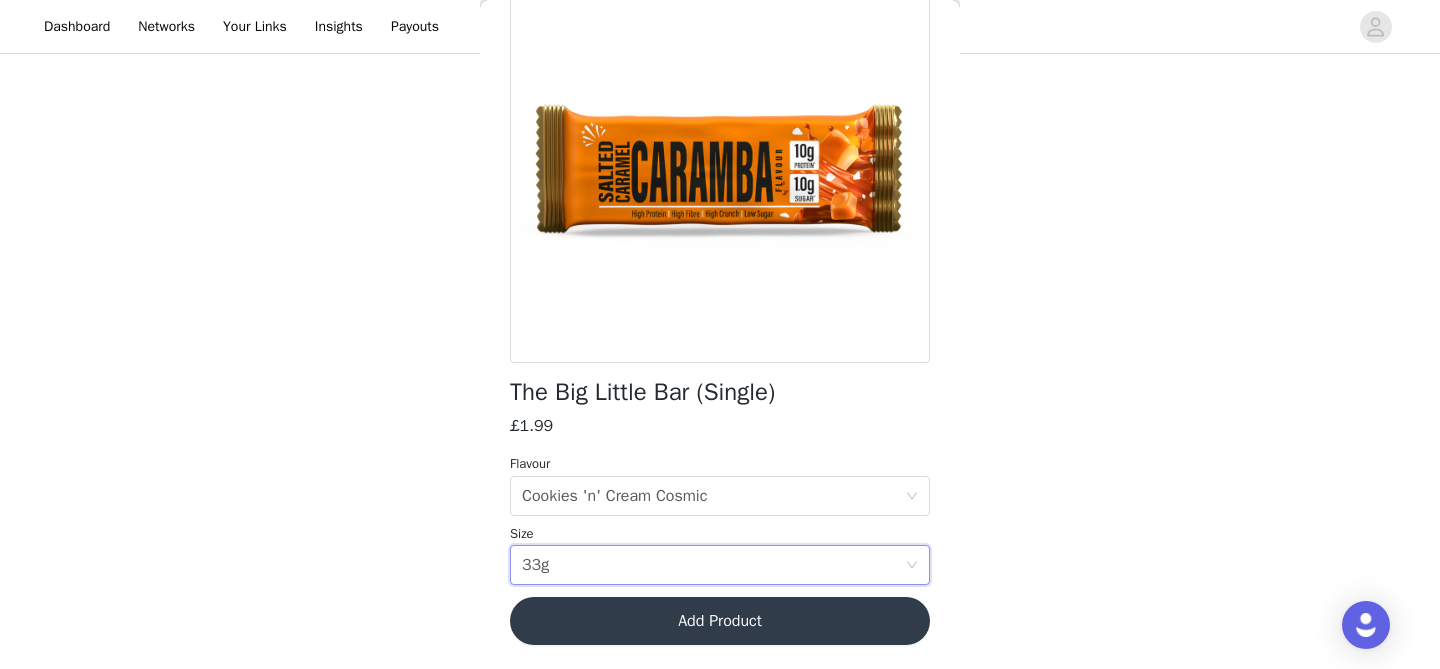 click on "Add Product" at bounding box center (720, 621) 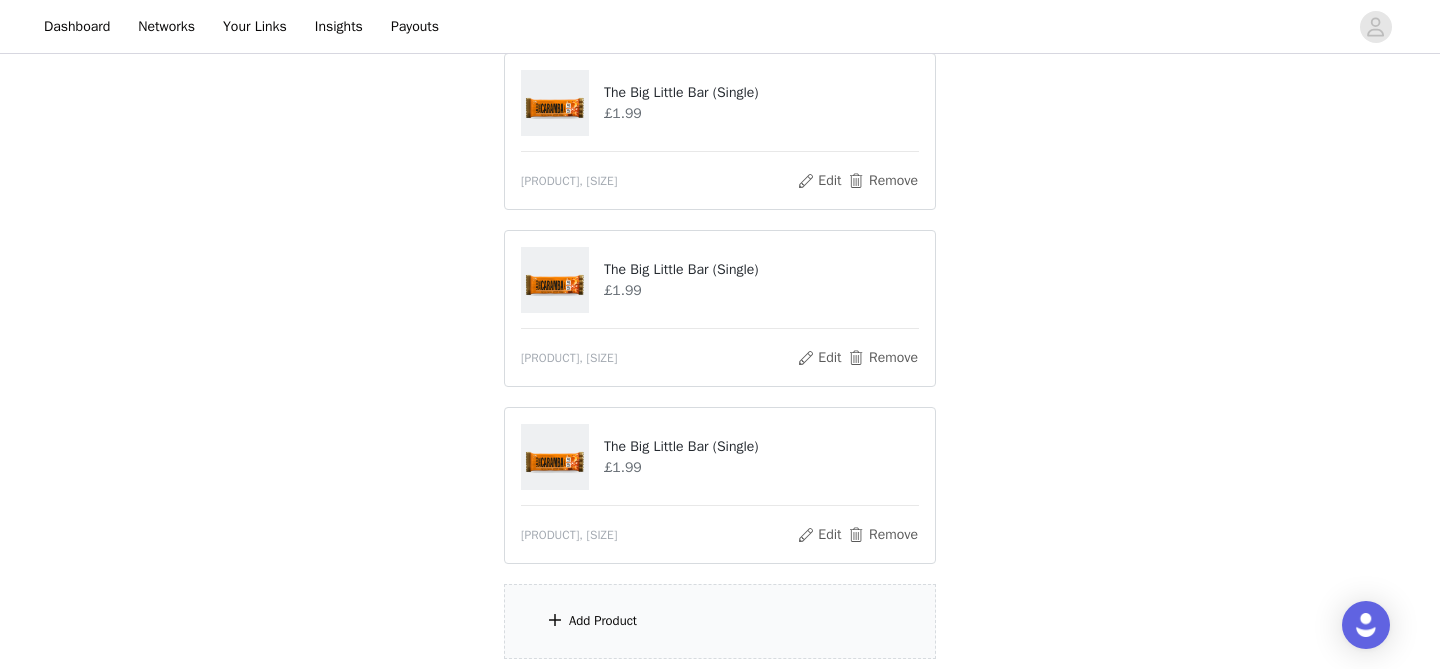 scroll, scrollTop: 1345, scrollLeft: 0, axis: vertical 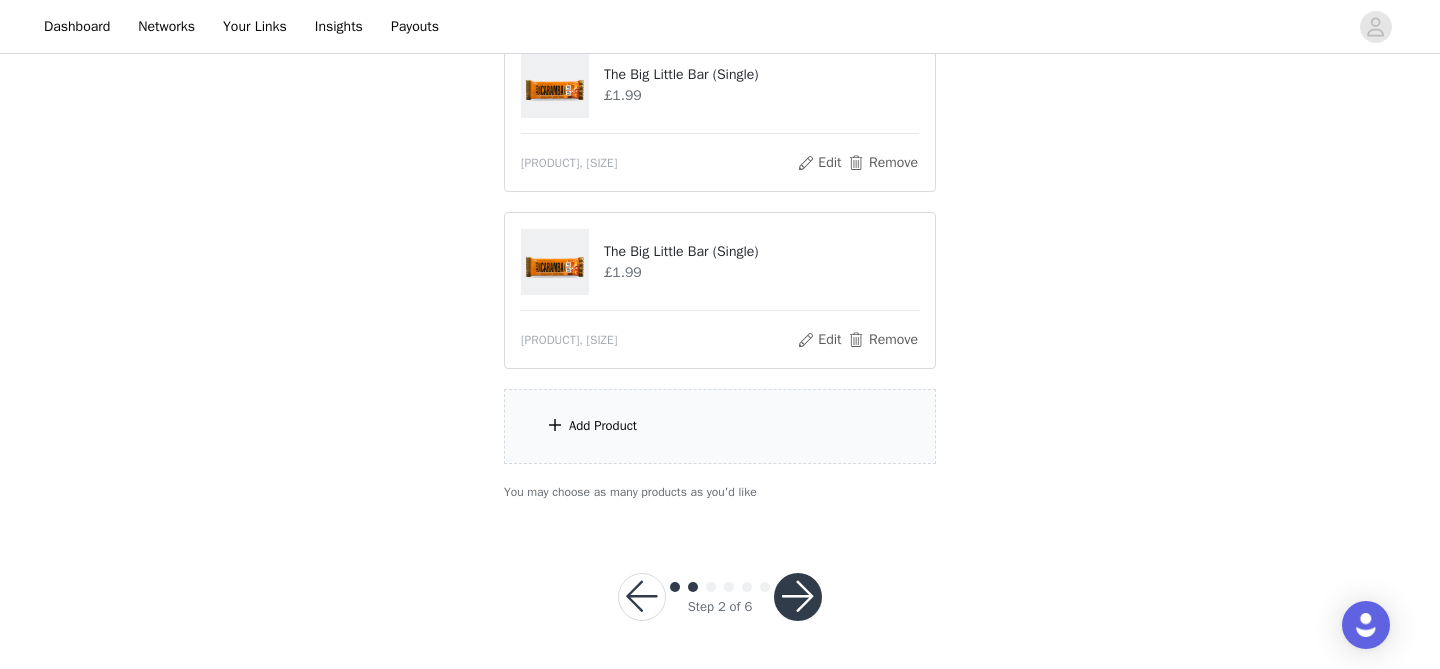 click at bounding box center (555, 425) 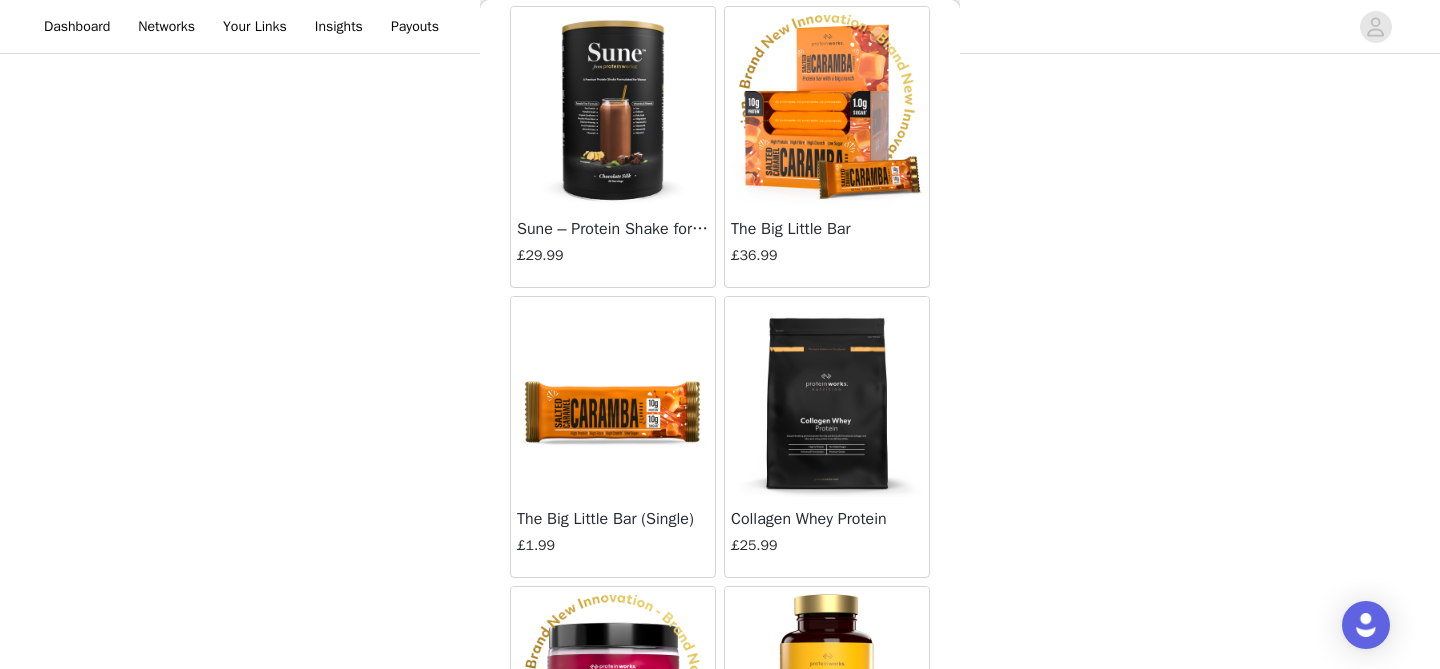scroll, scrollTop: 7029, scrollLeft: 0, axis: vertical 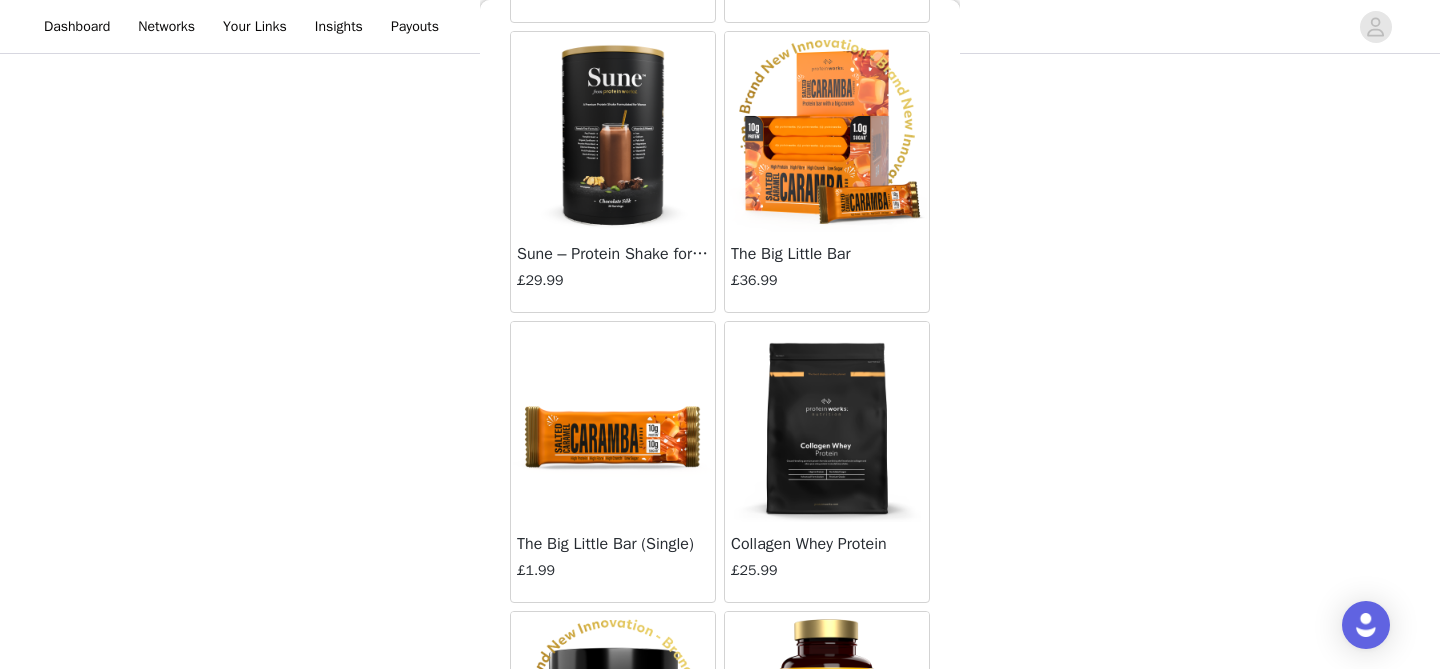 click at bounding box center [613, 422] 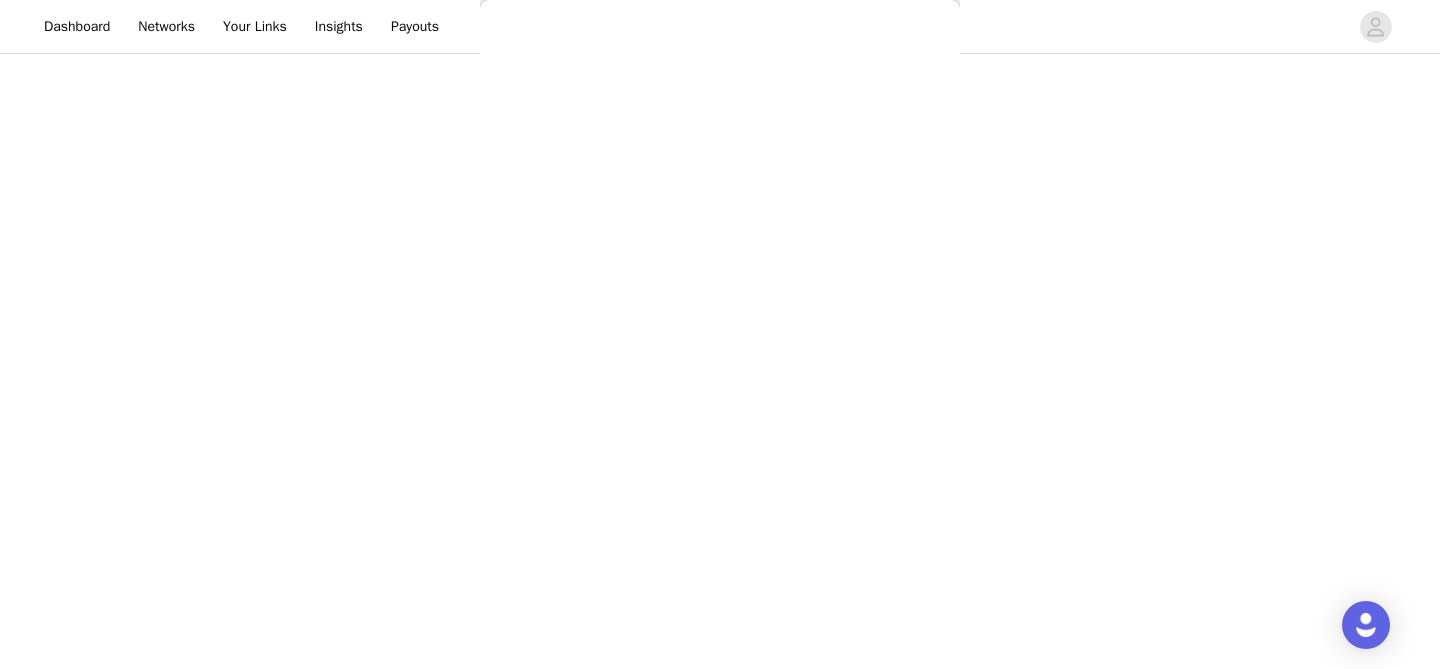 scroll, scrollTop: 187, scrollLeft: 0, axis: vertical 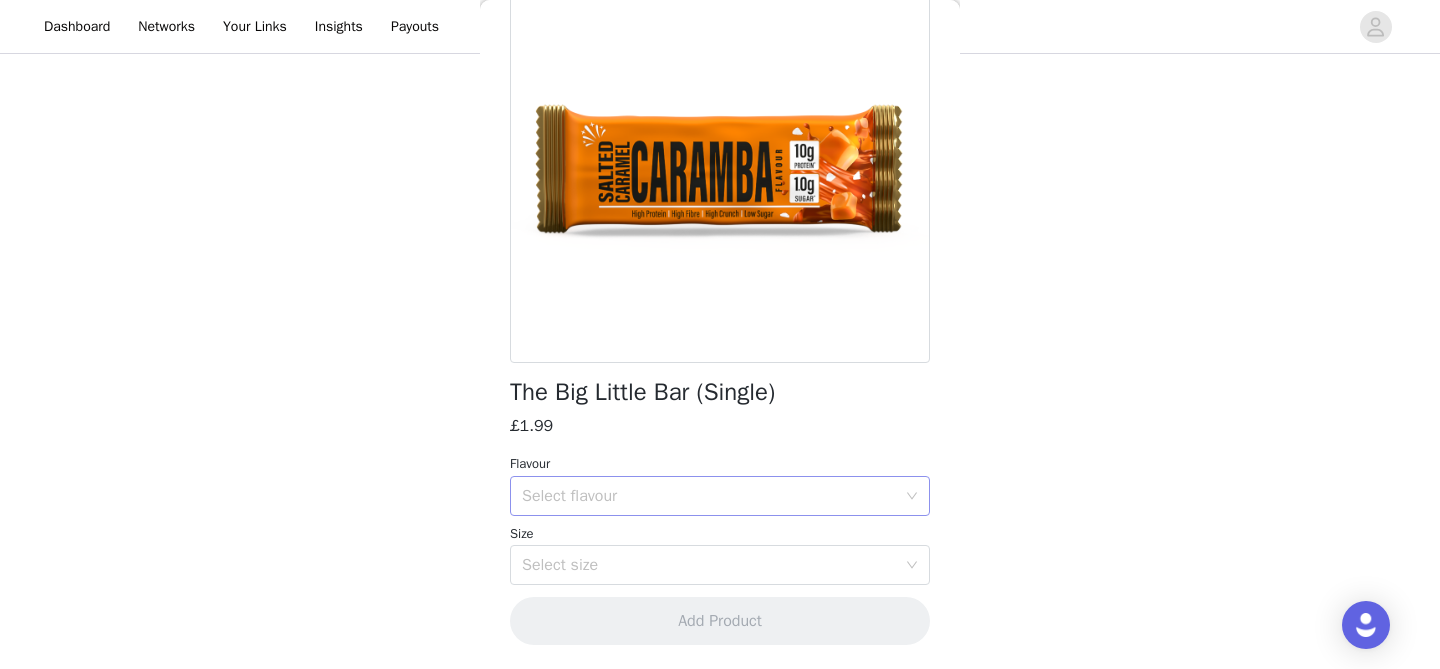 click on "Select flavour" at bounding box center [709, 496] 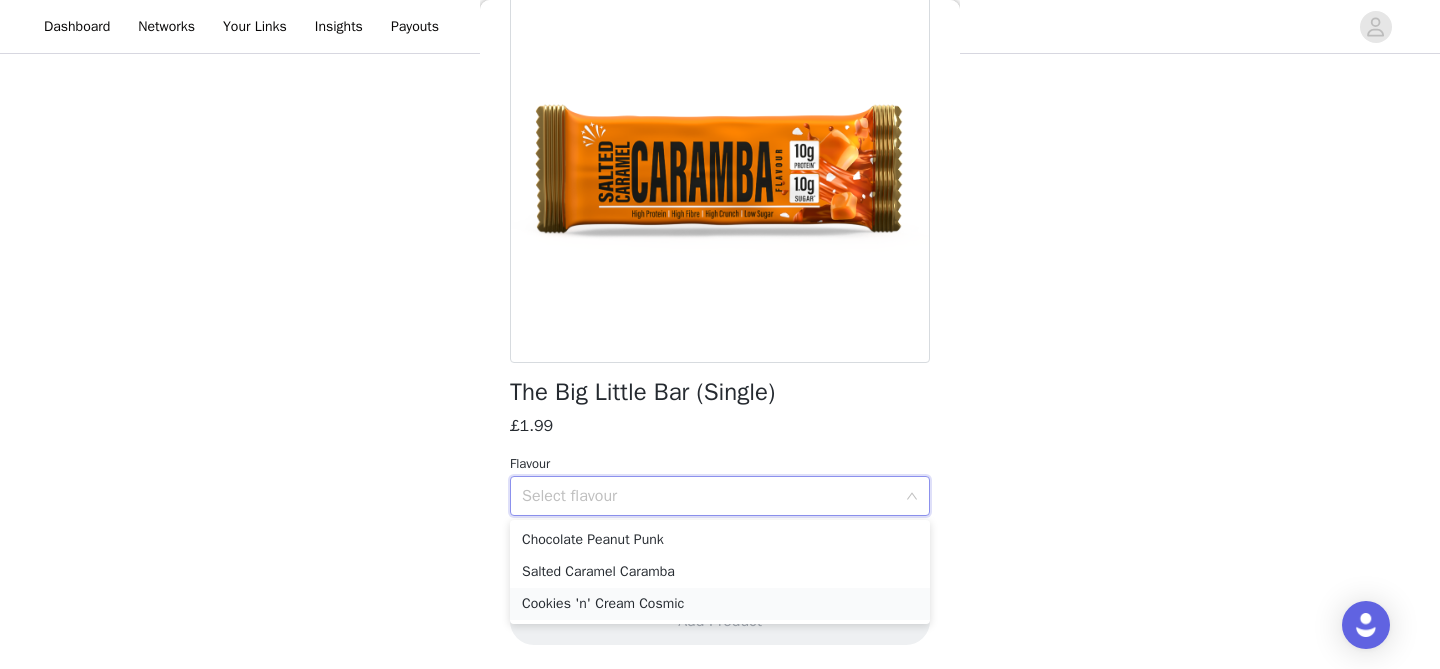 click on "Cookies 'n' Cream Cosmic" at bounding box center [720, 604] 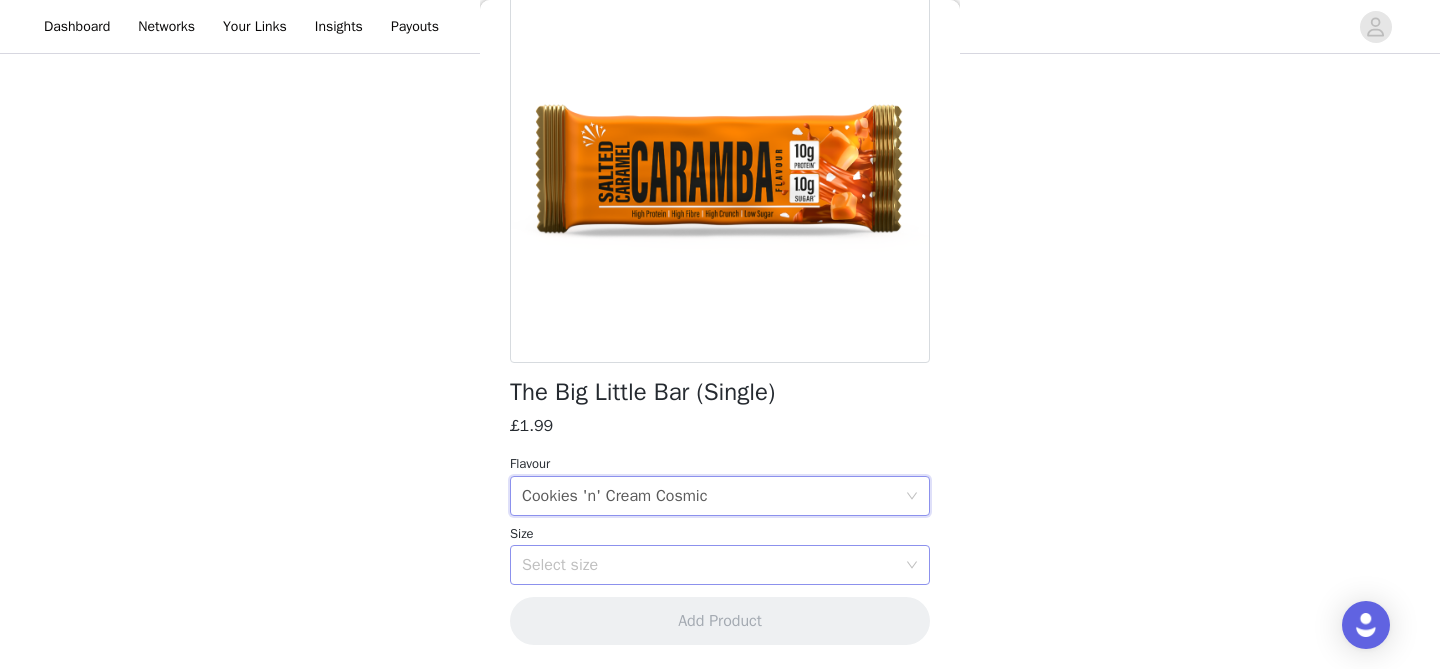 click on "Select size" at bounding box center (709, 565) 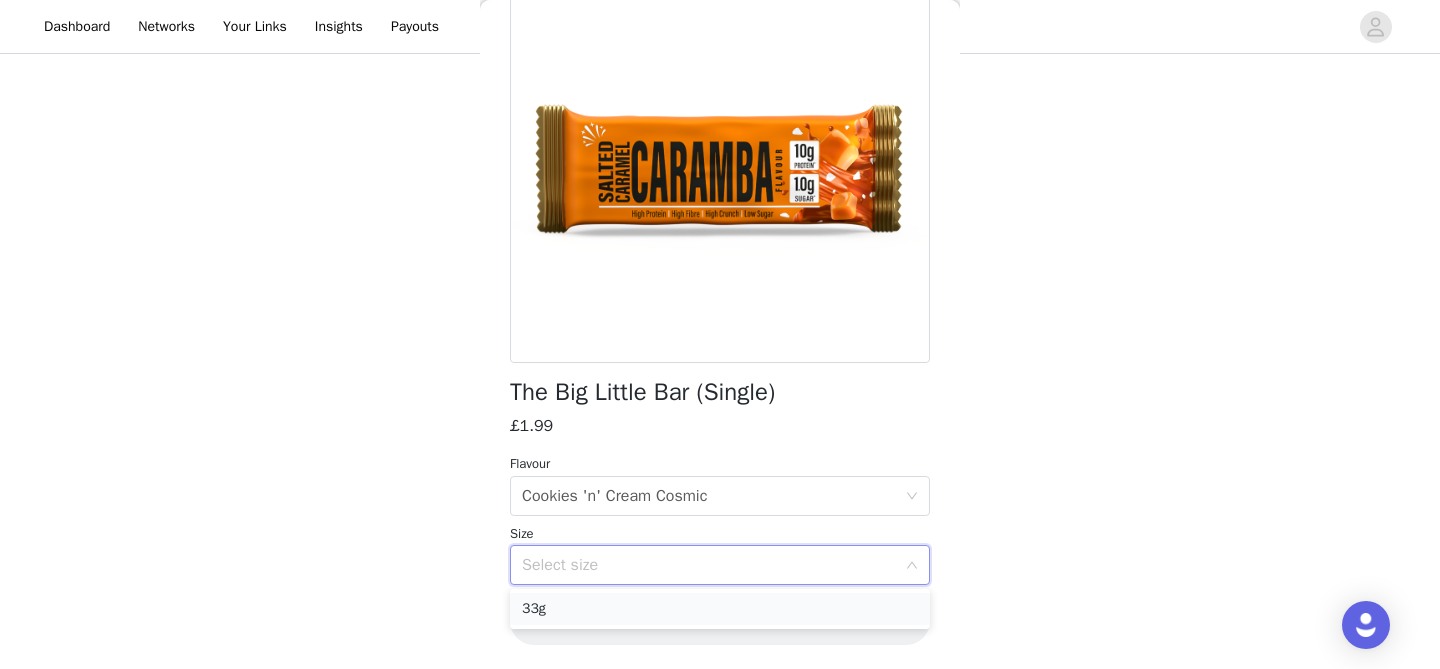 click on "33g" at bounding box center (720, 609) 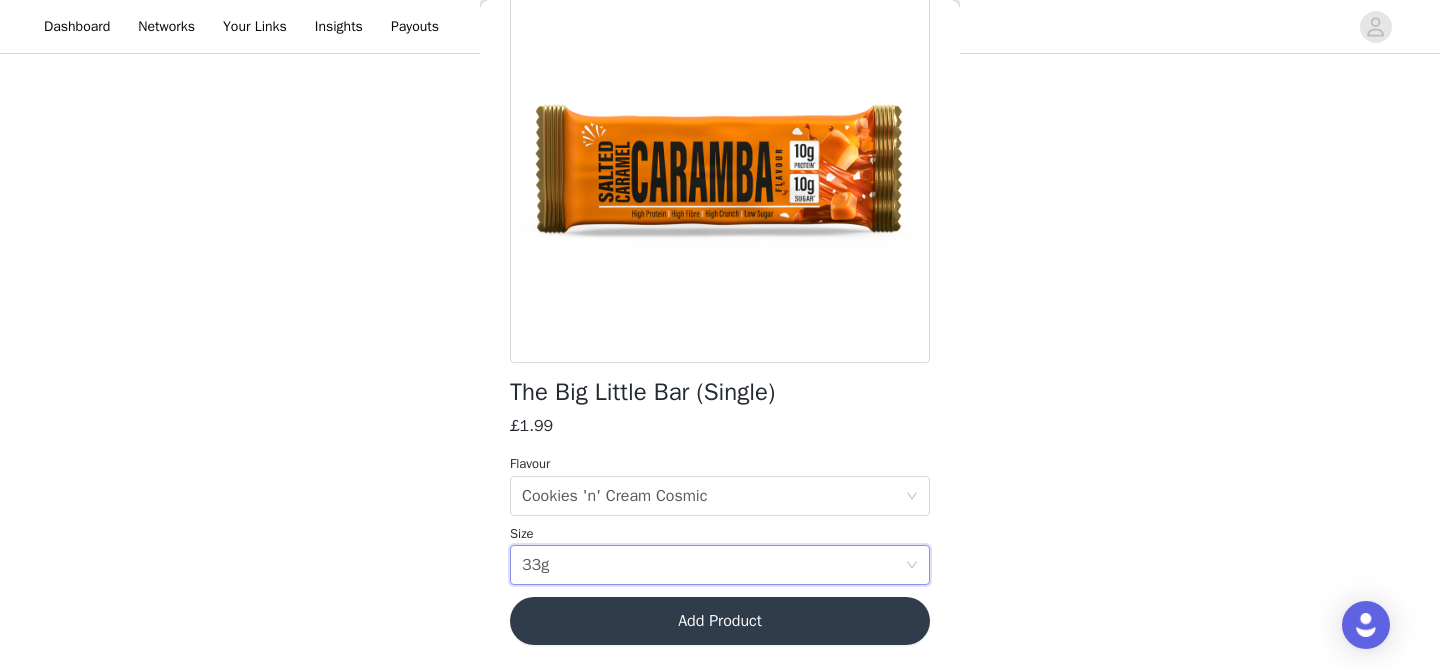 click on "Add Product" at bounding box center [720, 621] 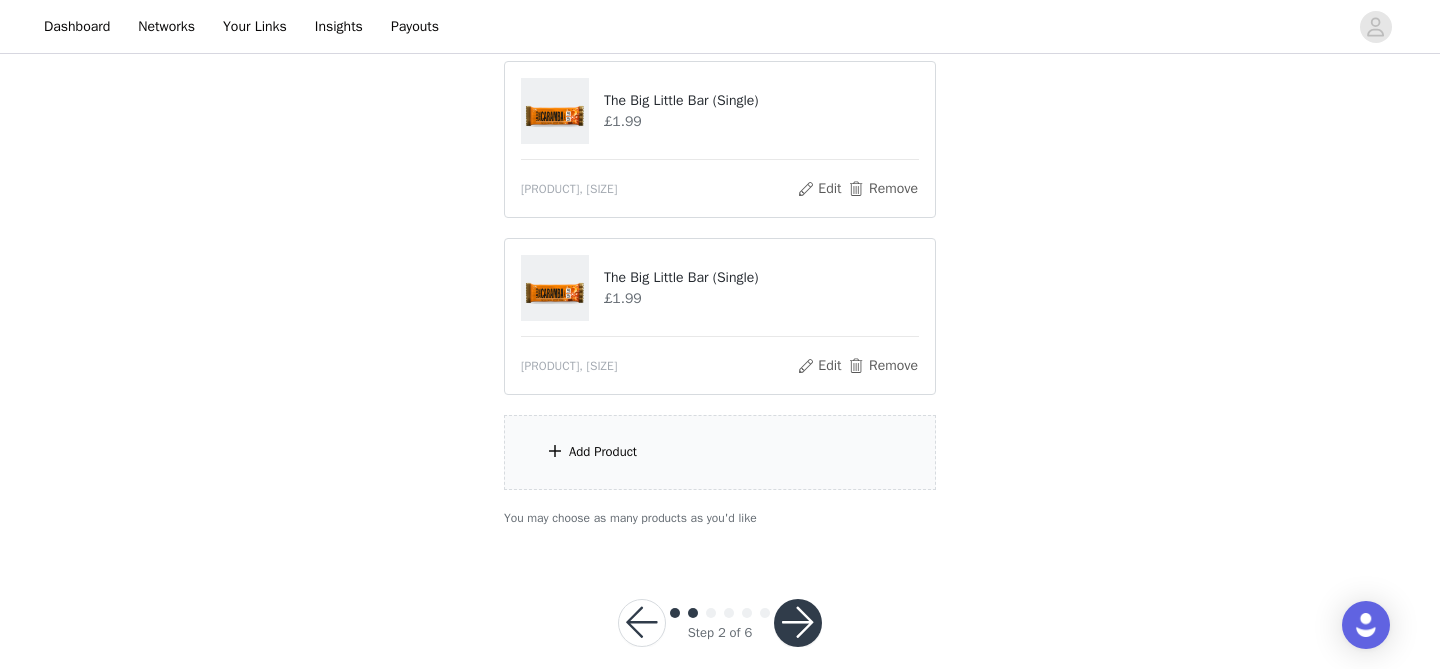 scroll, scrollTop: 1522, scrollLeft: 0, axis: vertical 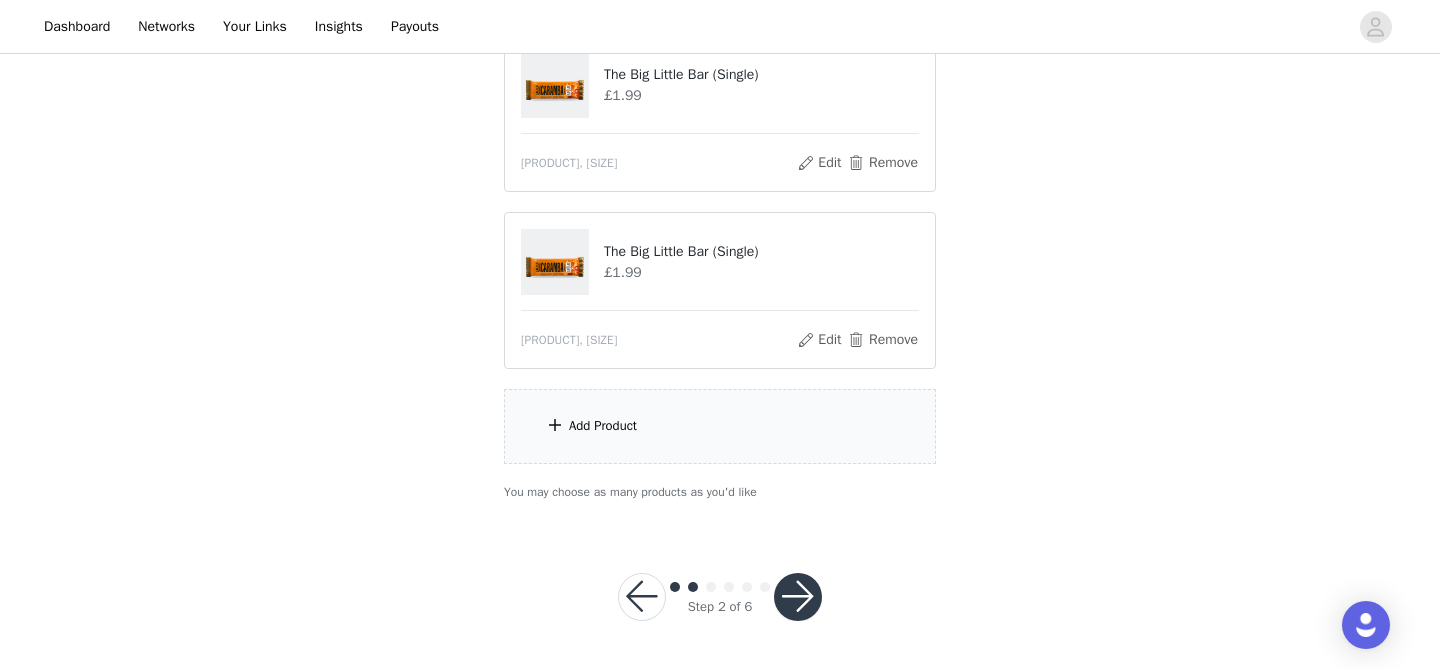 click at bounding box center [798, 597] 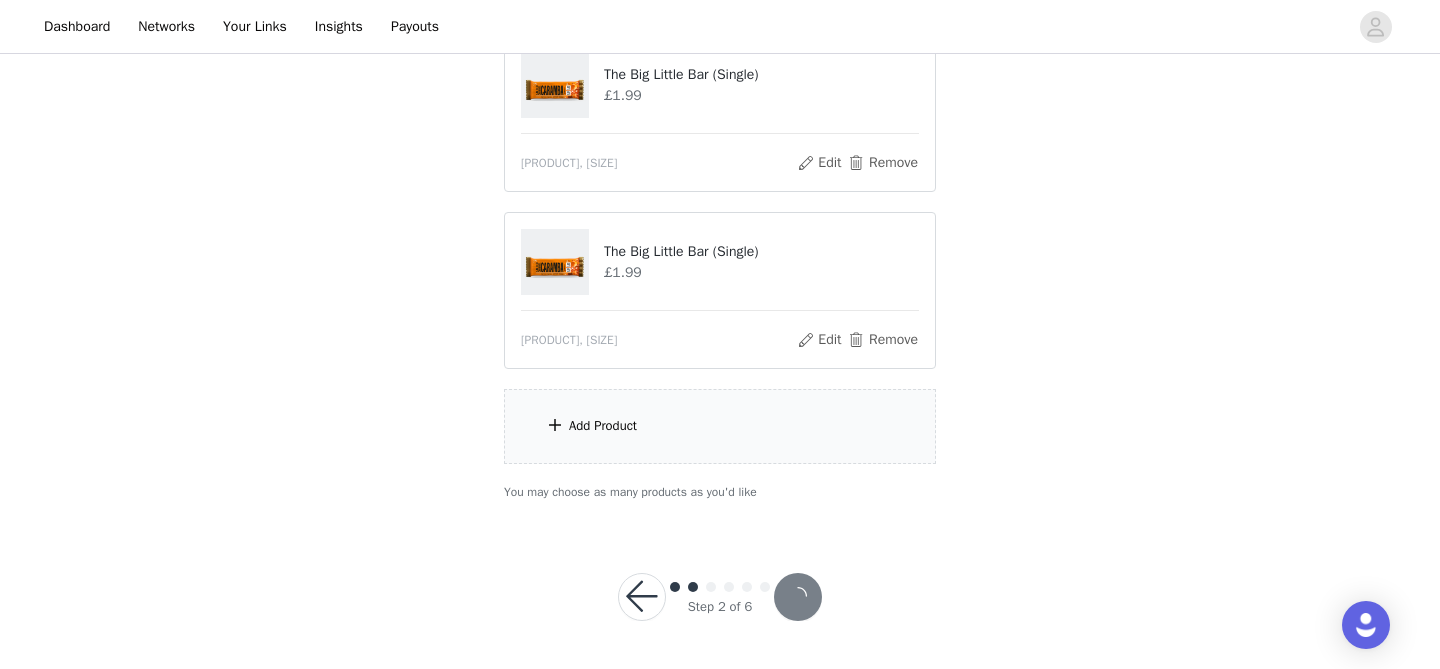 scroll, scrollTop: 0, scrollLeft: 0, axis: both 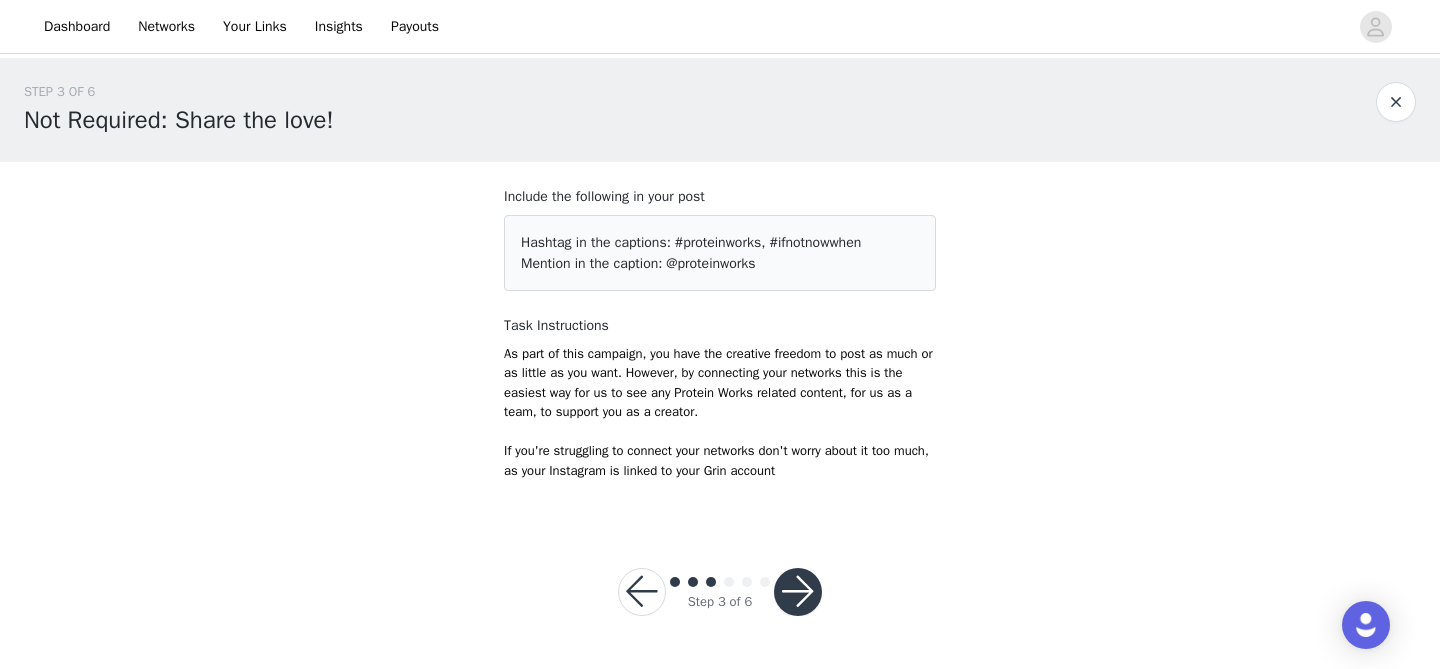 click at bounding box center (798, 592) 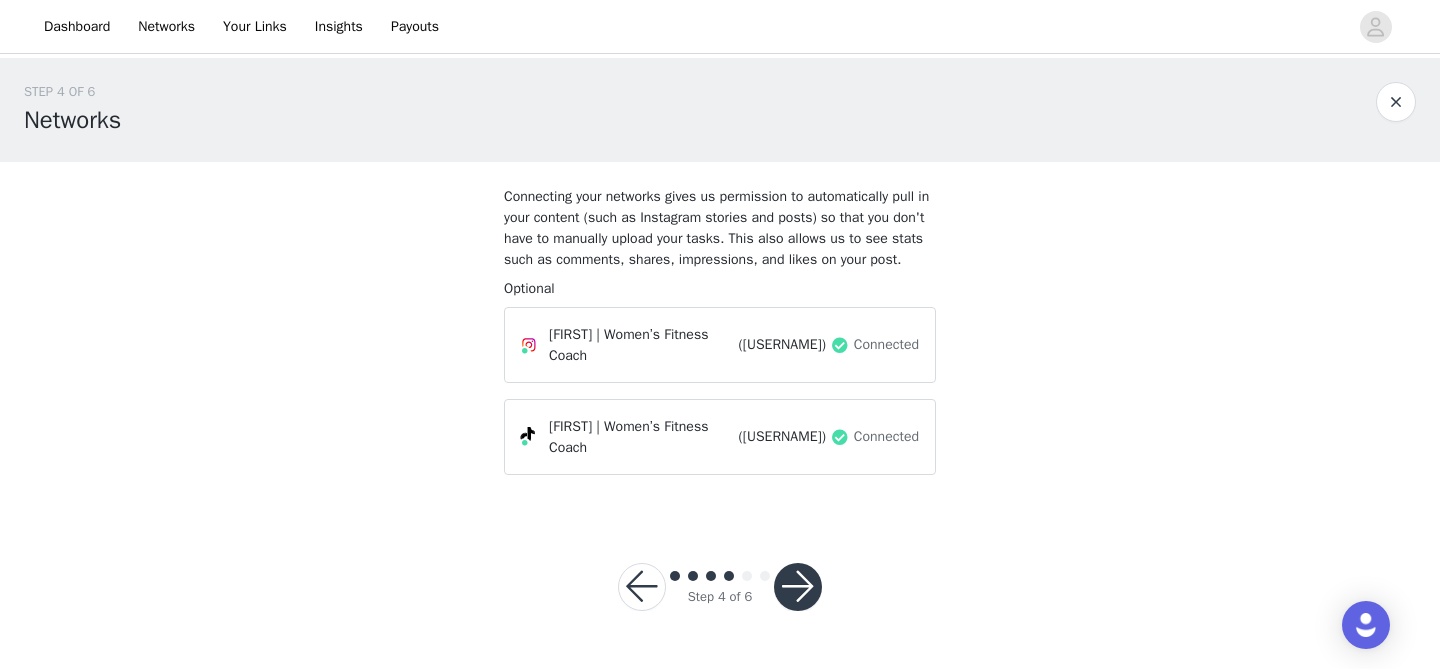 click at bounding box center (798, 587) 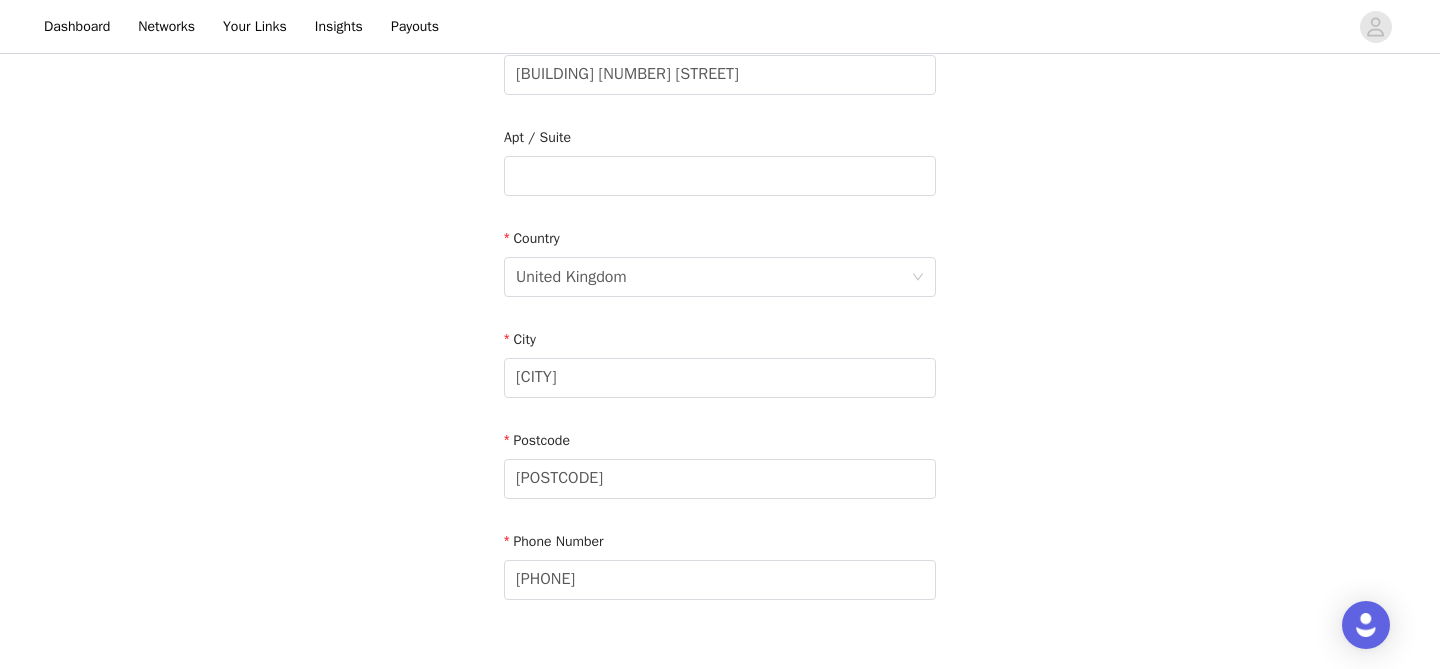 scroll, scrollTop: 594, scrollLeft: 0, axis: vertical 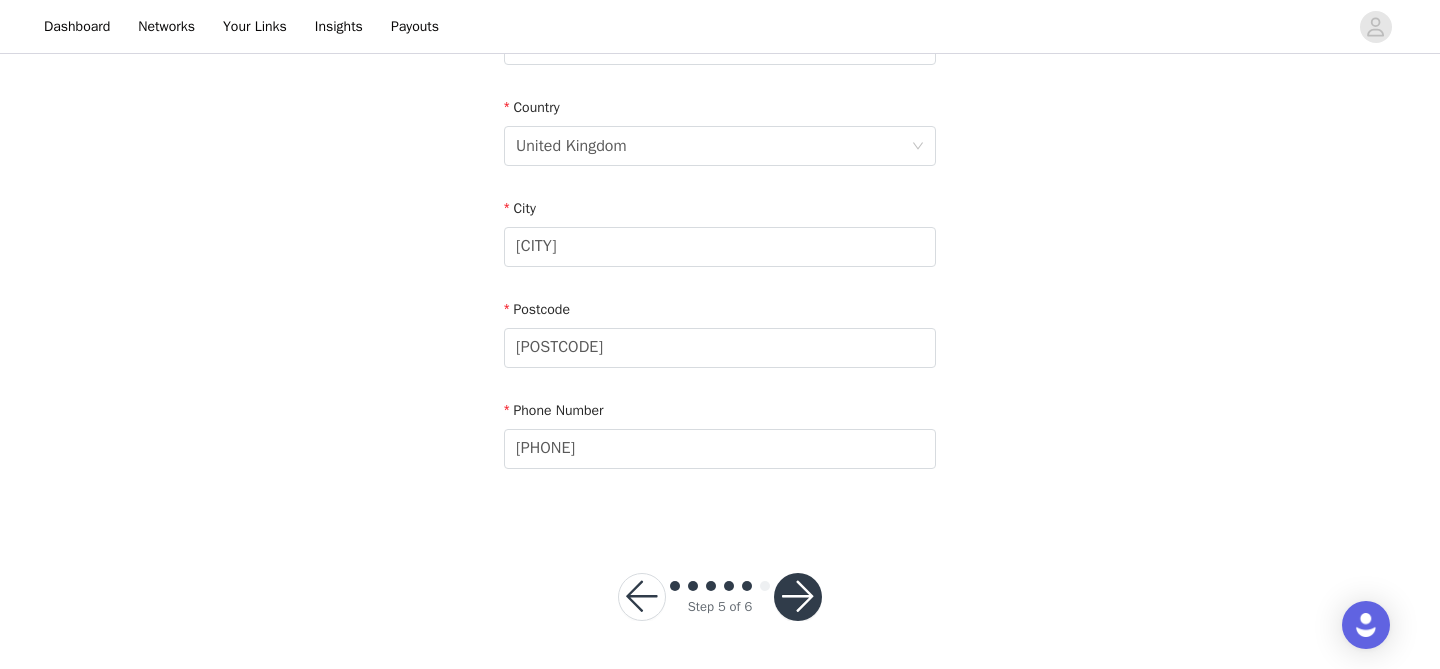 click at bounding box center [798, 597] 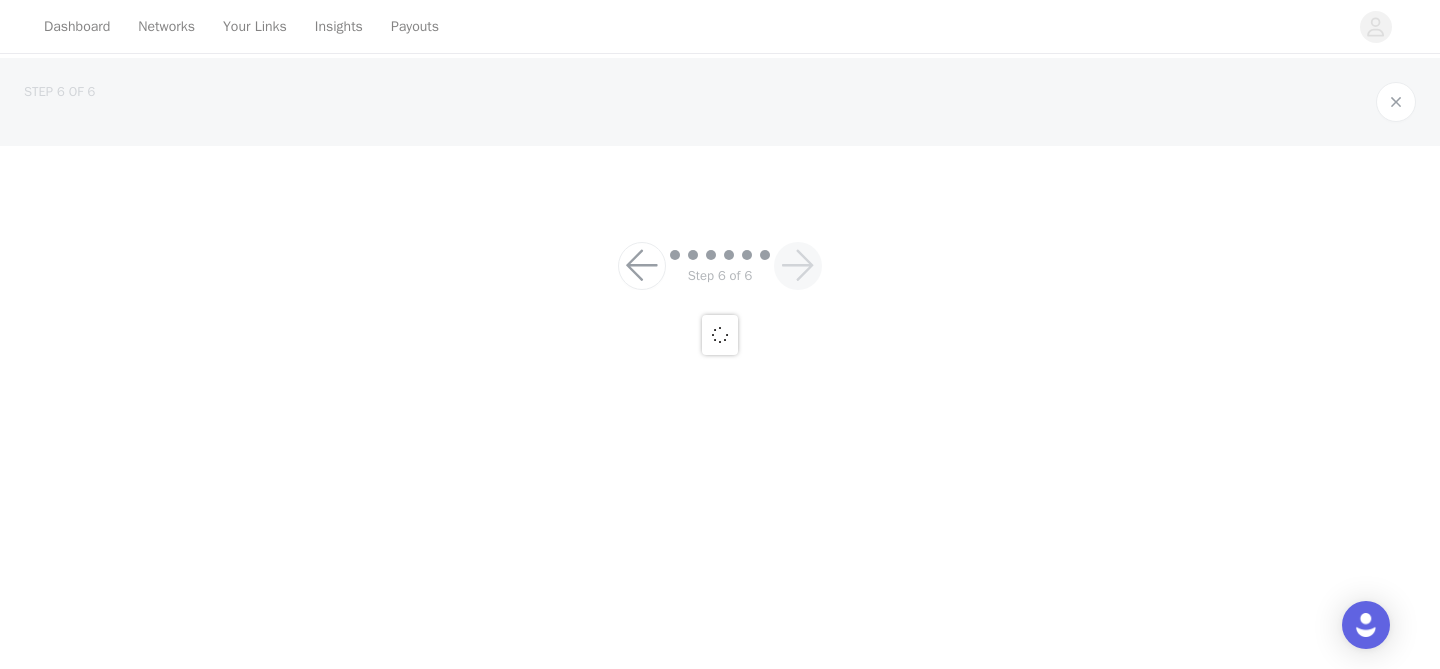 scroll, scrollTop: 0, scrollLeft: 0, axis: both 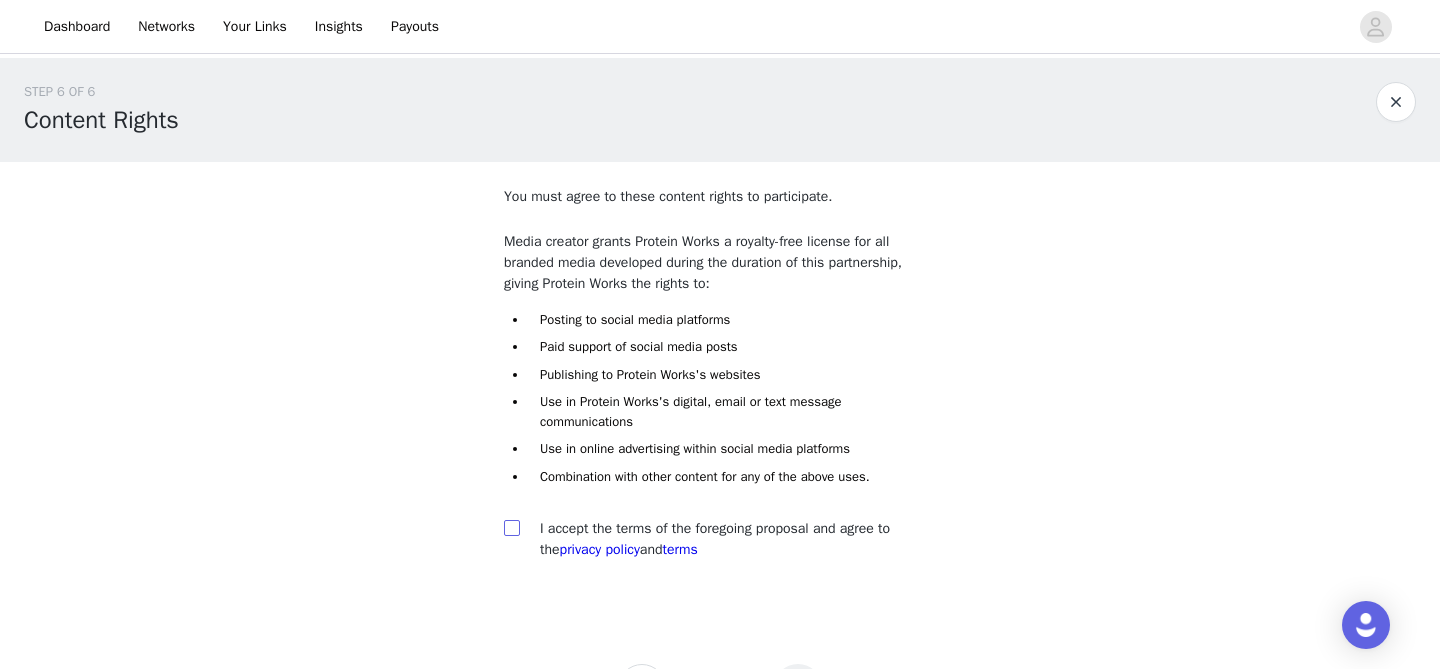 click at bounding box center (511, 527) 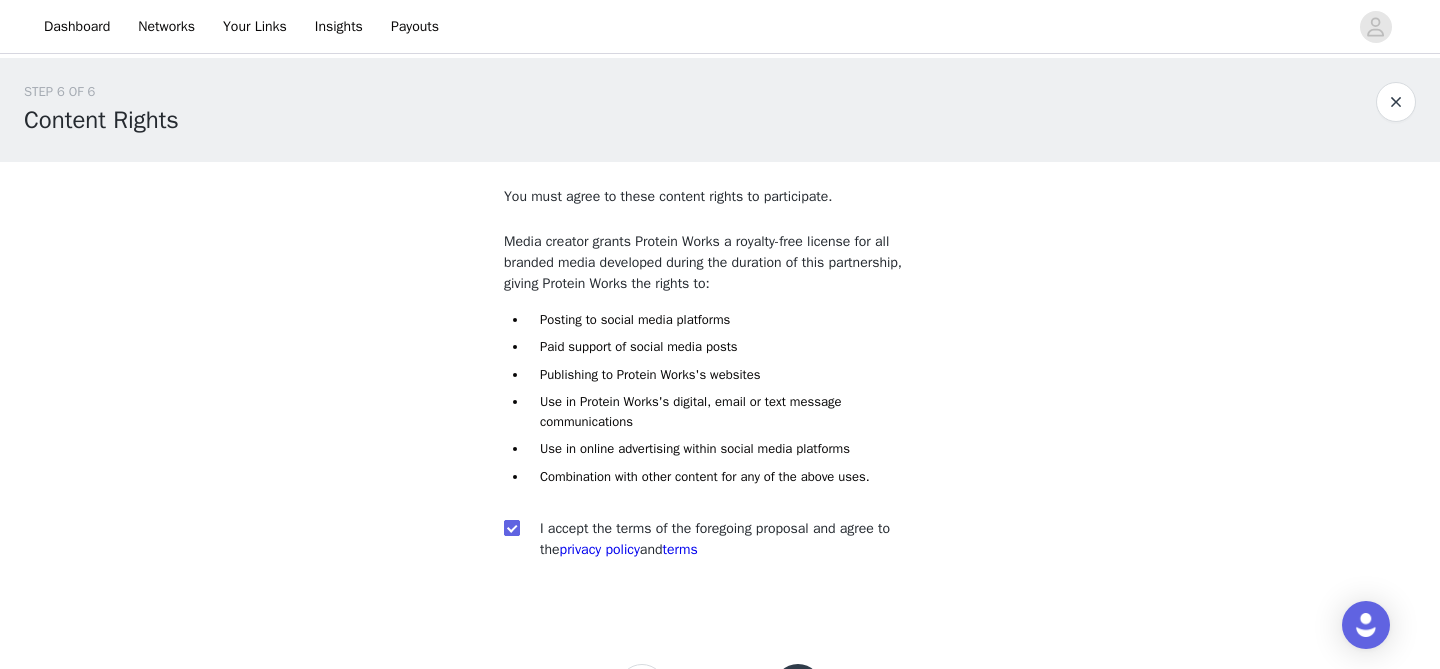 scroll, scrollTop: 91, scrollLeft: 0, axis: vertical 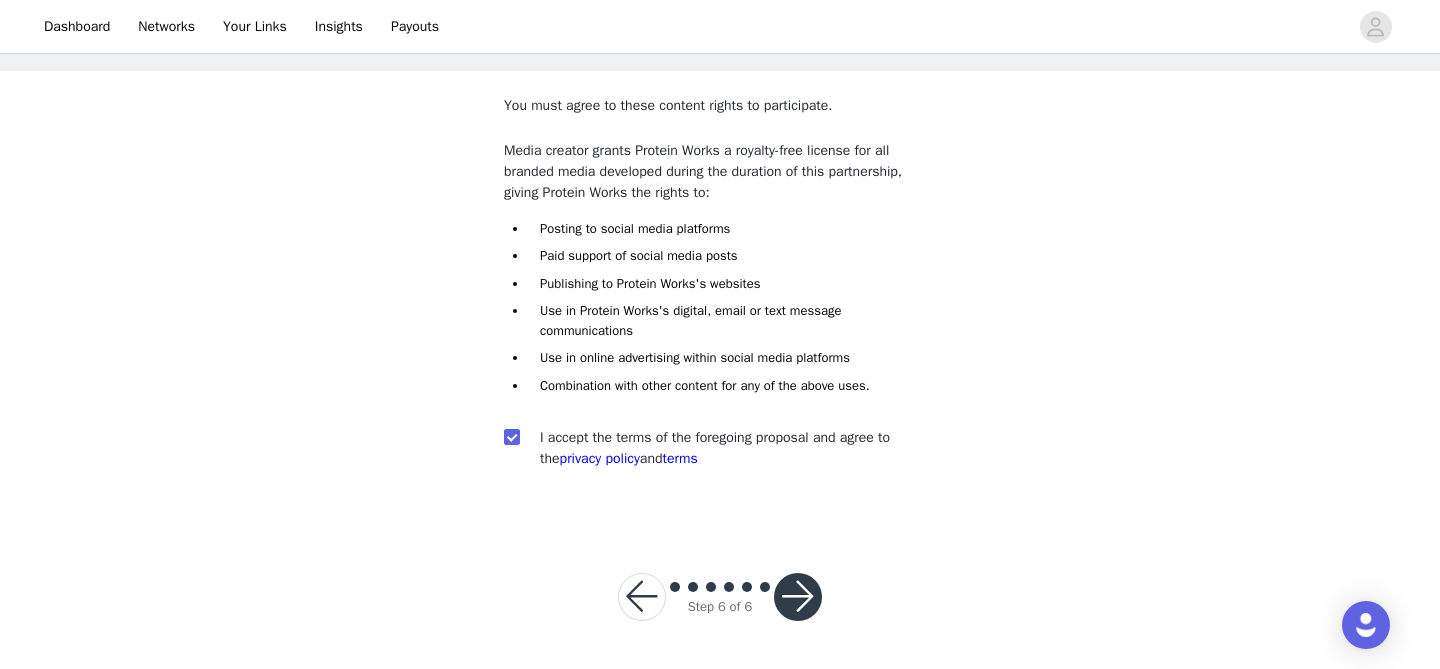 click at bounding box center [798, 597] 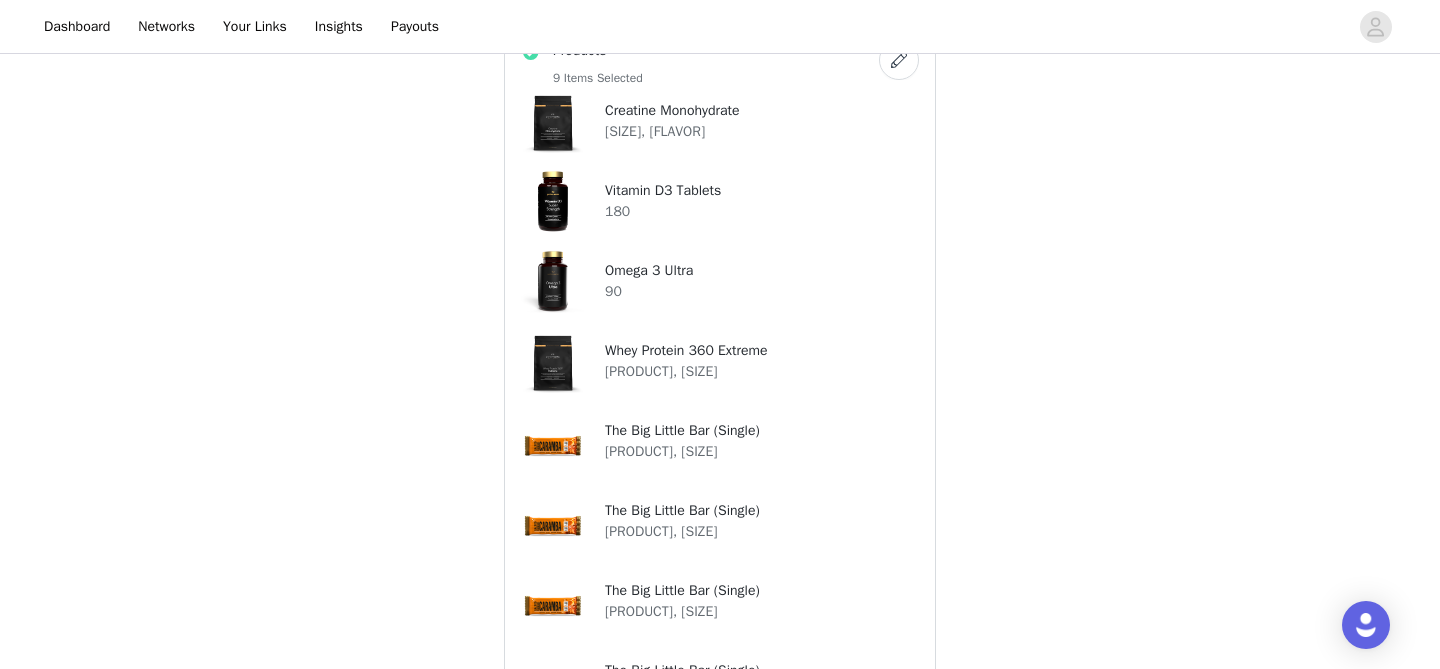 scroll, scrollTop: 464, scrollLeft: 0, axis: vertical 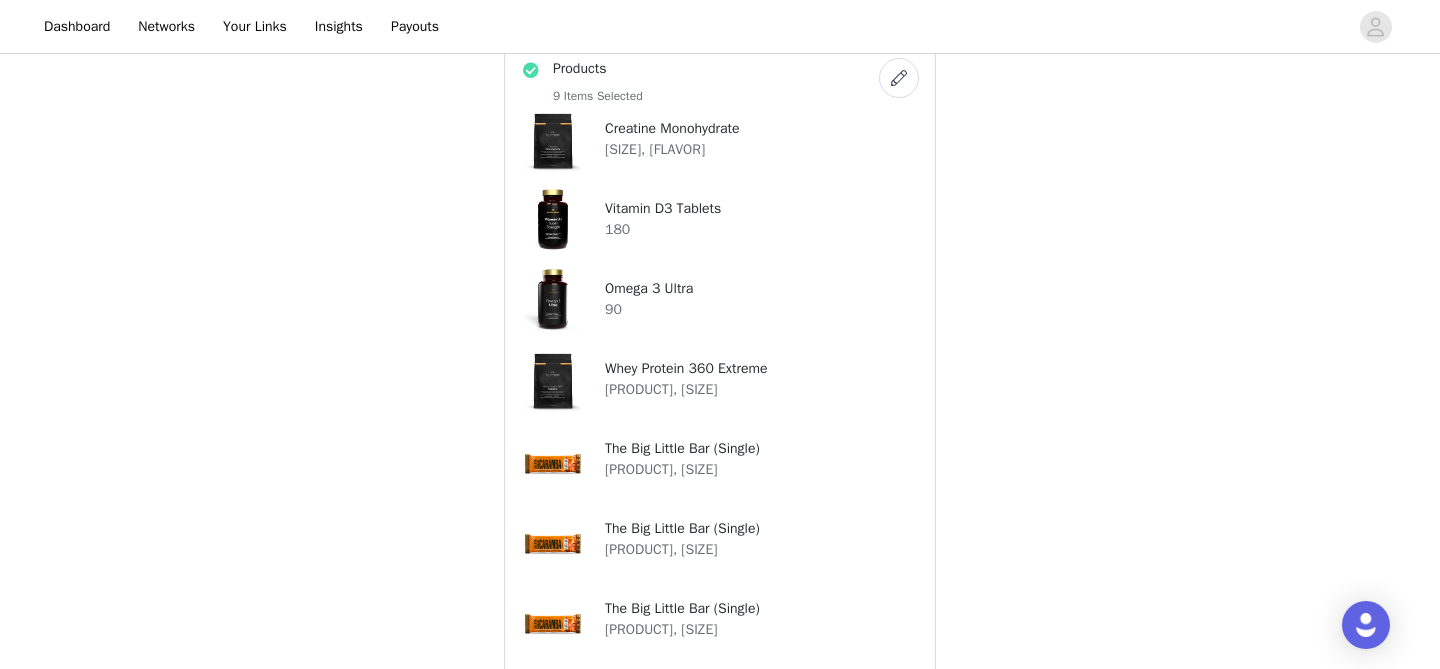 click at bounding box center (899, 78) 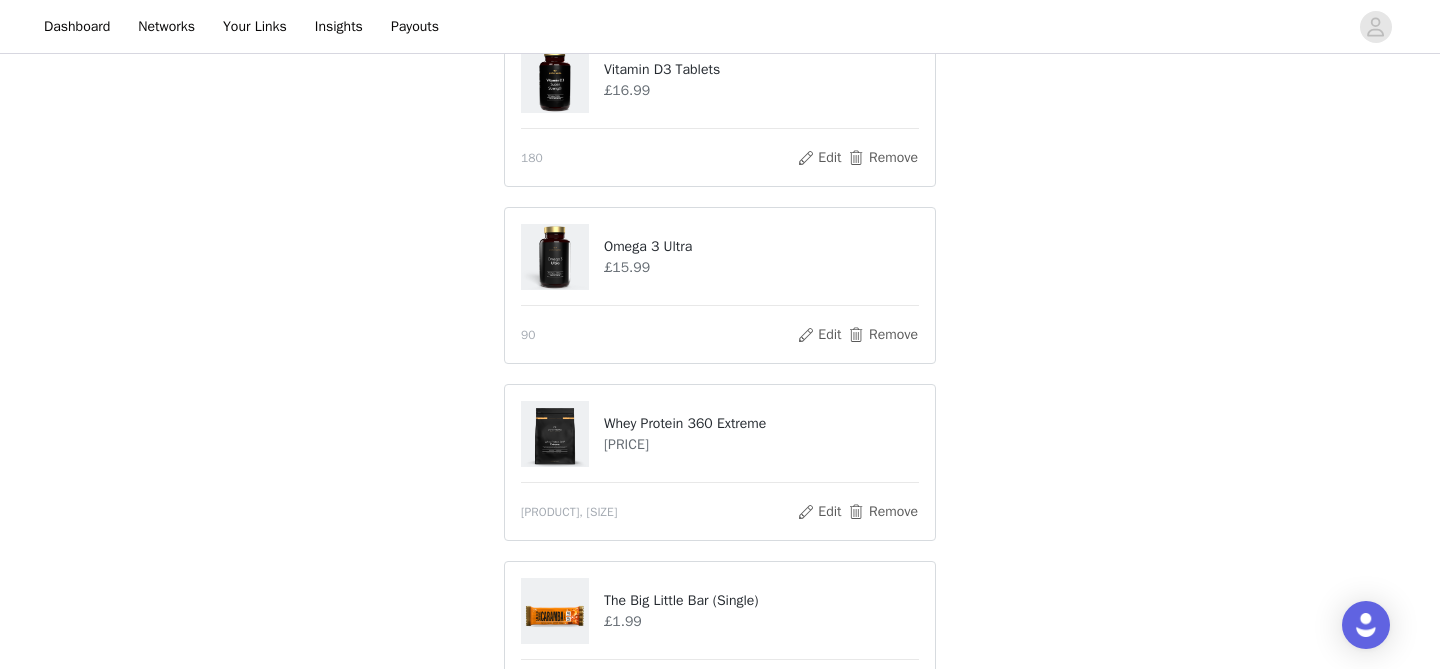 scroll, scrollTop: 468, scrollLeft: 0, axis: vertical 